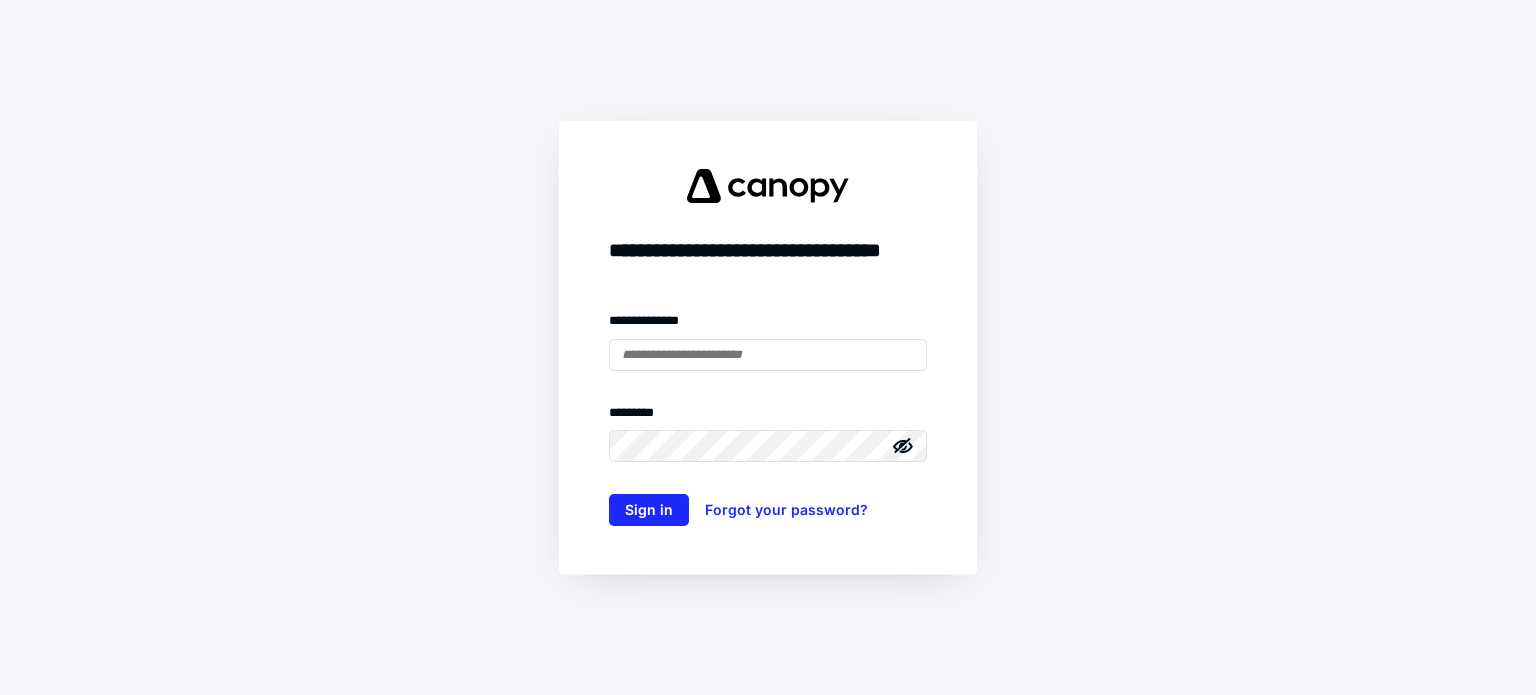 scroll, scrollTop: 0, scrollLeft: 0, axis: both 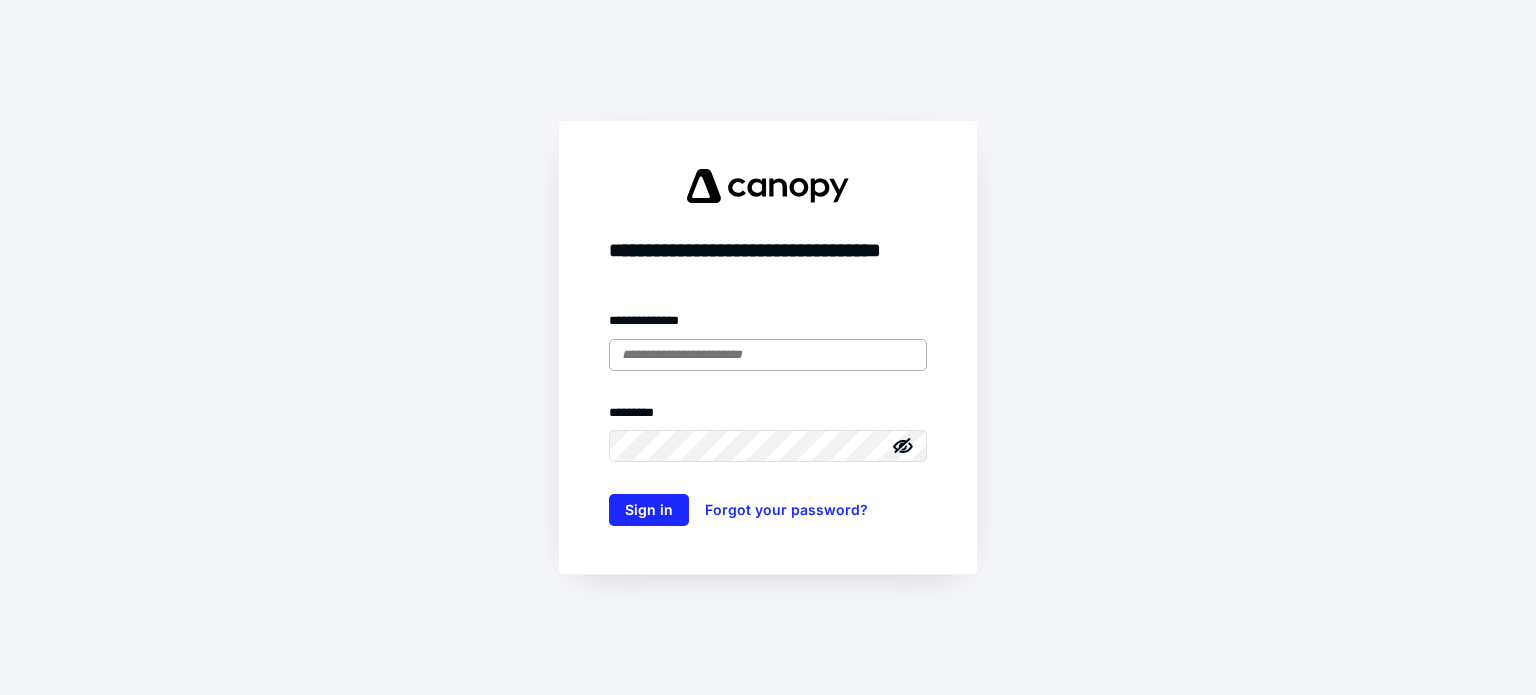 drag, startPoint x: 784, startPoint y: 355, endPoint x: 865, endPoint y: 367, distance: 81.88406 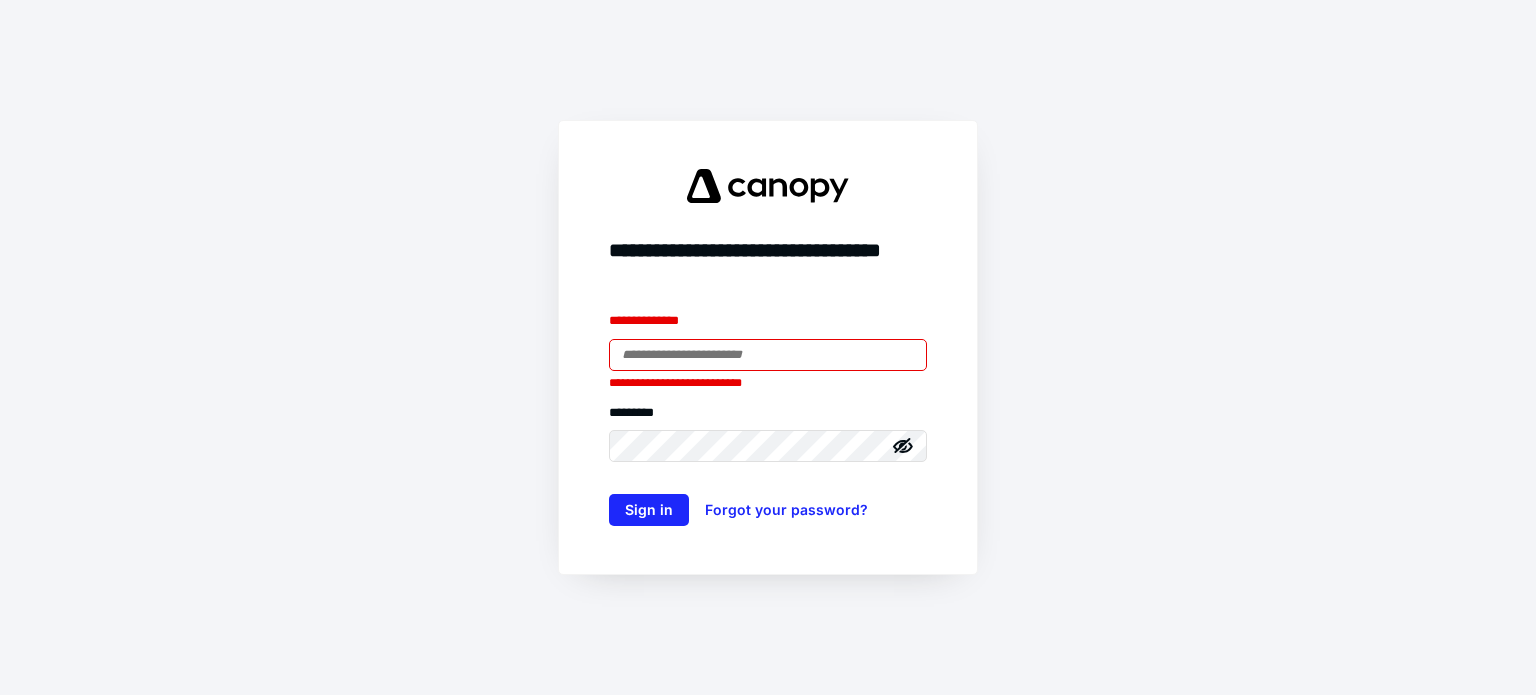 type on "**********" 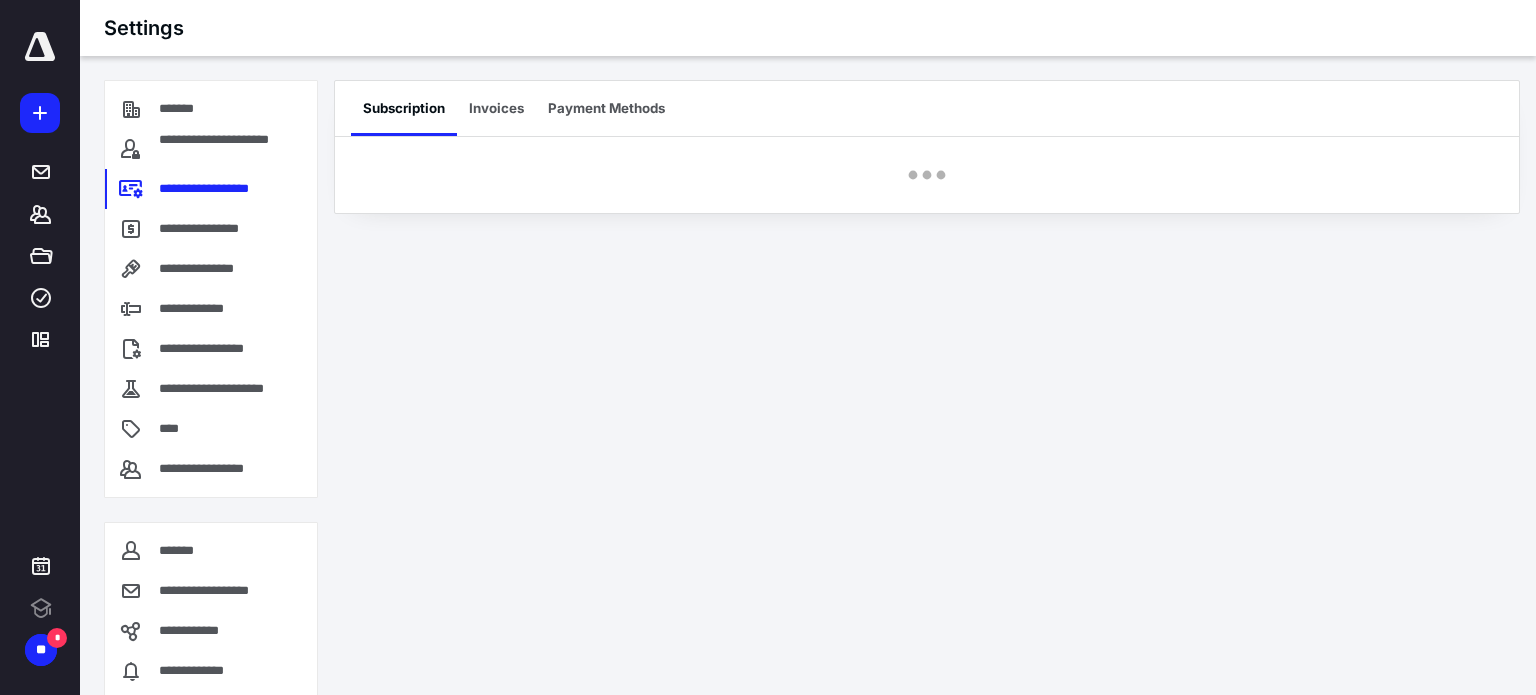 scroll, scrollTop: 0, scrollLeft: 0, axis: both 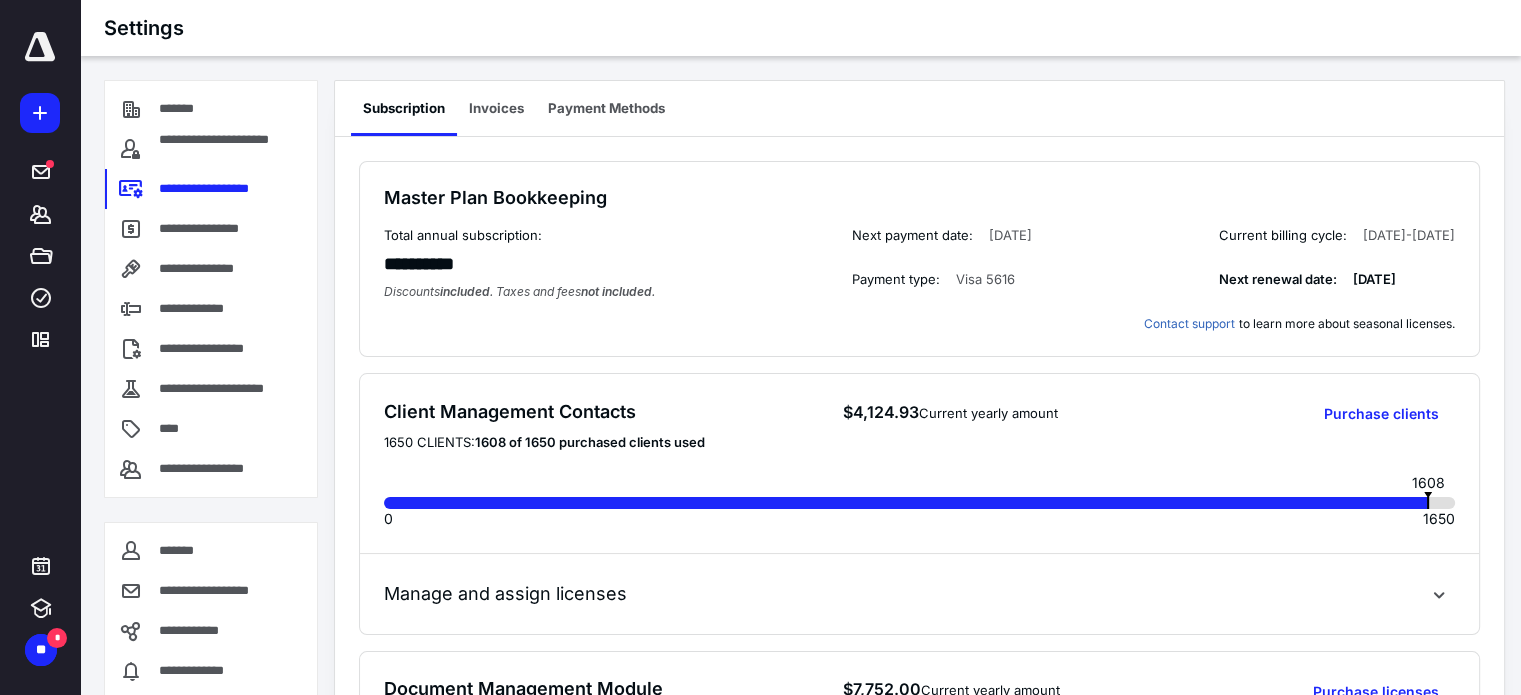 click at bounding box center (40, 47) 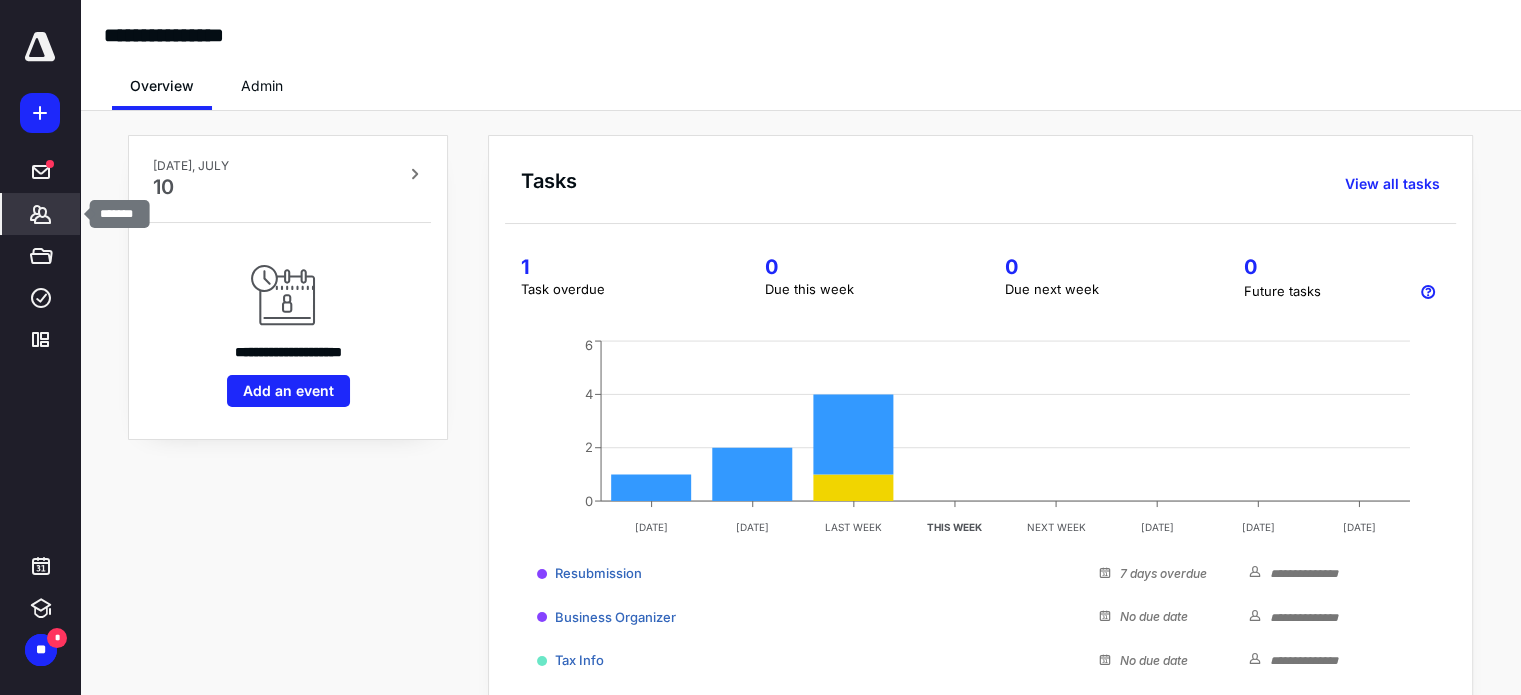 click 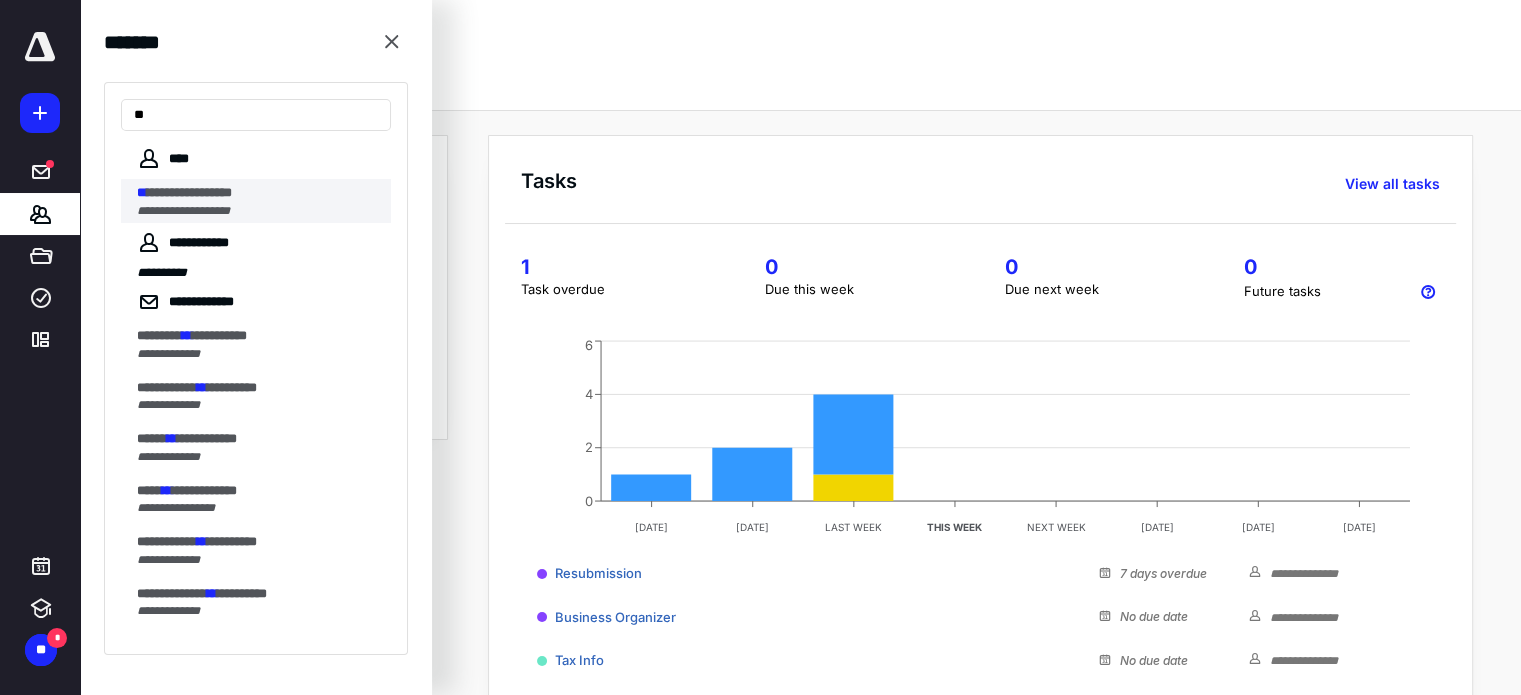 type on "**" 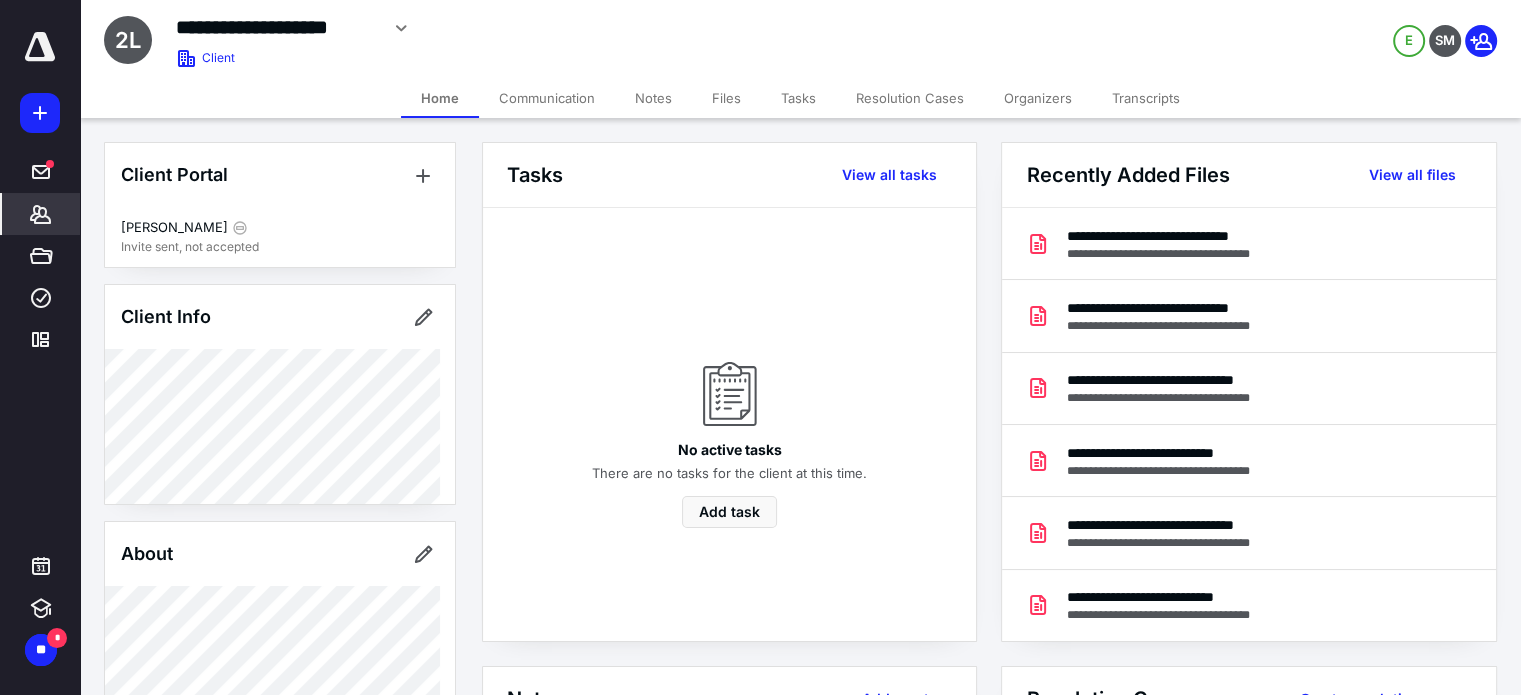 click on "Transcripts" at bounding box center [1146, 98] 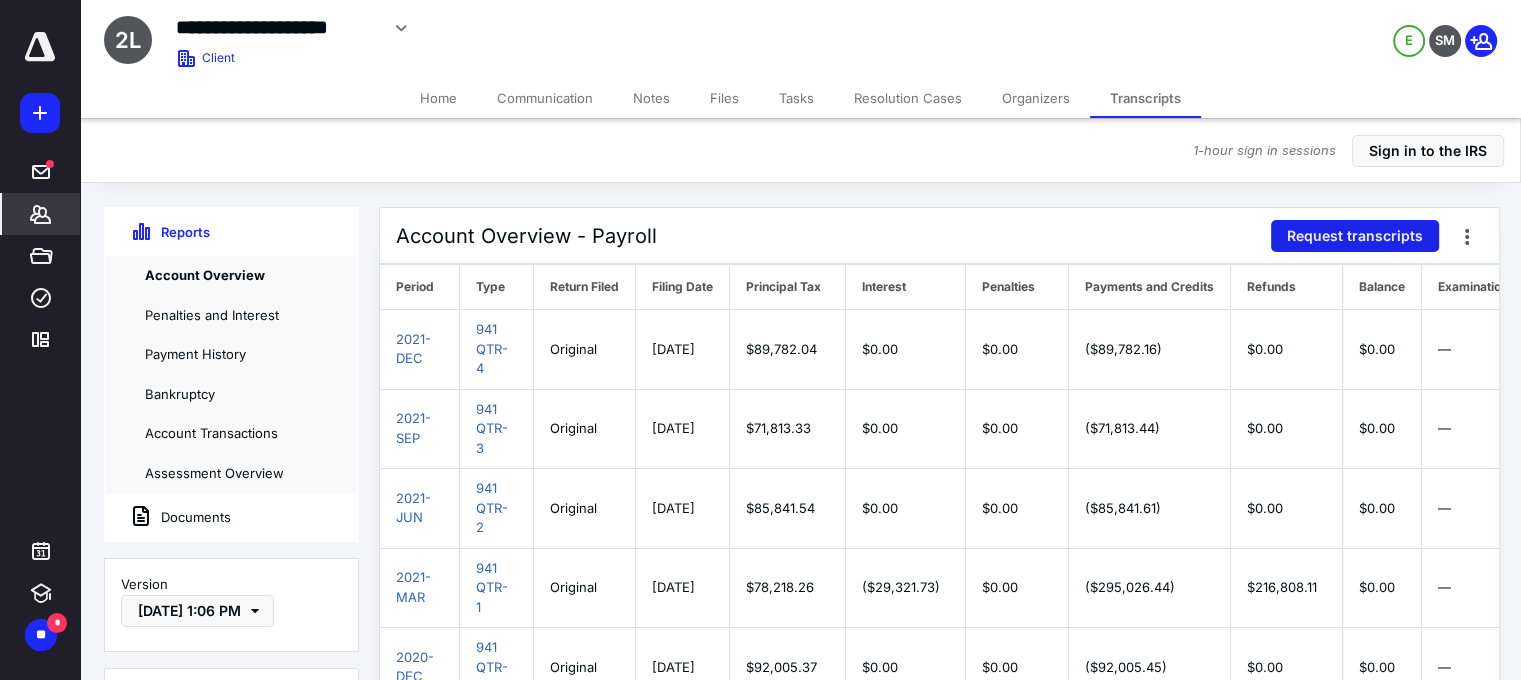 click on "Request transcripts" at bounding box center (1355, 236) 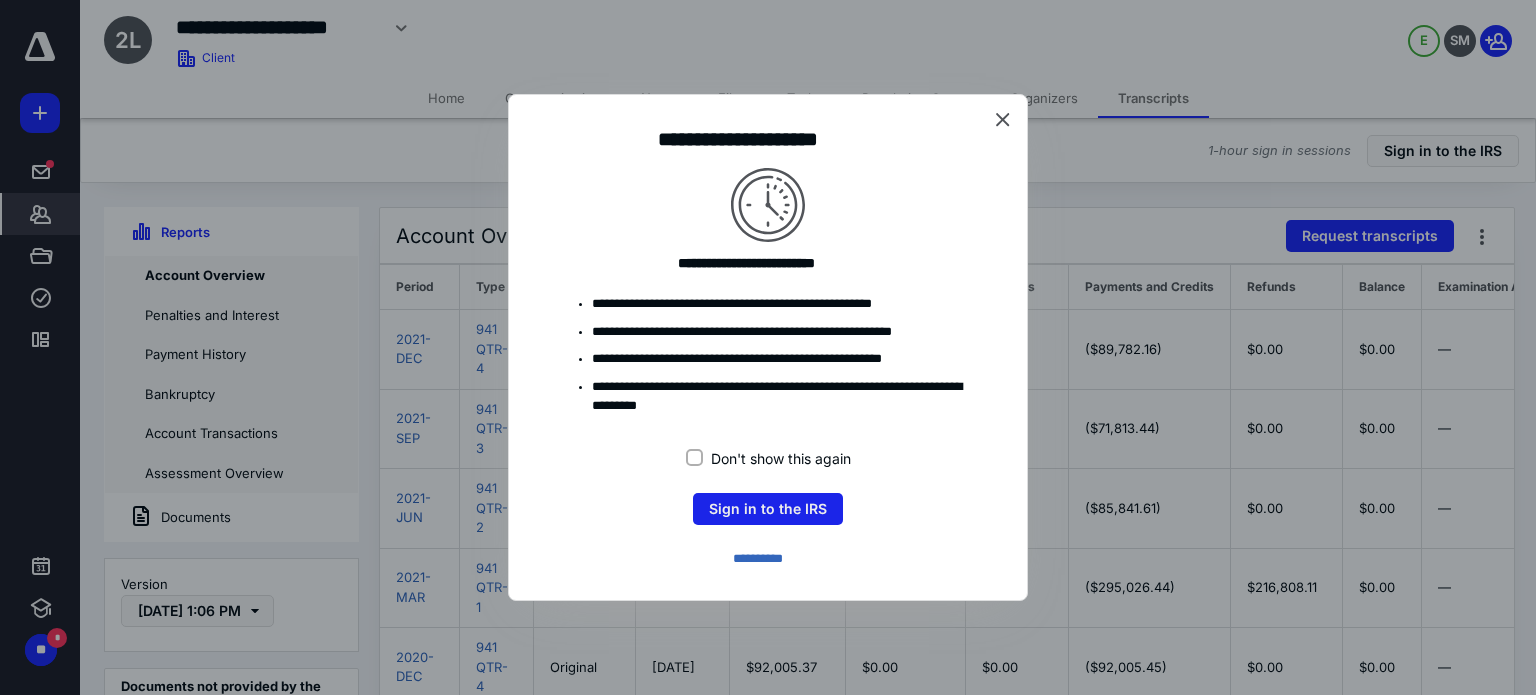 click on "Sign in to the IRS" at bounding box center [768, 509] 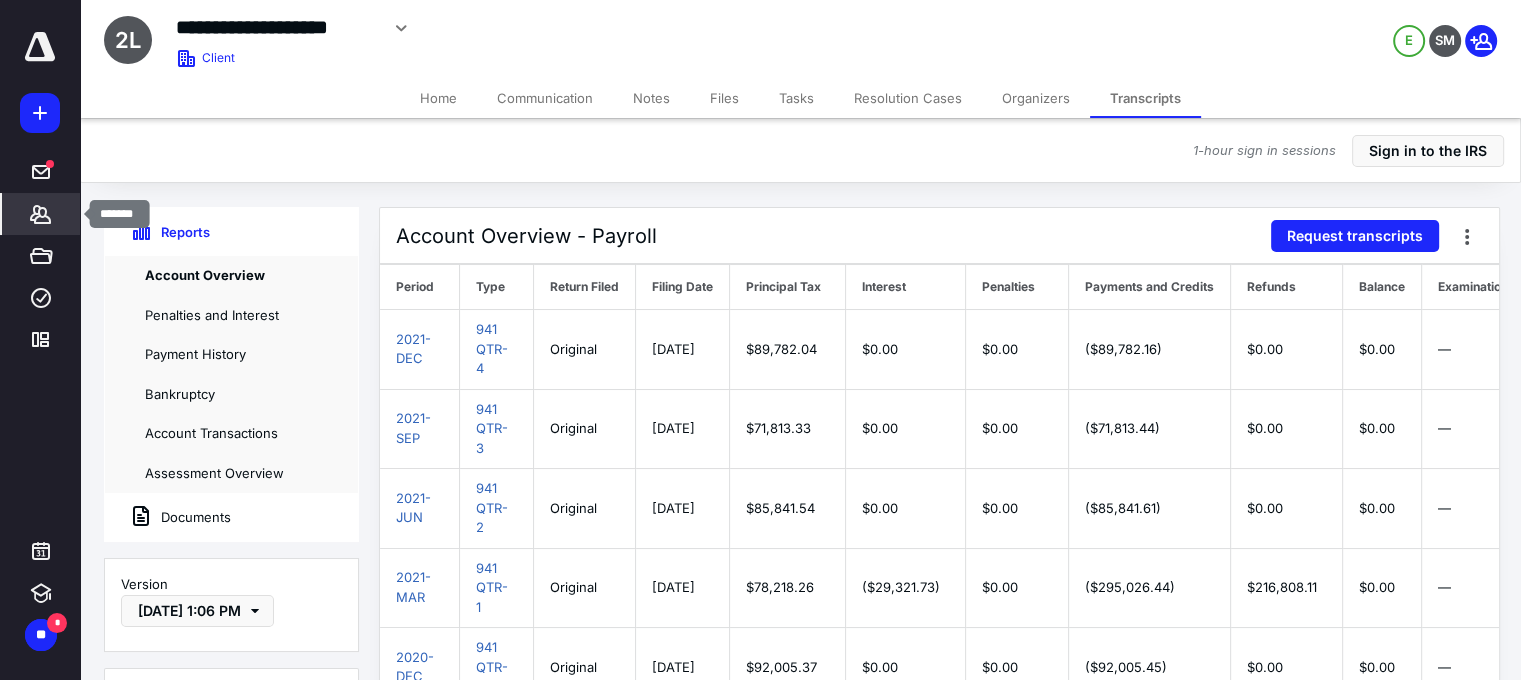click 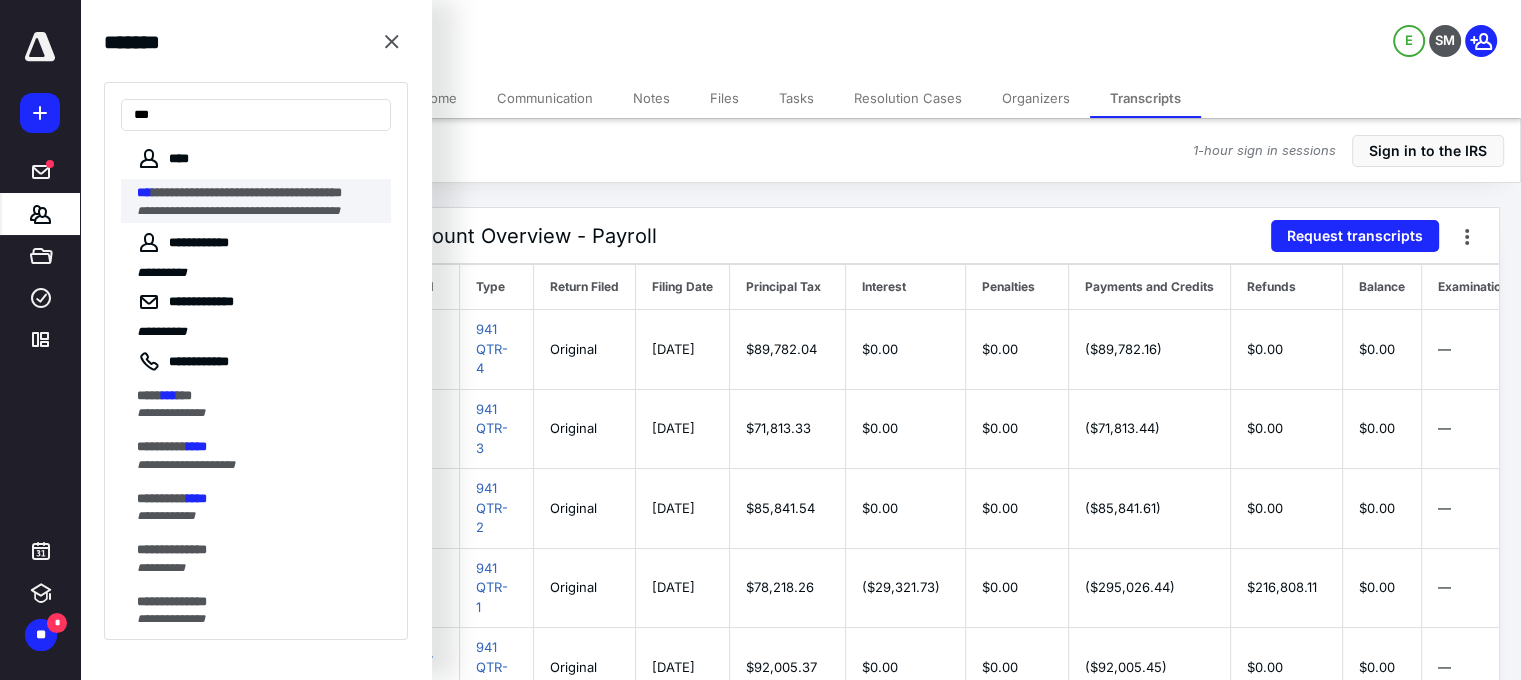 type on "***" 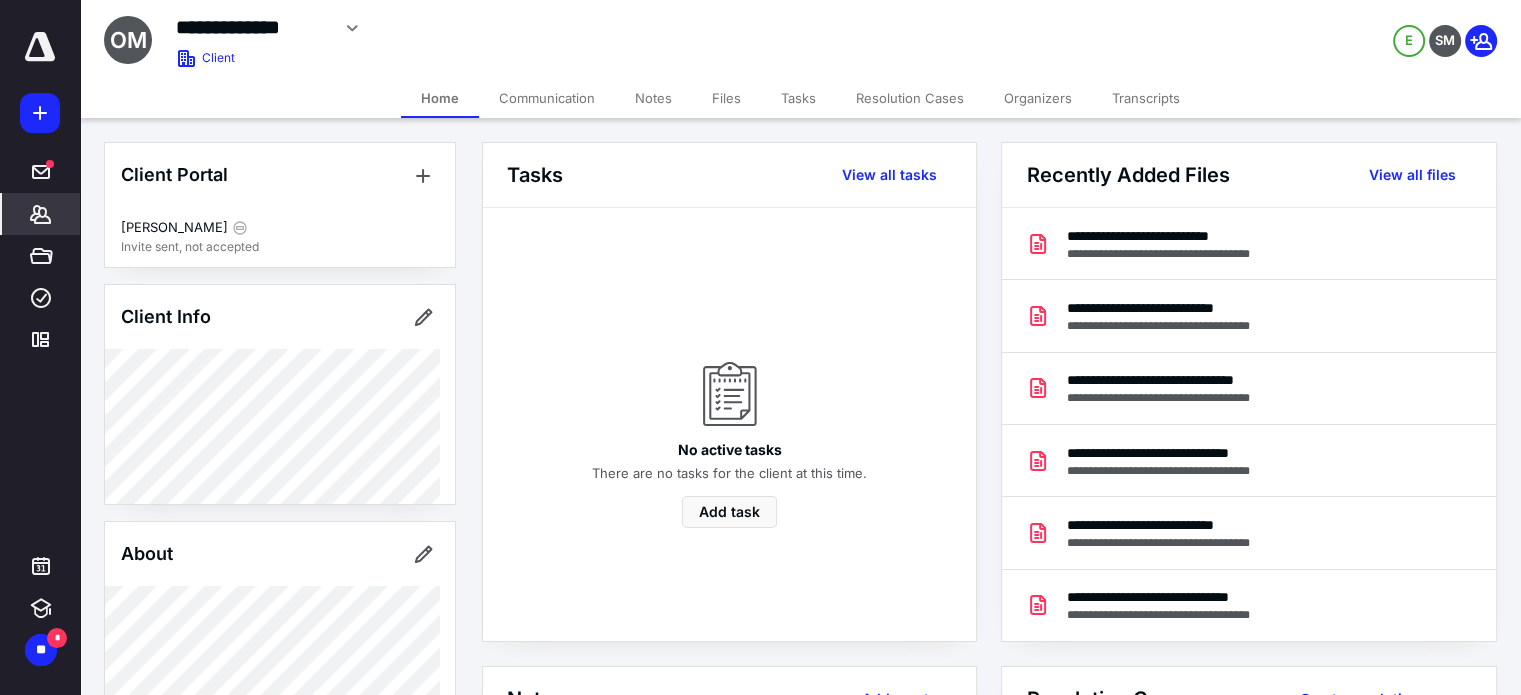click on "Transcripts" at bounding box center [1146, 98] 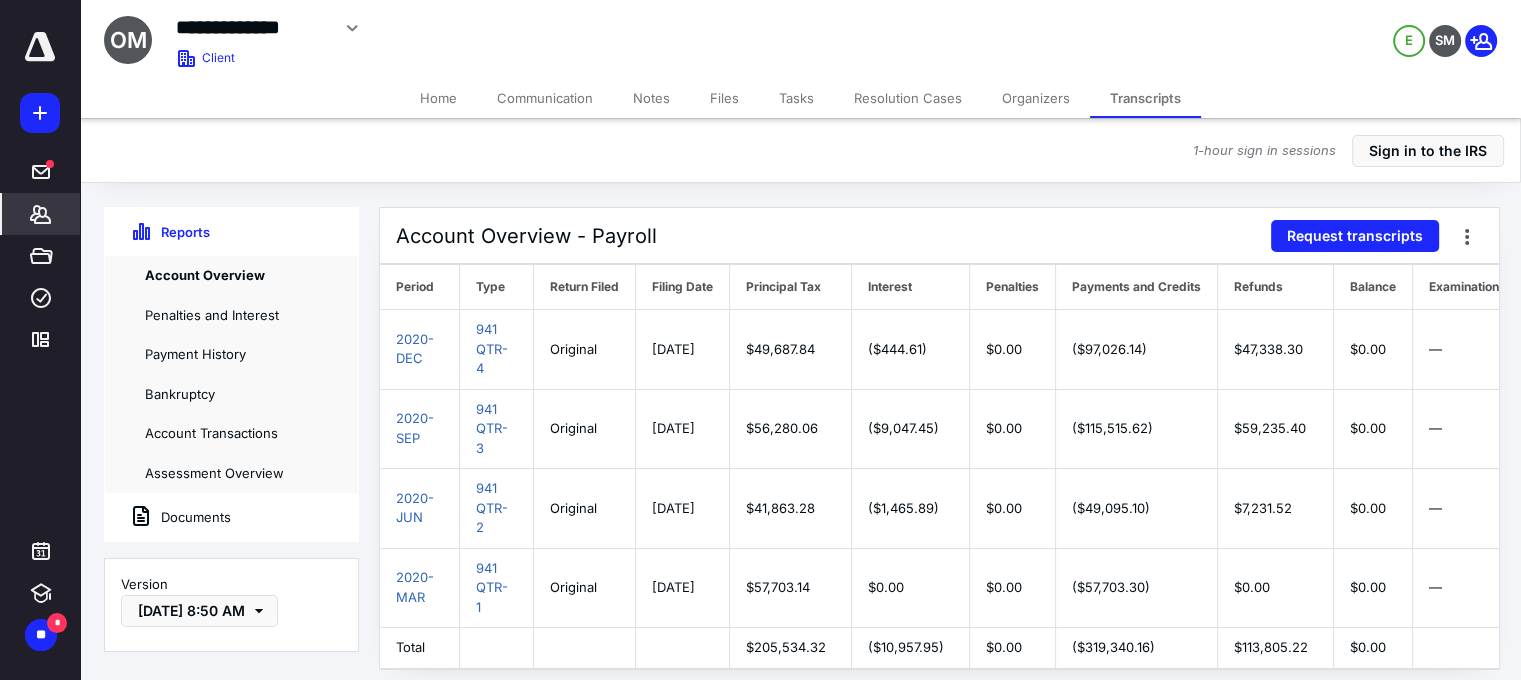 click on "Documents" at bounding box center [168, 517] 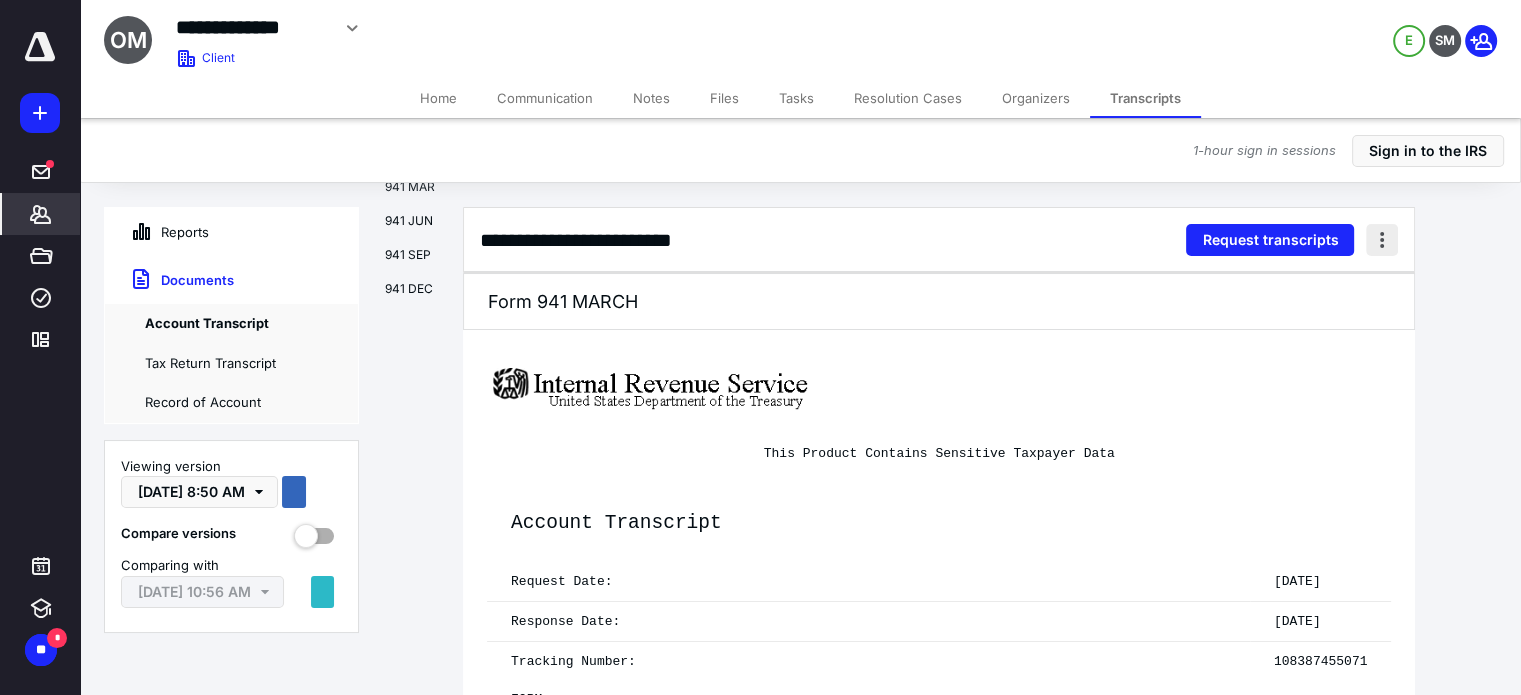 click at bounding box center (1382, 240) 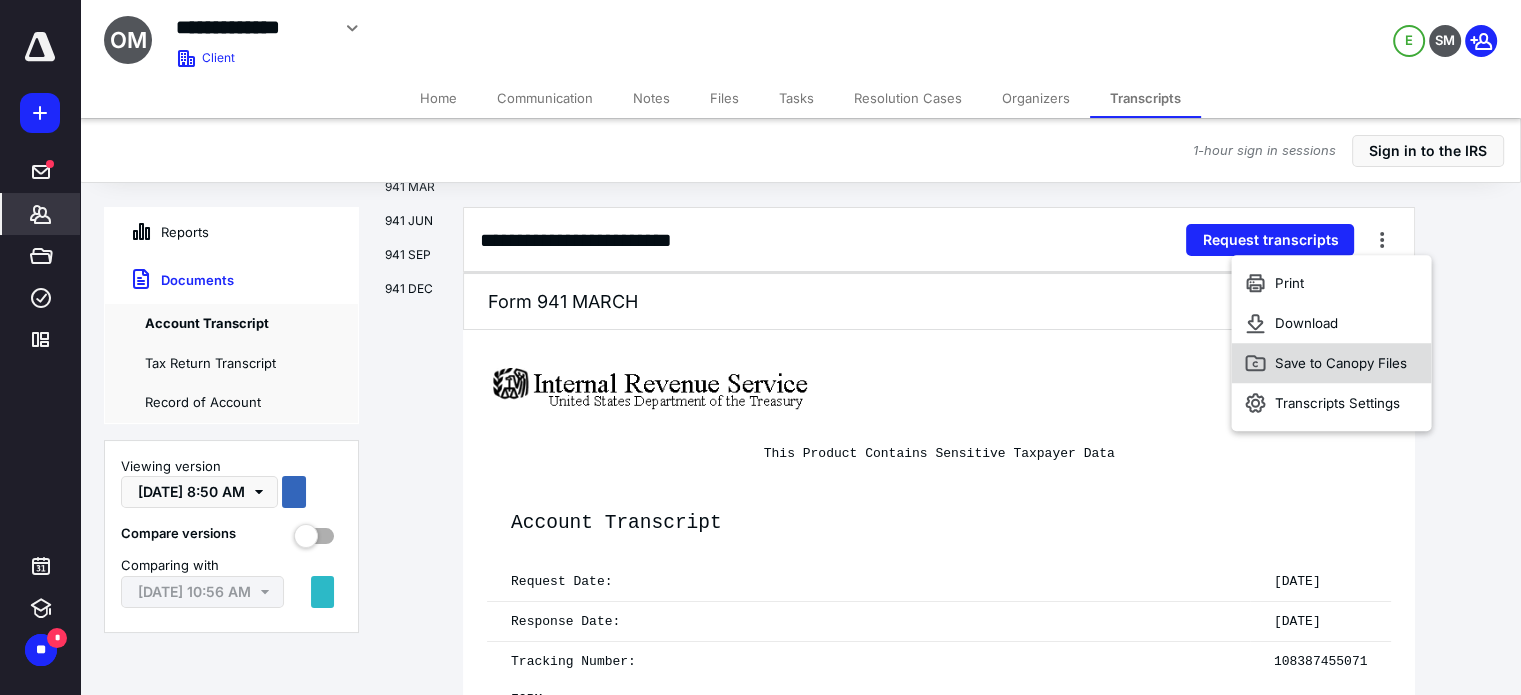 click on "Save to Canopy Files" at bounding box center [1341, 363] 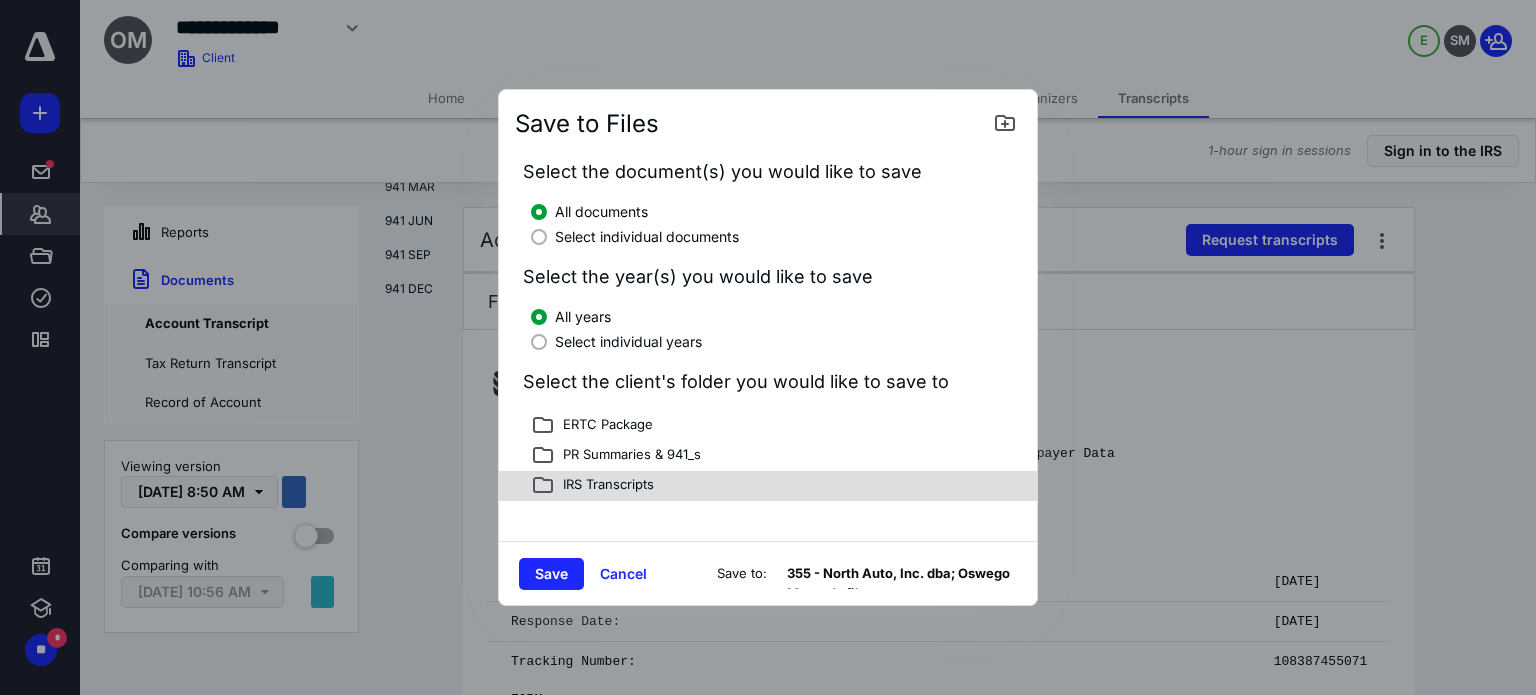 click on "IRS Transcripts" at bounding box center [768, 486] 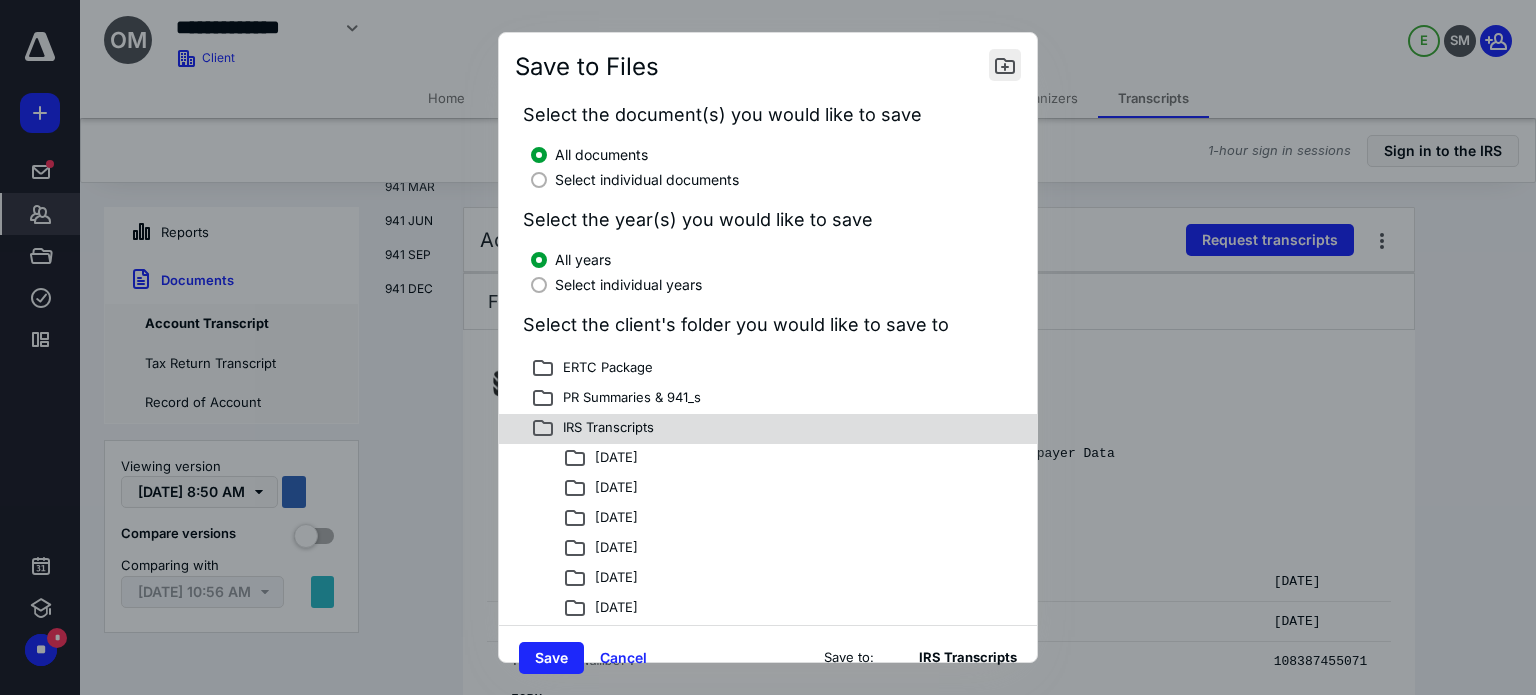 click at bounding box center [1005, 65] 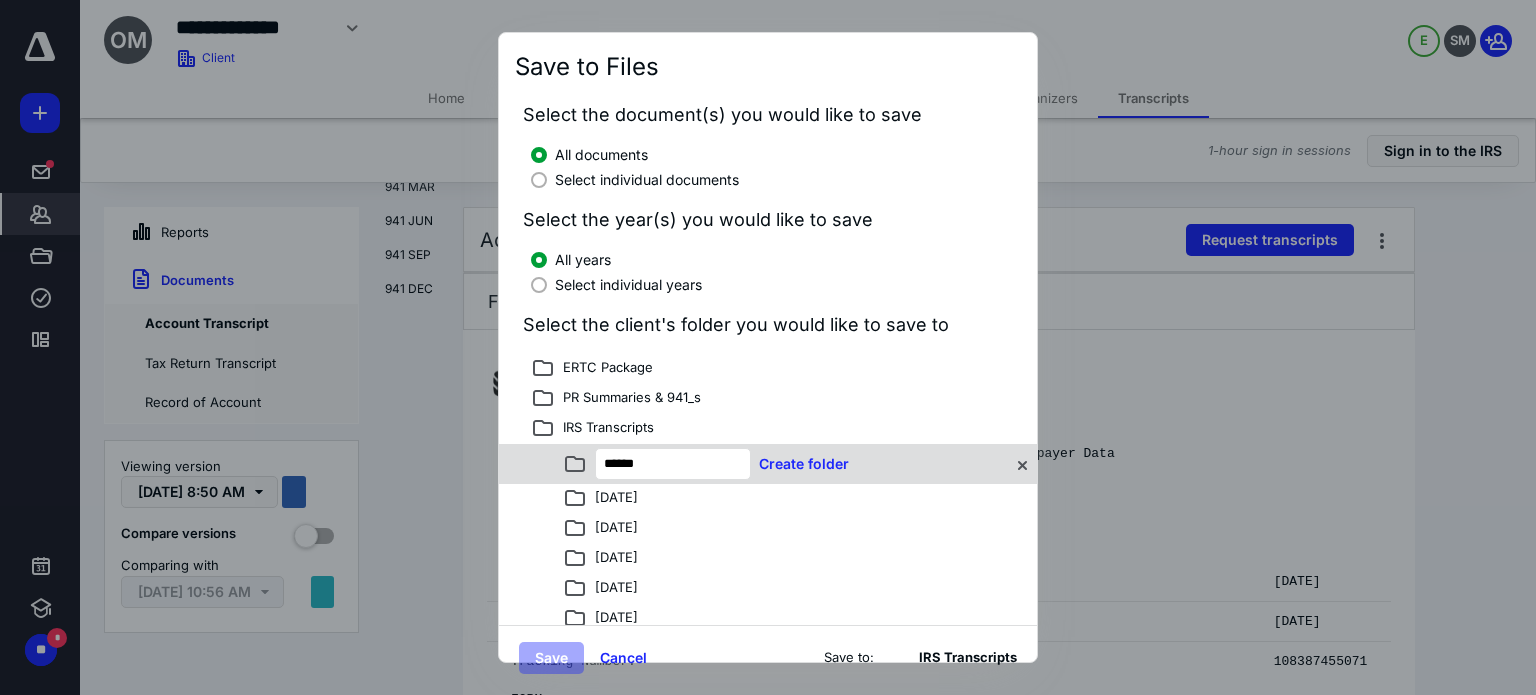 type on "******" 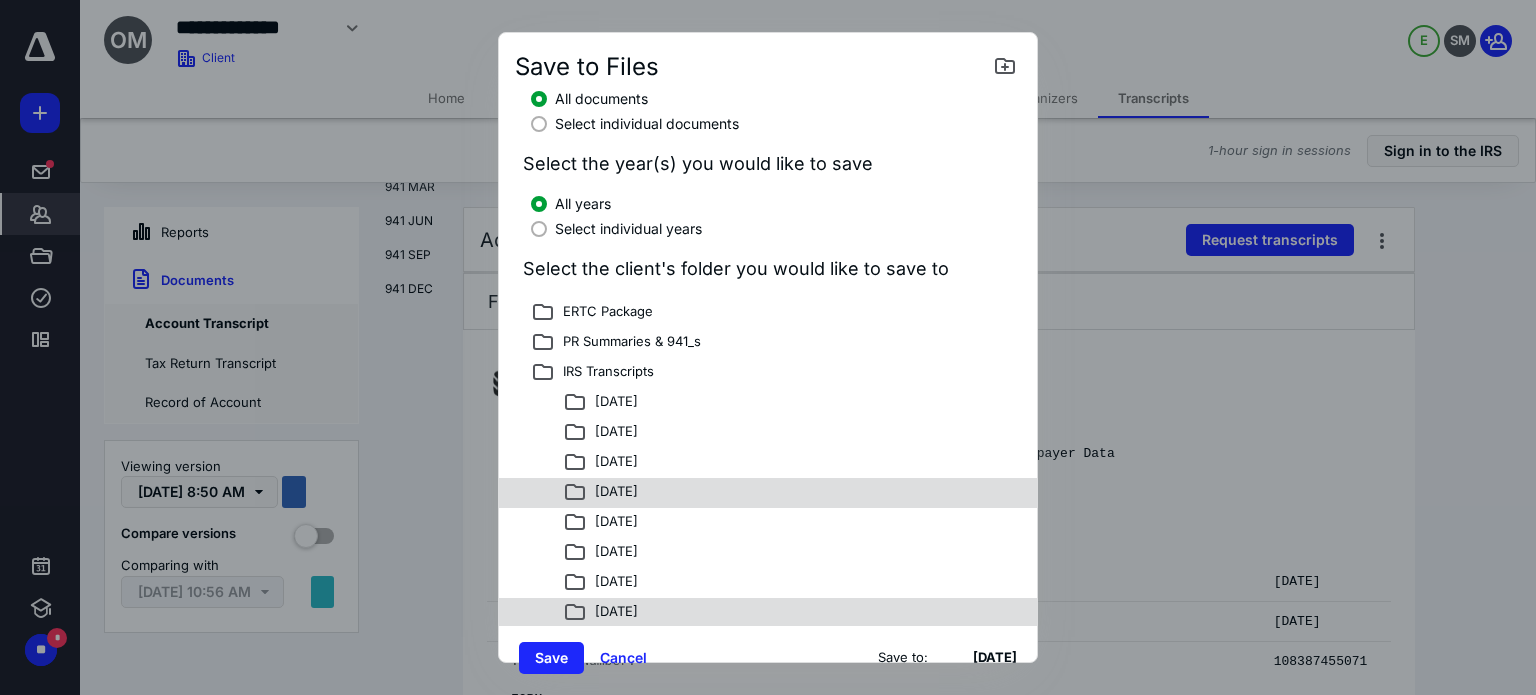 scroll, scrollTop: 100, scrollLeft: 0, axis: vertical 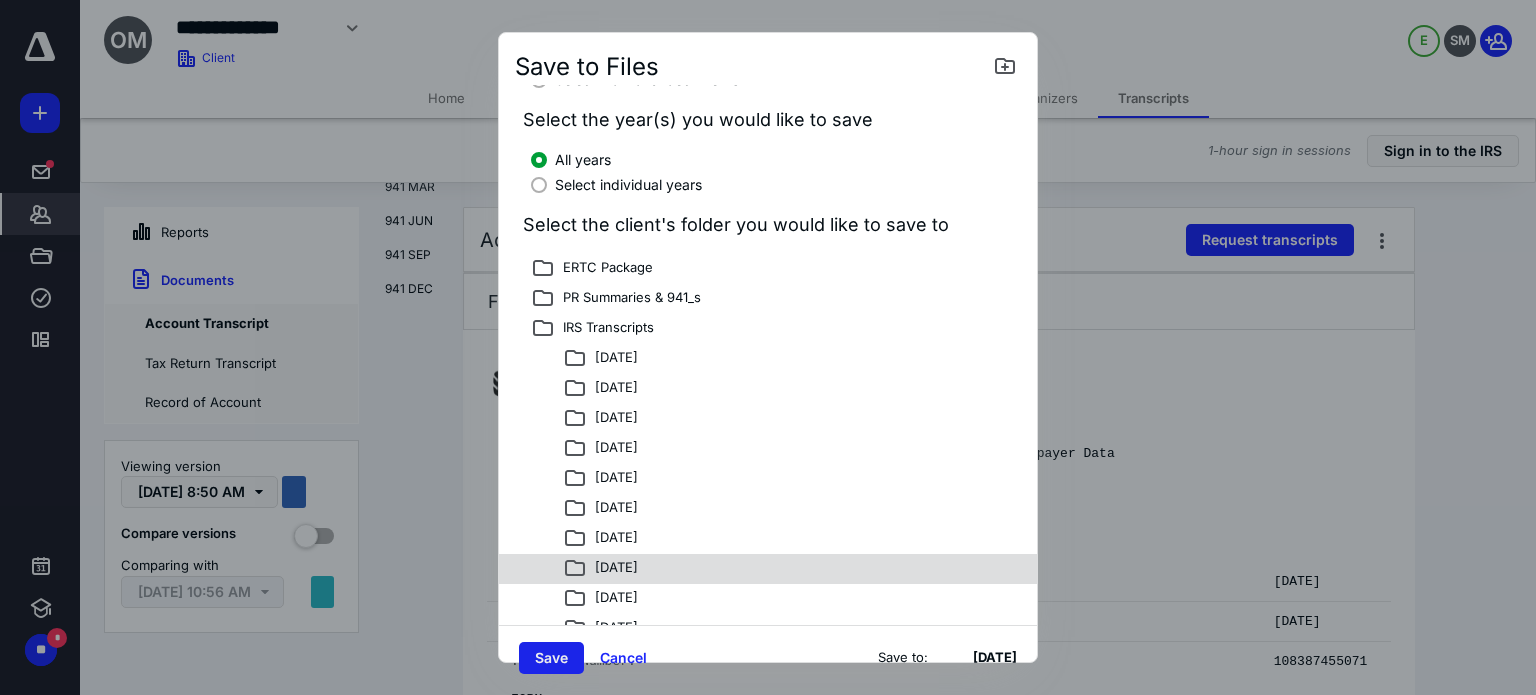 click on "Save" at bounding box center (551, 658) 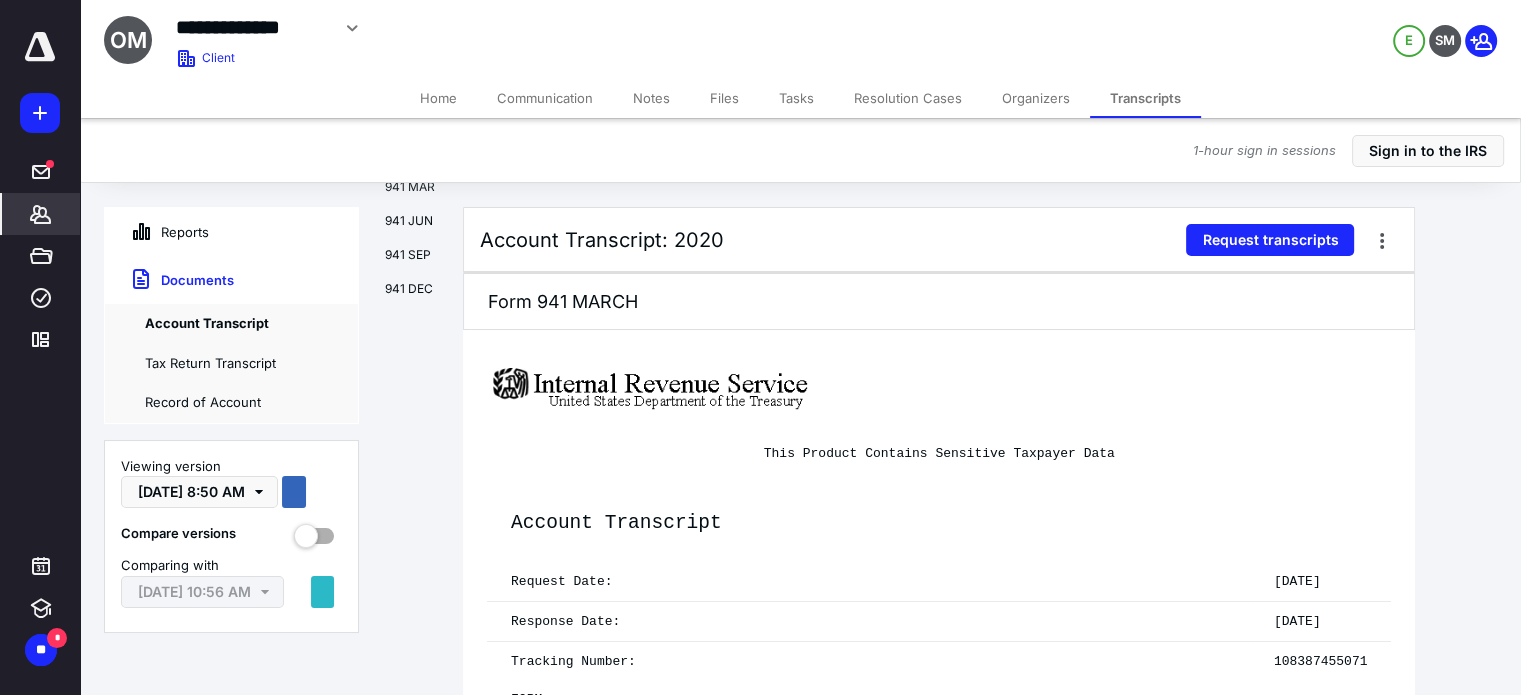 click on "Files" at bounding box center [724, 98] 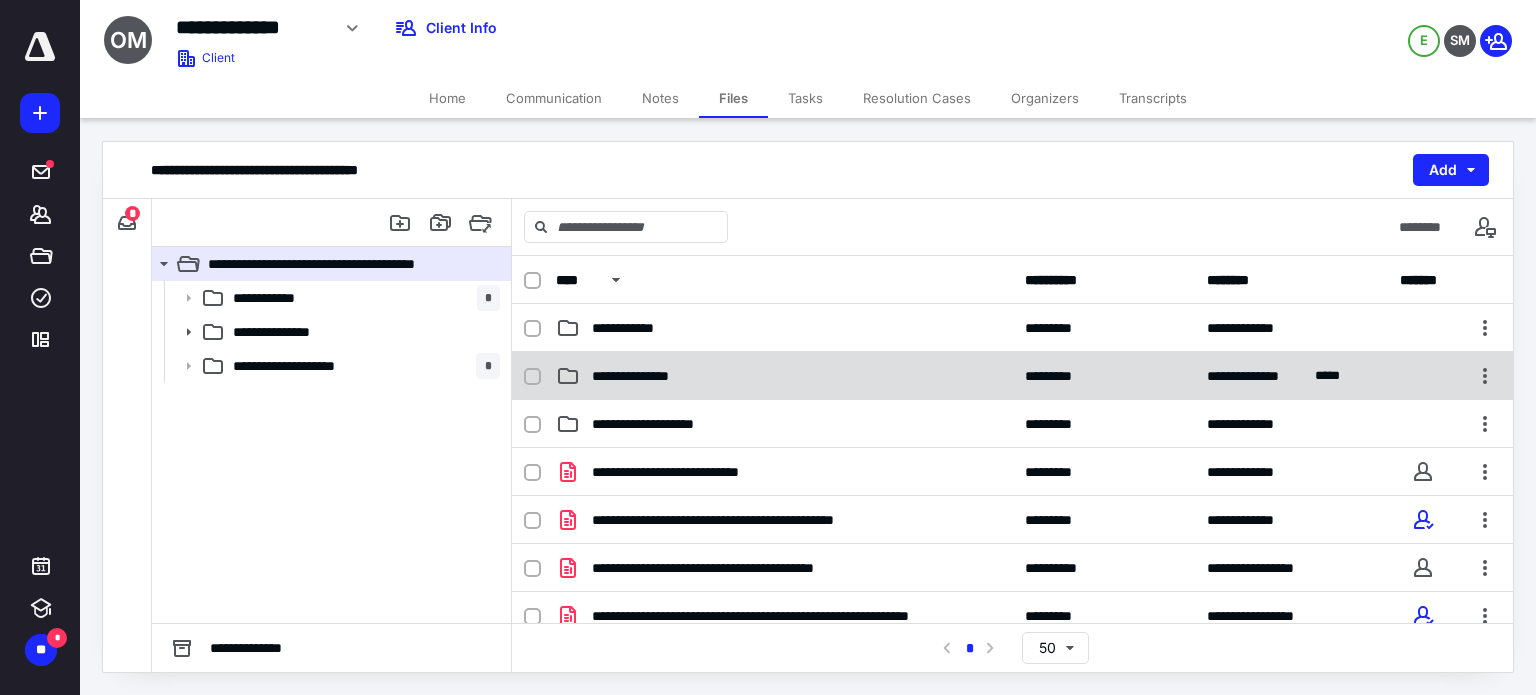 click on "**********" at bounding box center [784, 376] 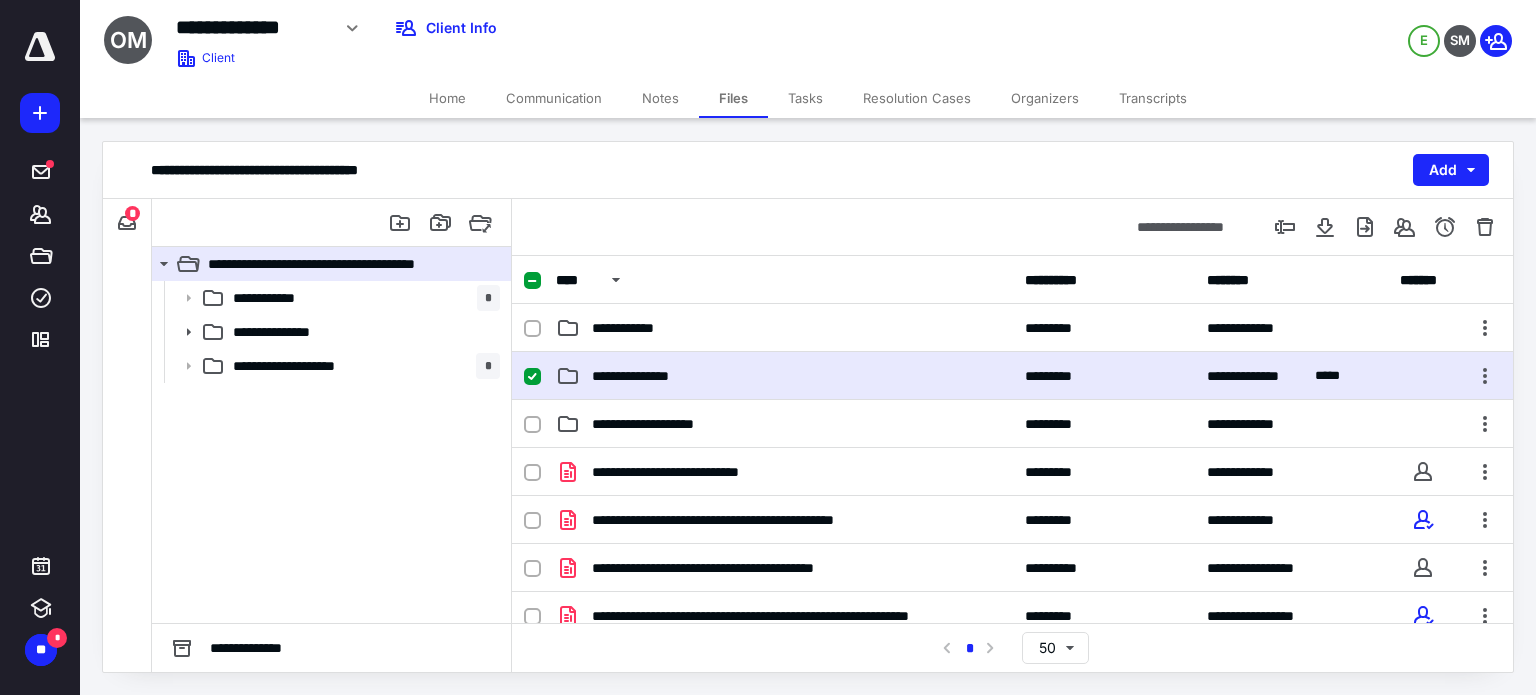 click on "**********" at bounding box center (784, 376) 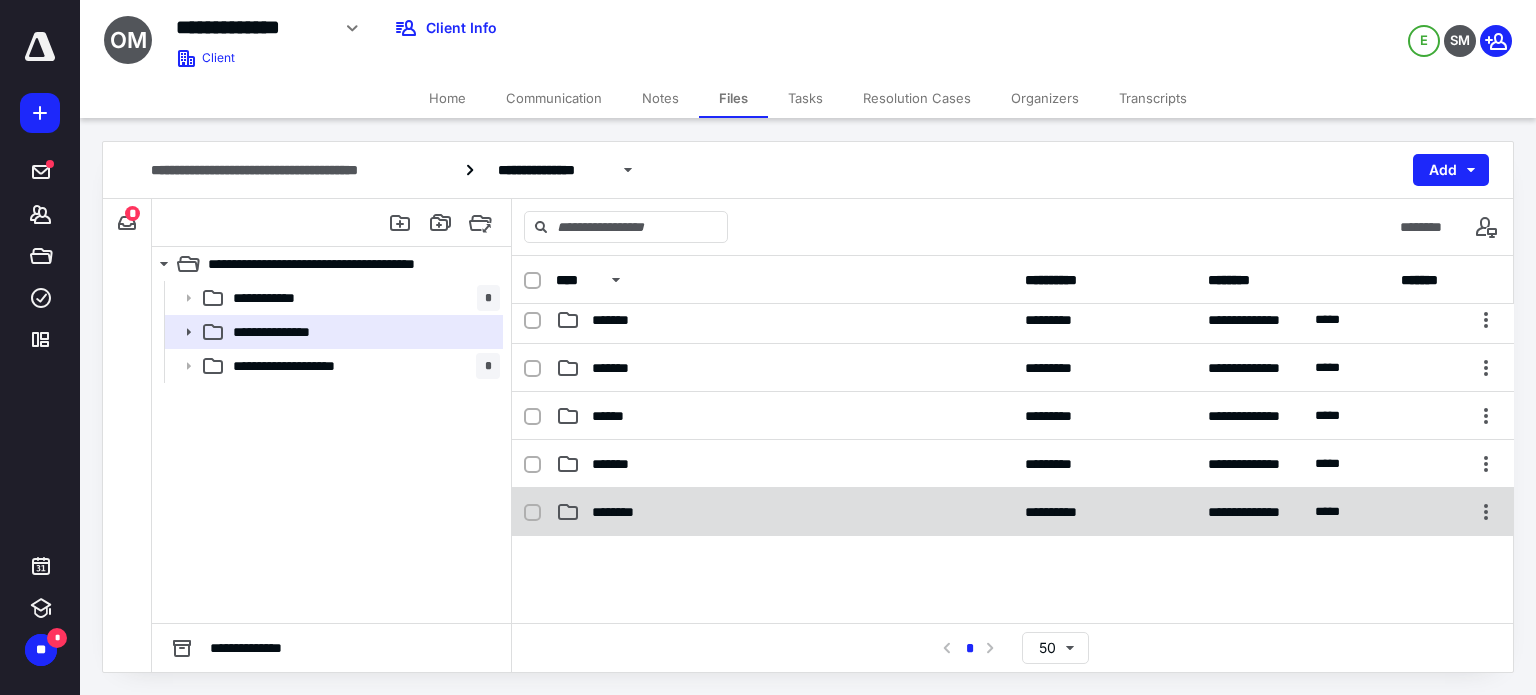 scroll, scrollTop: 500, scrollLeft: 0, axis: vertical 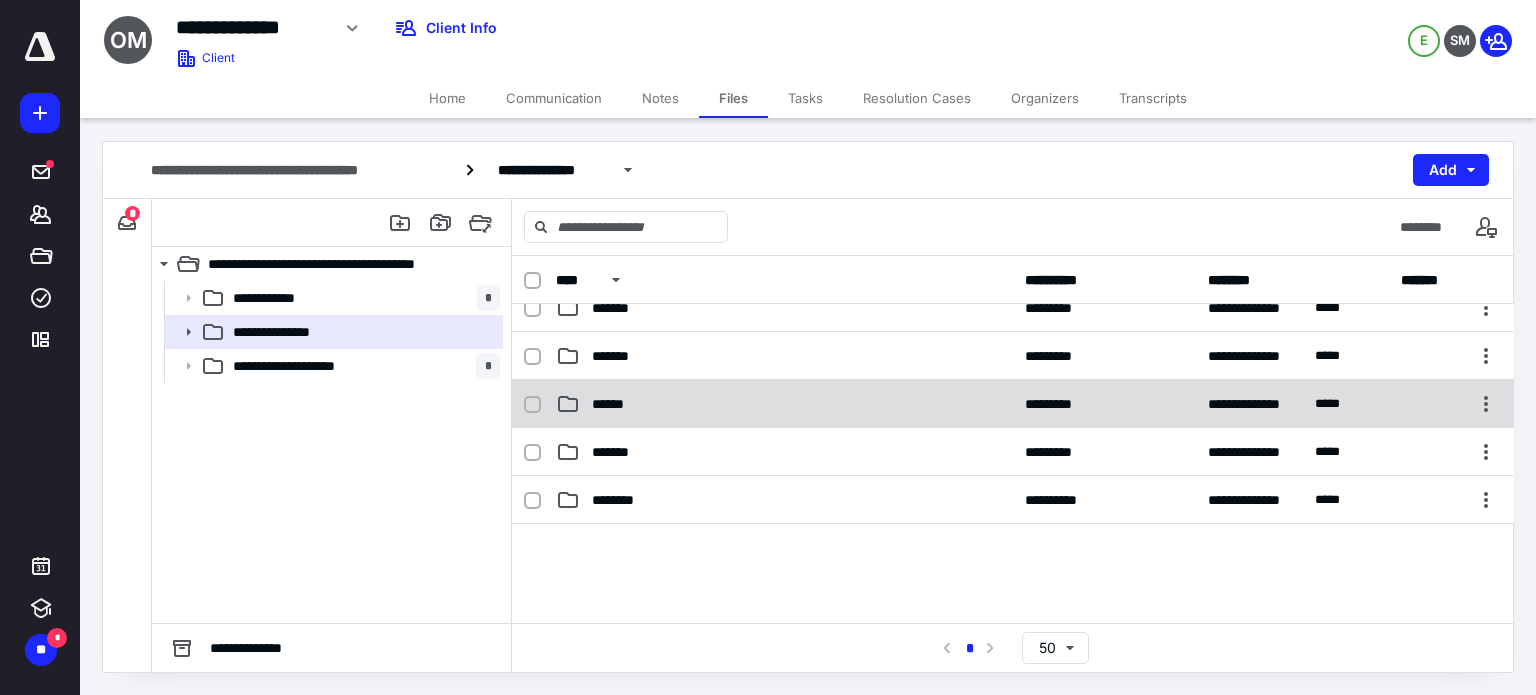 click on "**********" at bounding box center (1013, 404) 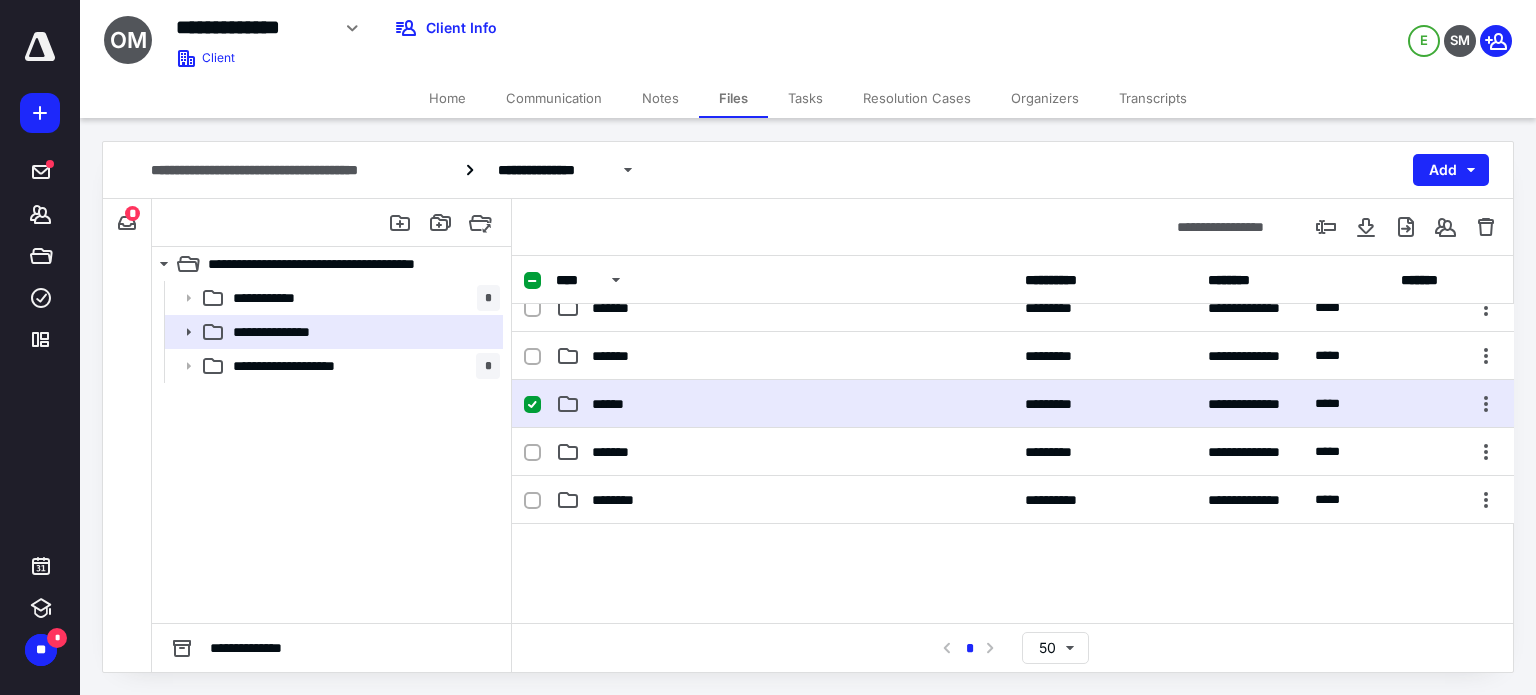 click on "**********" at bounding box center (1013, 404) 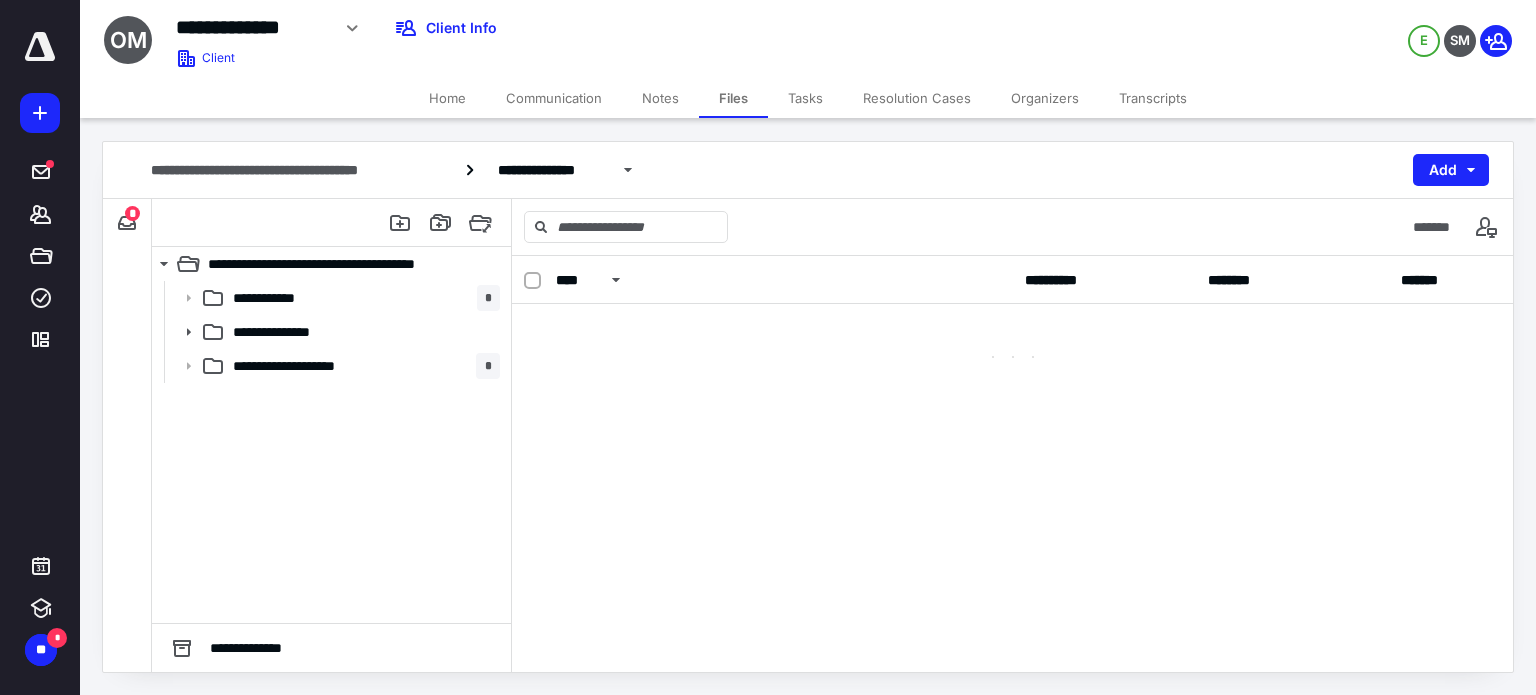 scroll, scrollTop: 0, scrollLeft: 0, axis: both 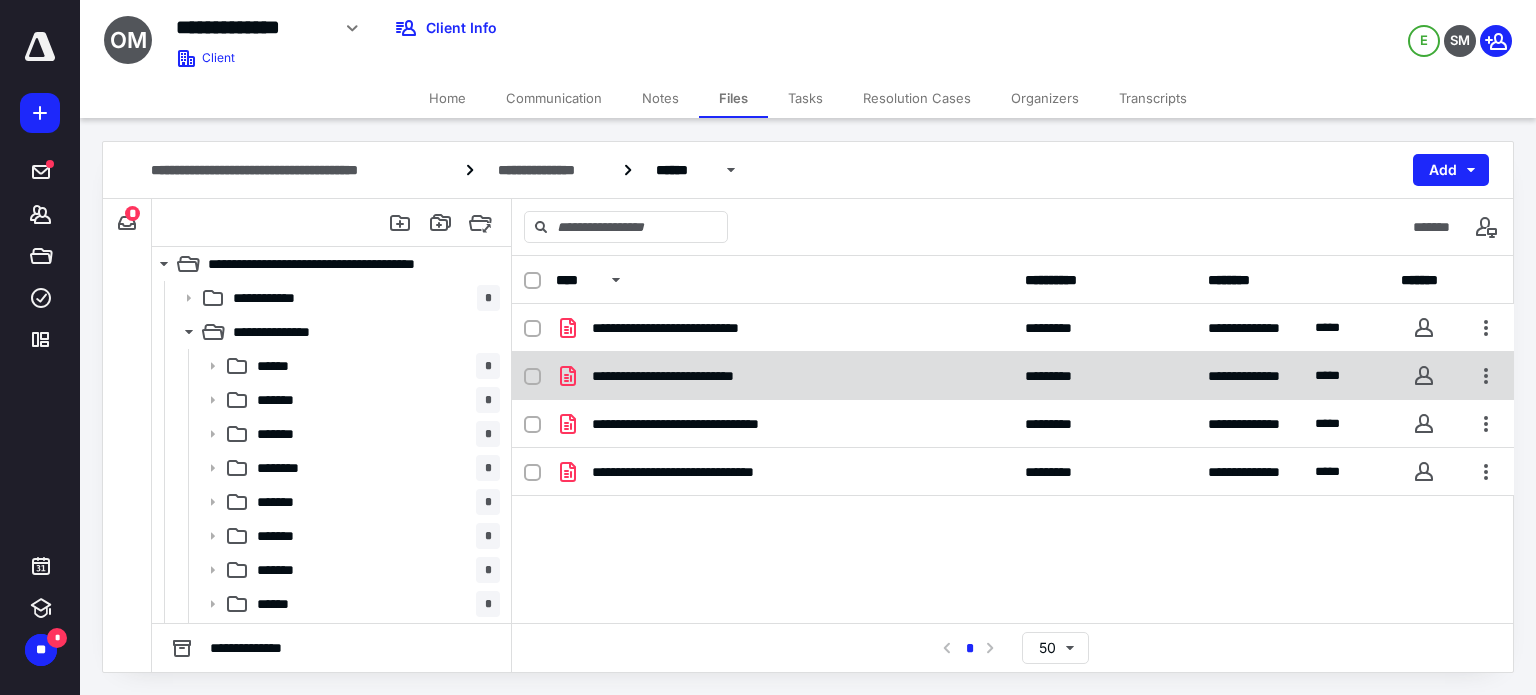 click on "**********" at bounding box center (784, 376) 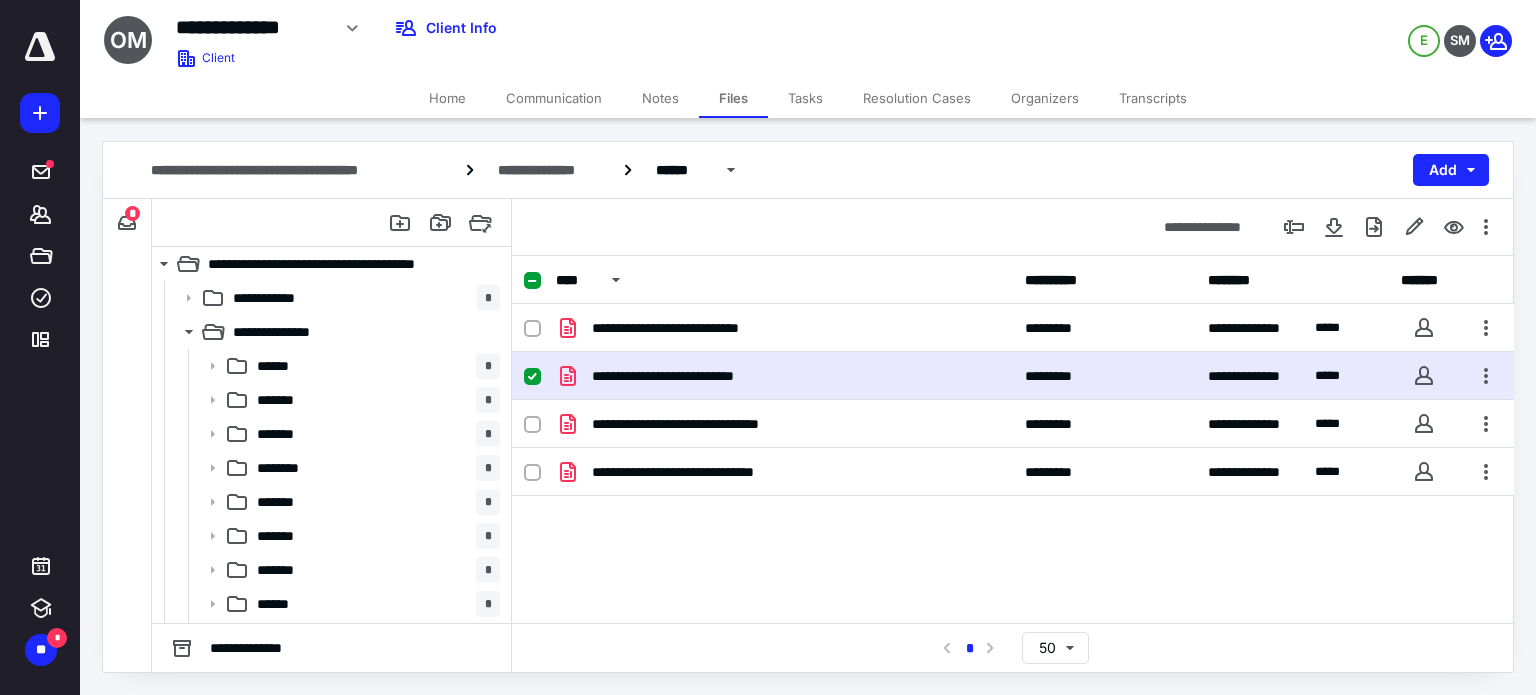 click on "**********" at bounding box center (784, 376) 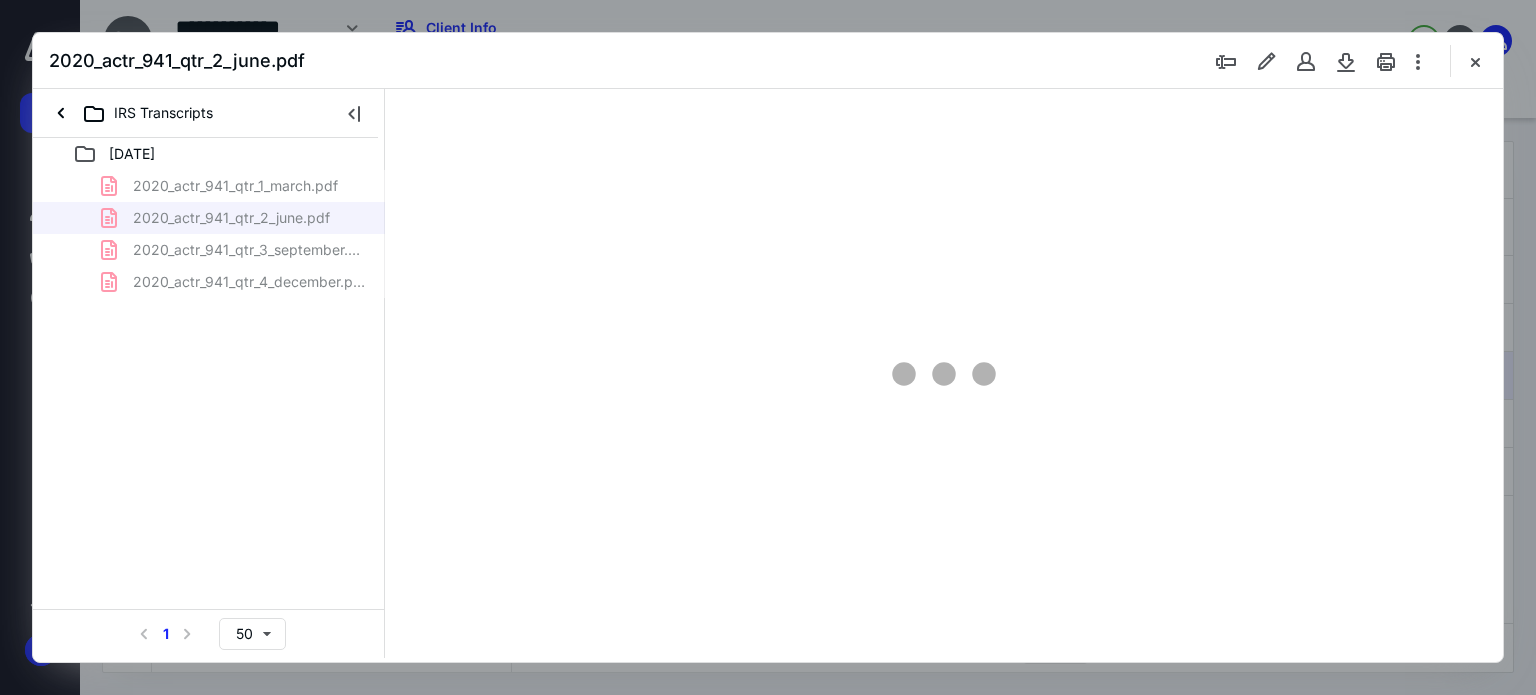 scroll, scrollTop: 0, scrollLeft: 0, axis: both 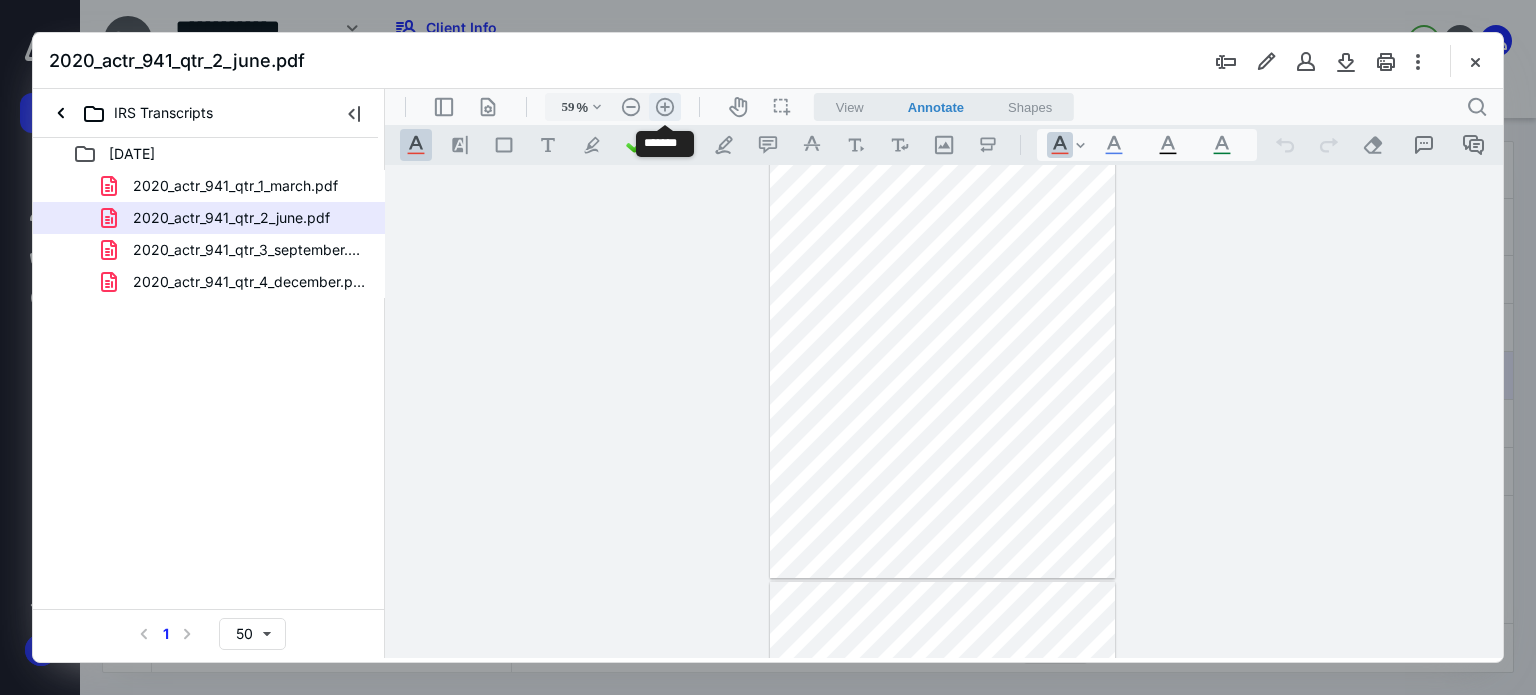 click on ".cls-1{fill:#abb0c4;} icon - header - zoom - in - line" at bounding box center (665, 107) 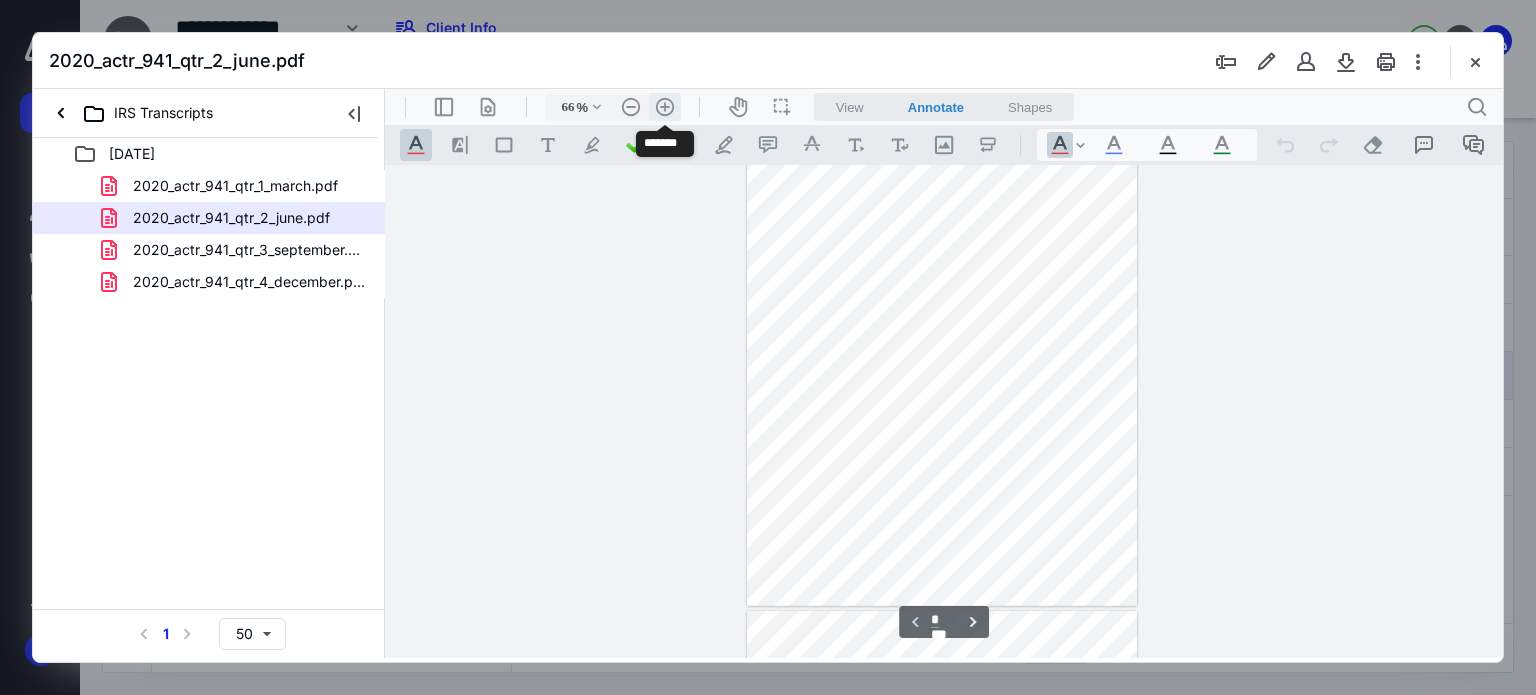 click on ".cls-1{fill:#abb0c4;} icon - header - zoom - in - line" at bounding box center (665, 107) 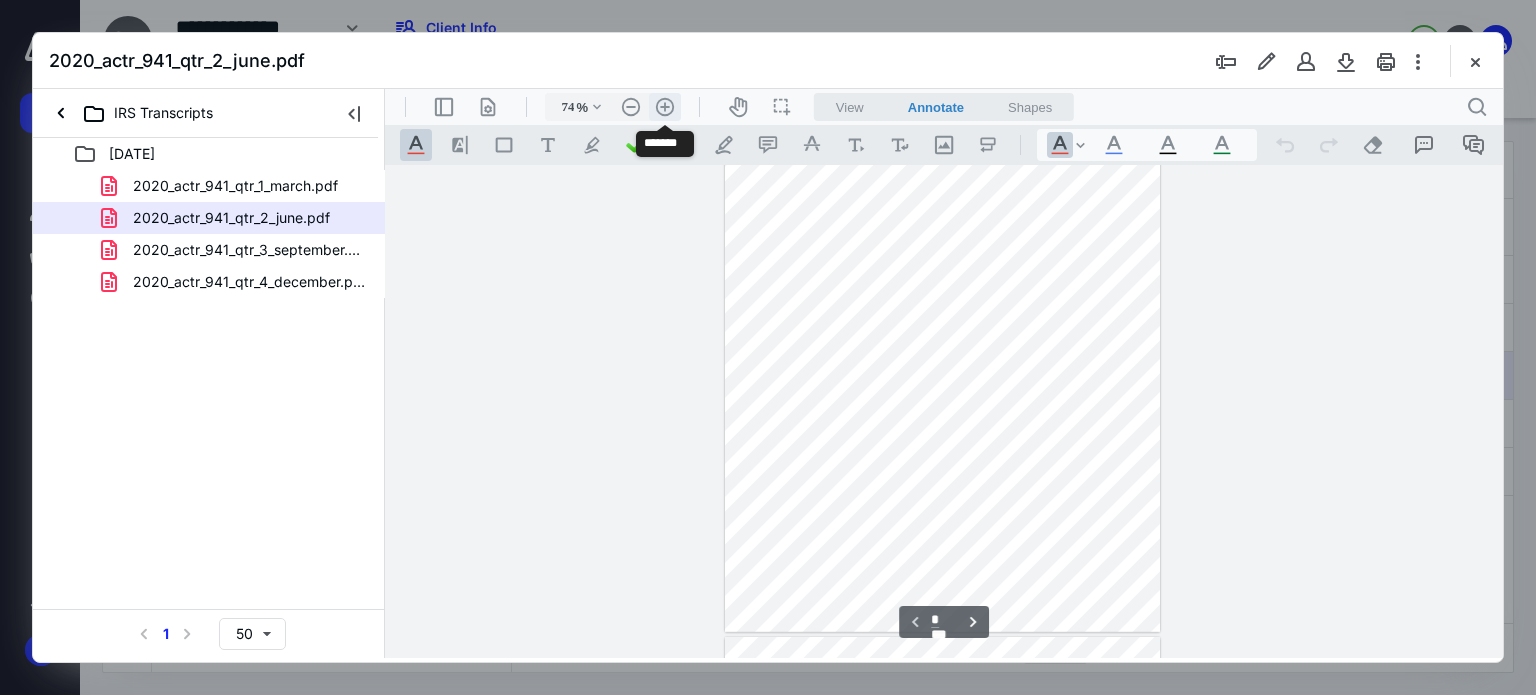 click on ".cls-1{fill:#abb0c4;} icon - header - zoom - in - line" at bounding box center [665, 107] 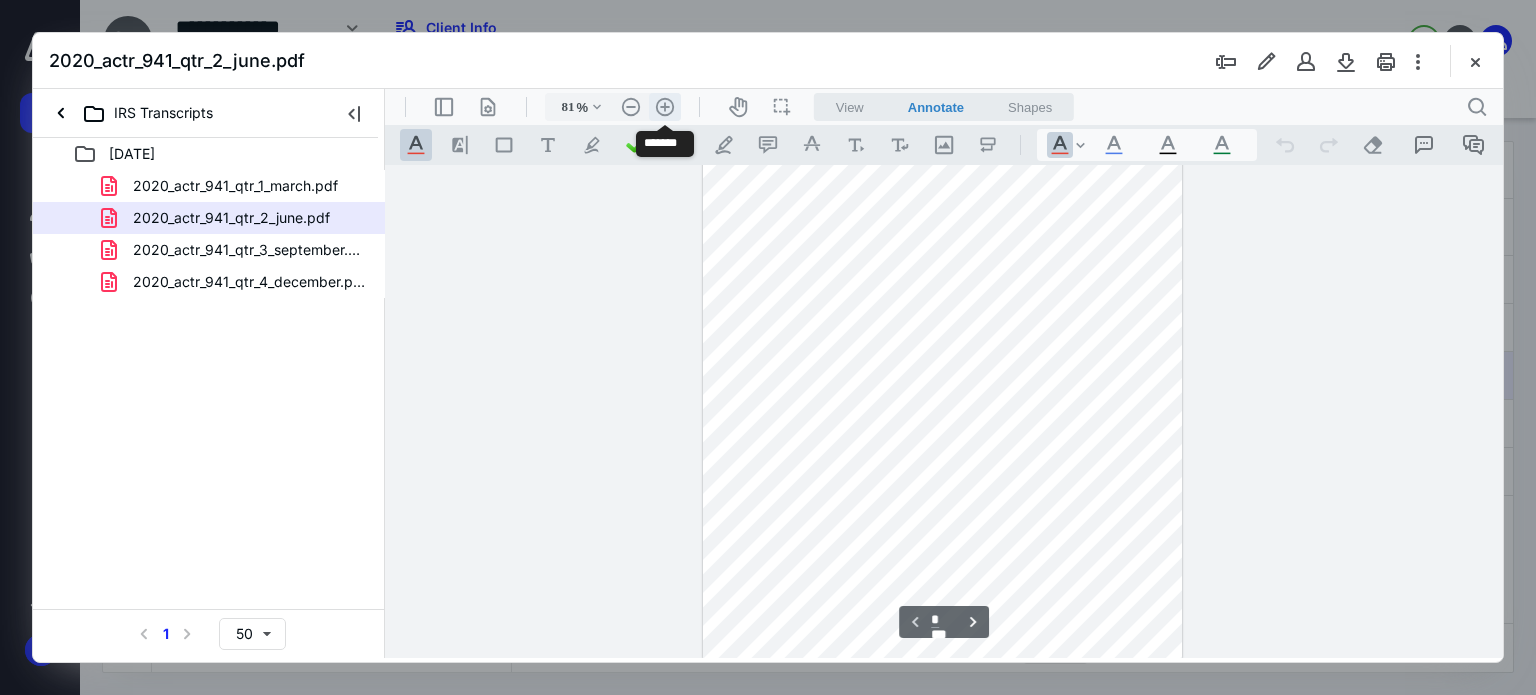 click on ".cls-1{fill:#abb0c4;} icon - header - zoom - in - line" at bounding box center [665, 107] 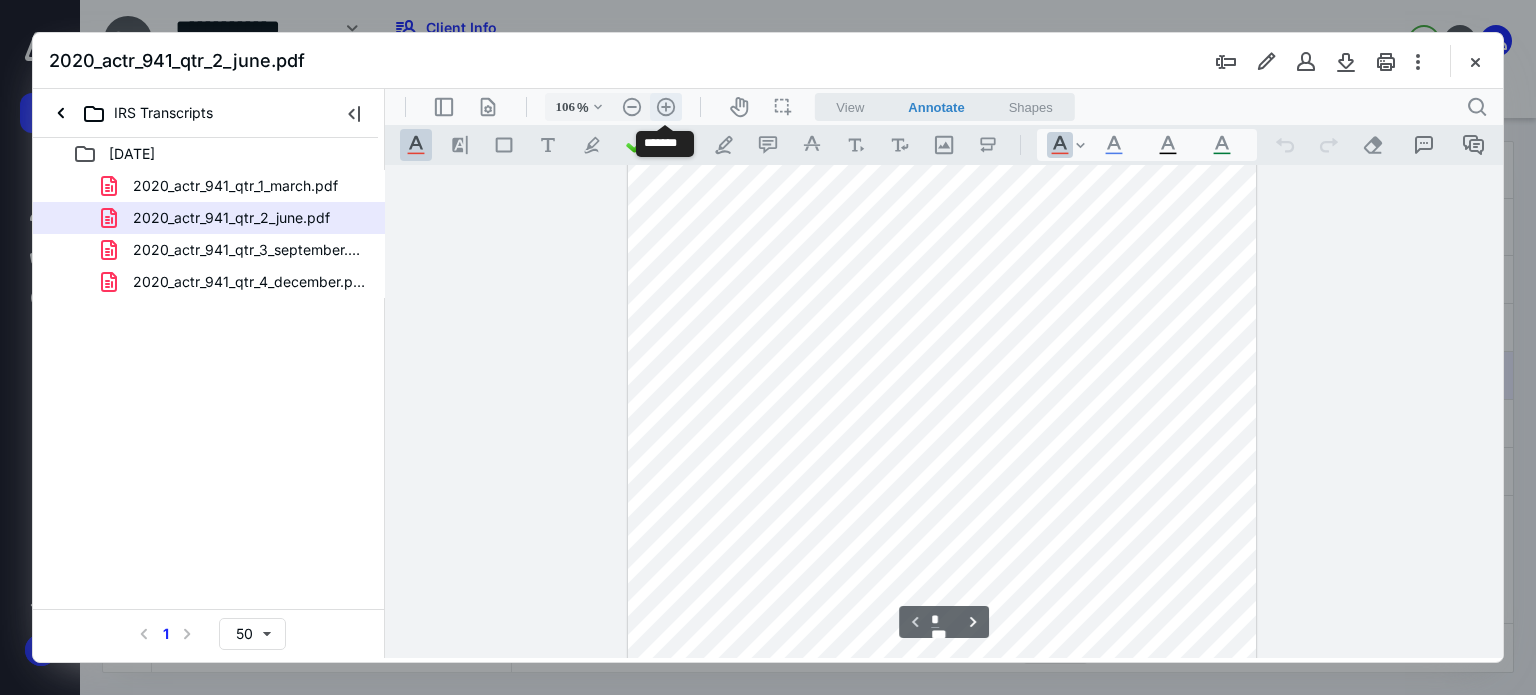 click on ".cls-1{fill:#abb0c4;} icon - header - zoom - in - line" at bounding box center (666, 107) 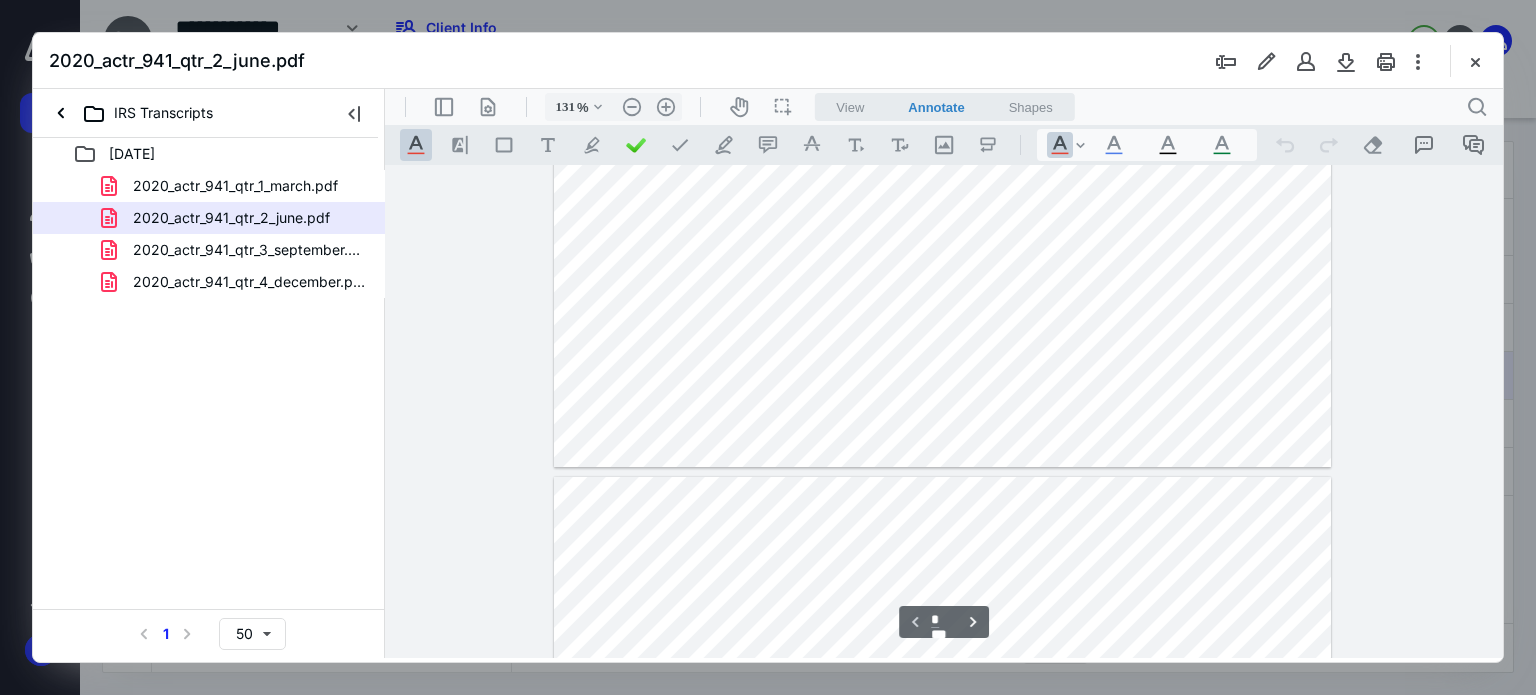 scroll, scrollTop: 835, scrollLeft: 0, axis: vertical 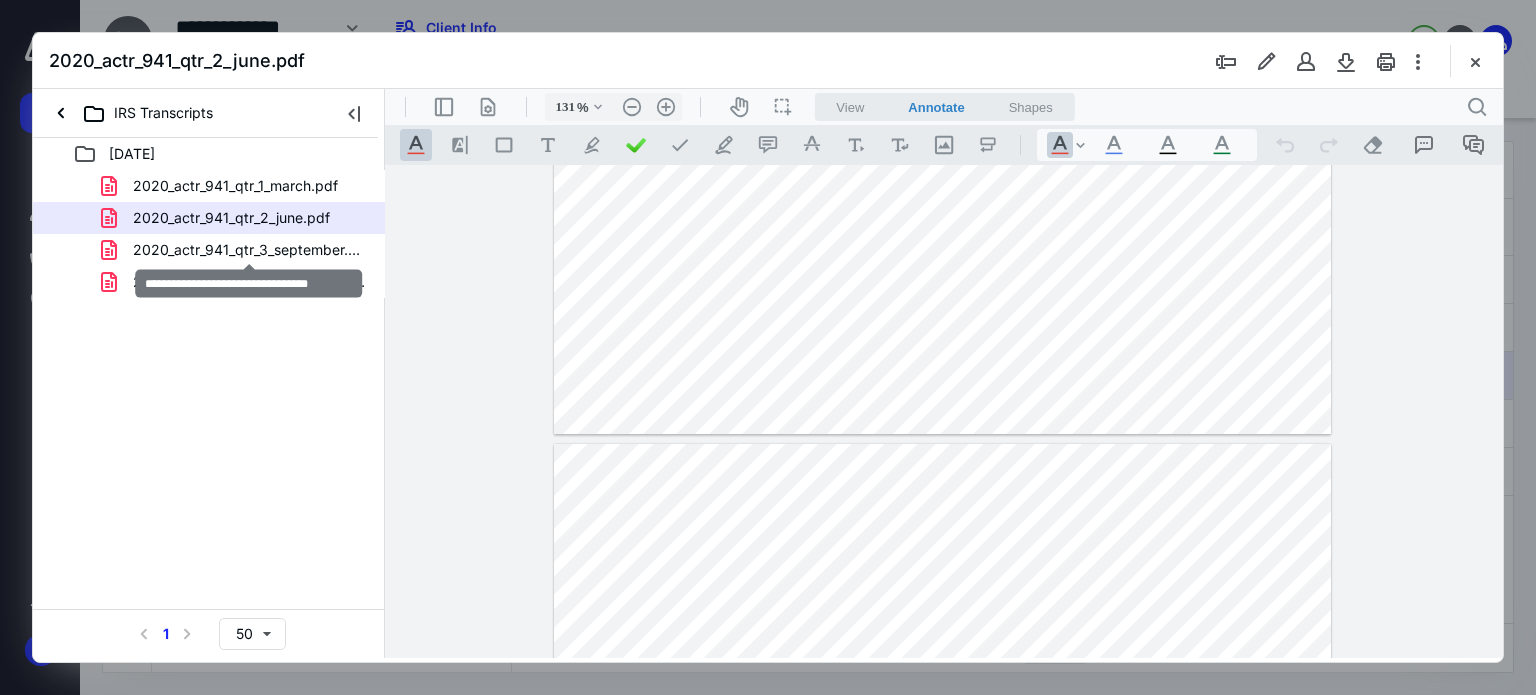 click on "2020_actr_941_qtr_3_september.pdf" at bounding box center (249, 250) 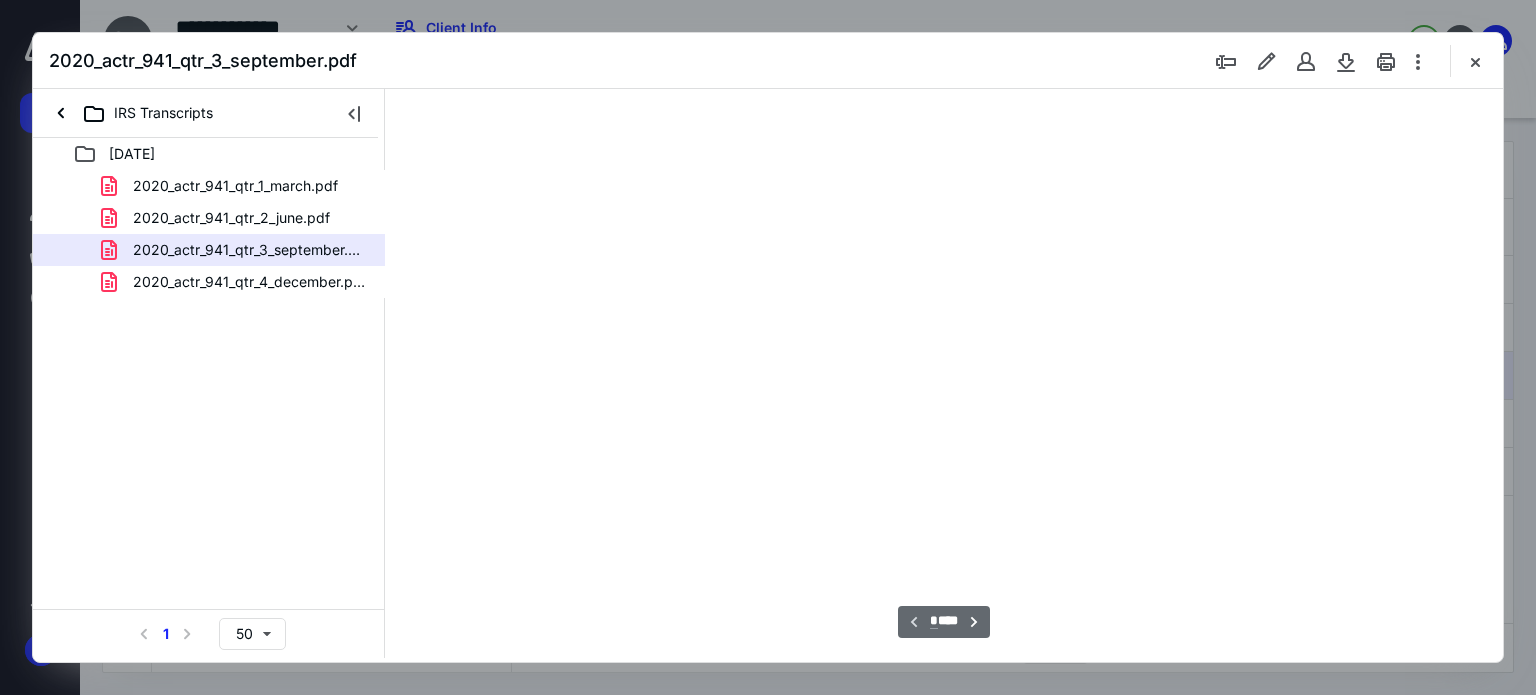 scroll, scrollTop: 78, scrollLeft: 0, axis: vertical 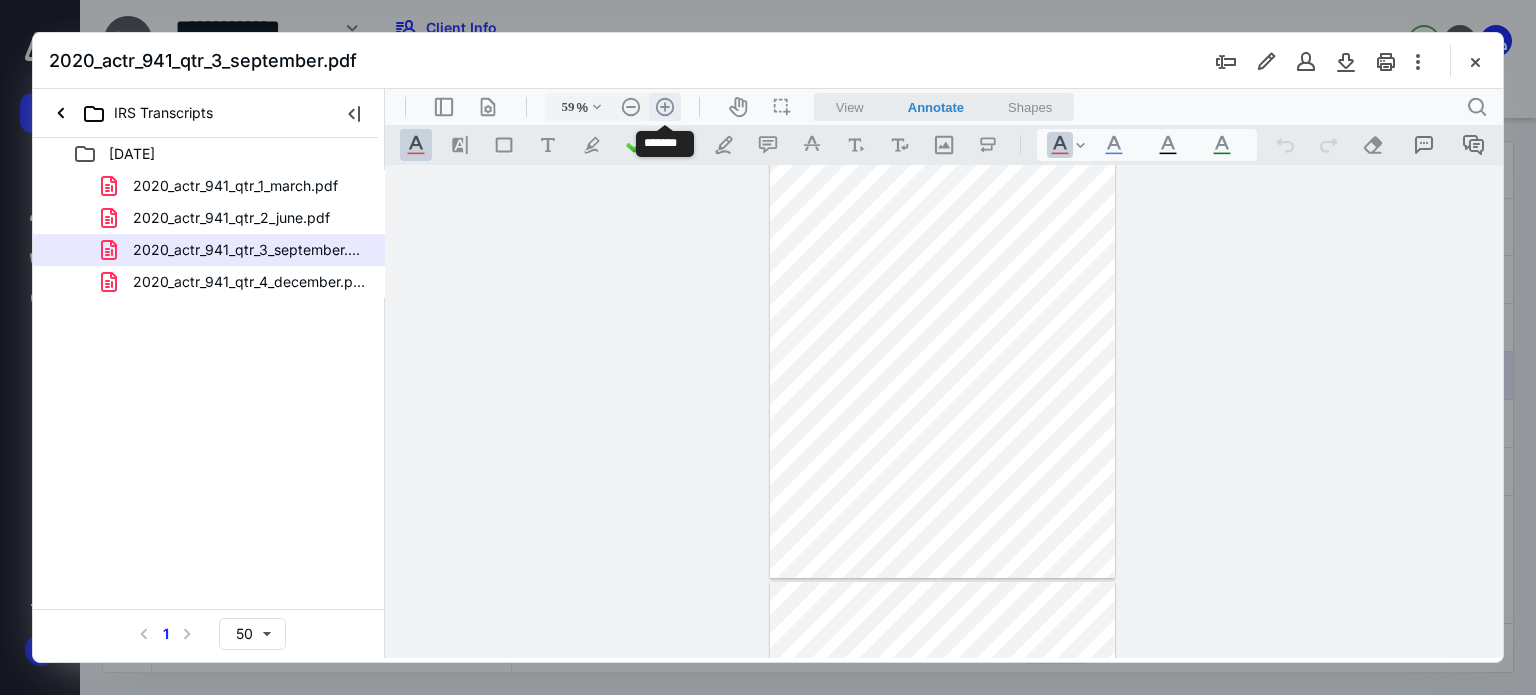 click on ".cls-1{fill:#abb0c4;} icon - header - zoom - in - line" at bounding box center (665, 107) 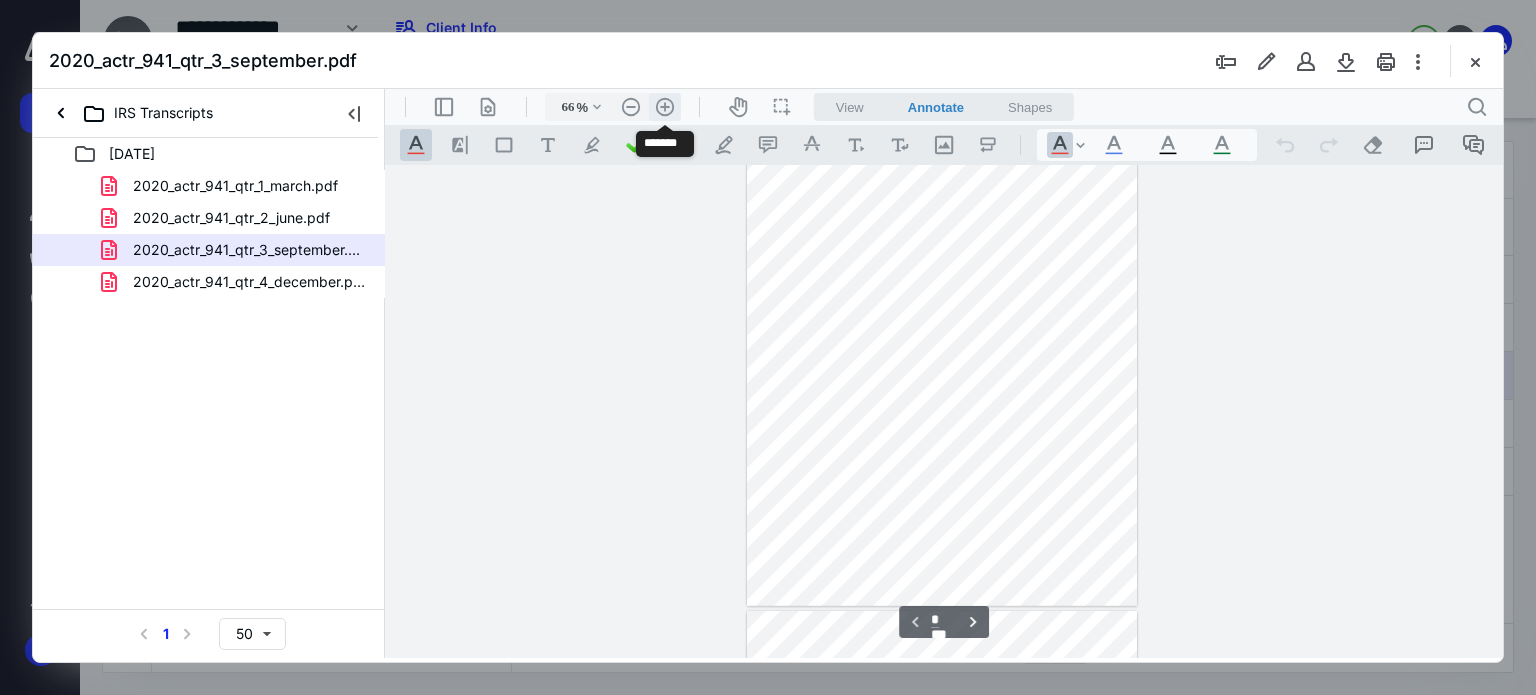 click on ".cls-1{fill:#abb0c4;} icon - header - zoom - in - line" at bounding box center [665, 107] 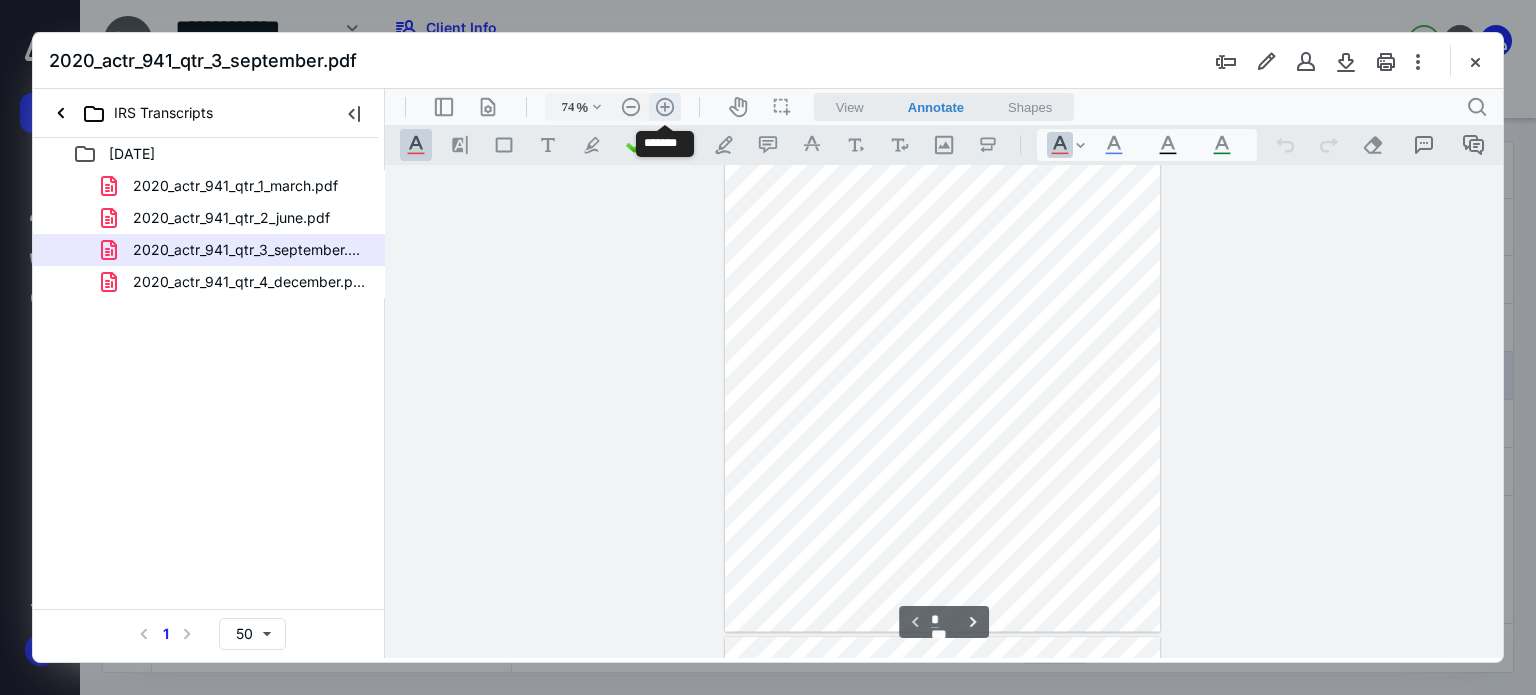 click on ".cls-1{fill:#abb0c4;} icon - header - zoom - in - line" at bounding box center [665, 107] 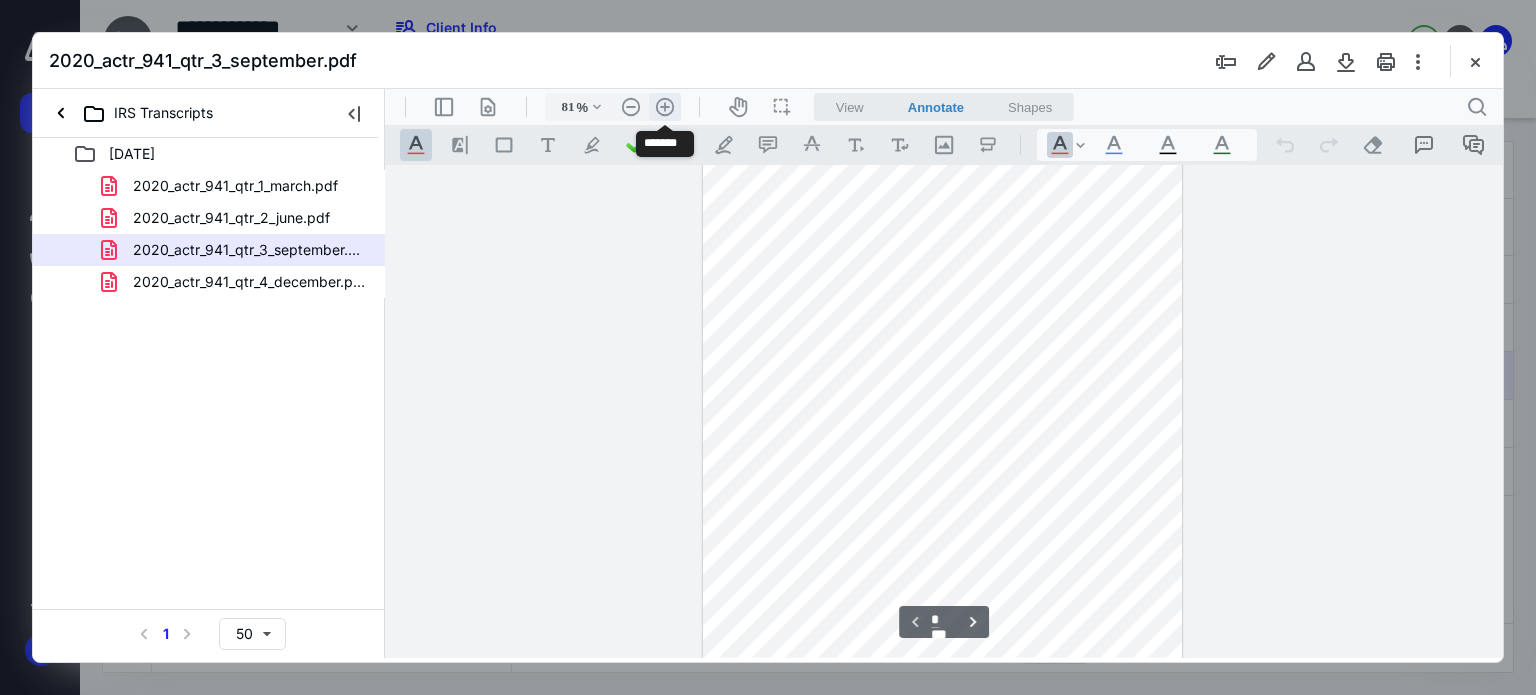 click on ".cls-1{fill:#abb0c4;} icon - header - zoom - in - line" at bounding box center (665, 107) 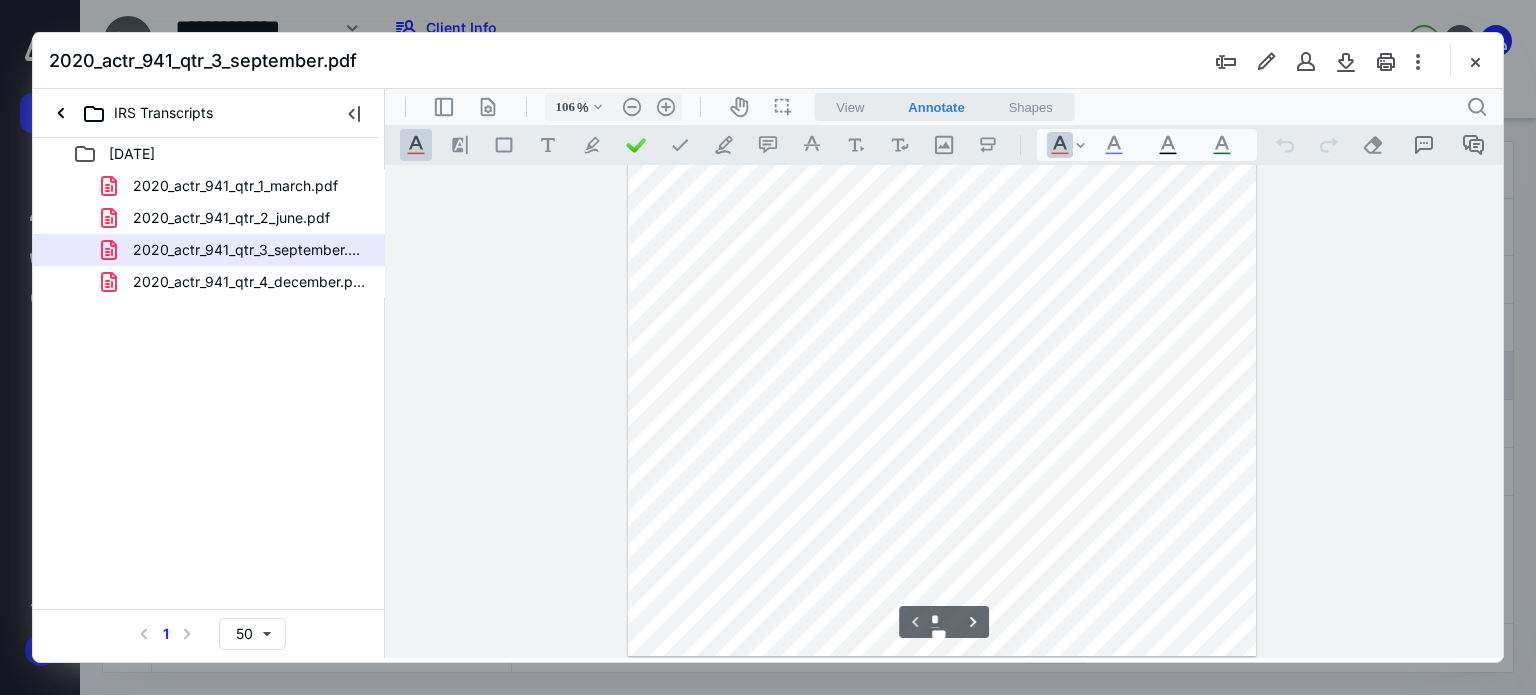 scroll, scrollTop: 612, scrollLeft: 0, axis: vertical 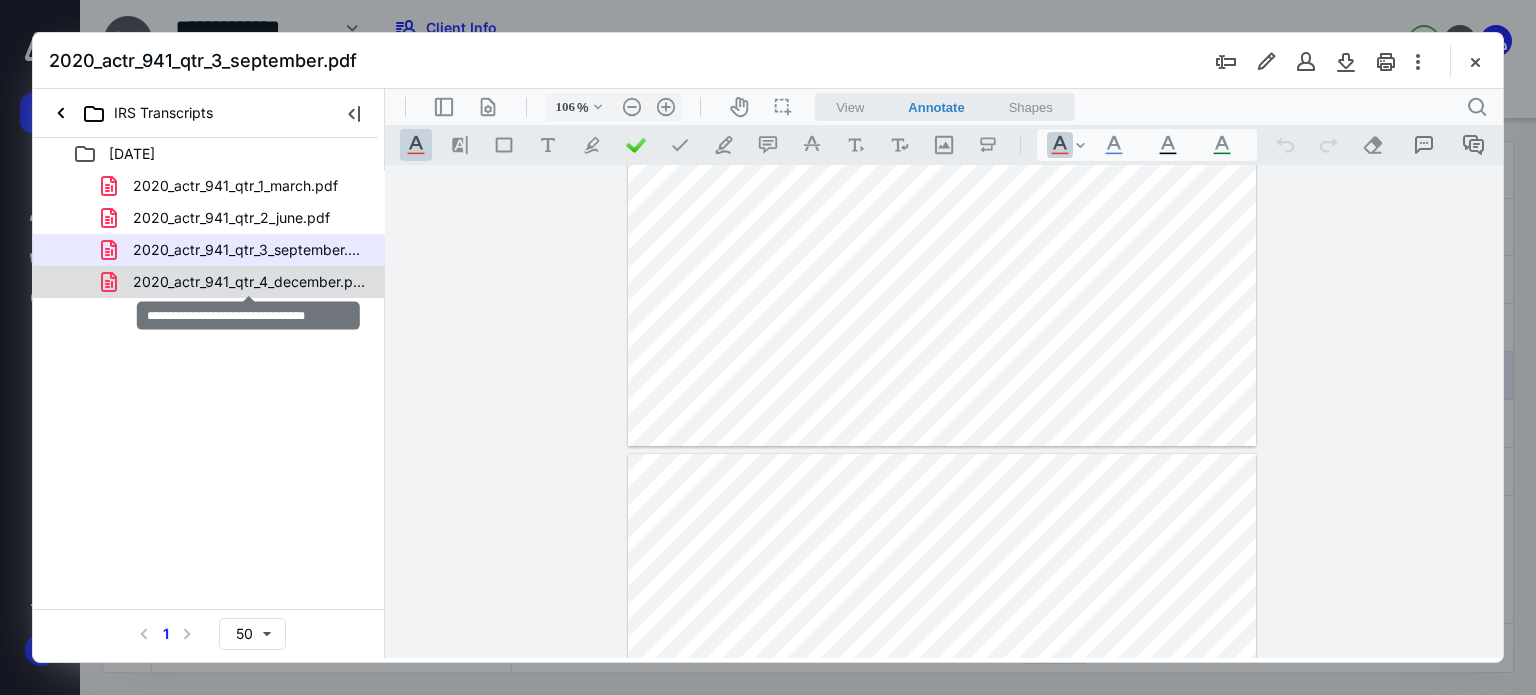 click on "2020_actr_941_qtr_4_december.pdf" at bounding box center (249, 282) 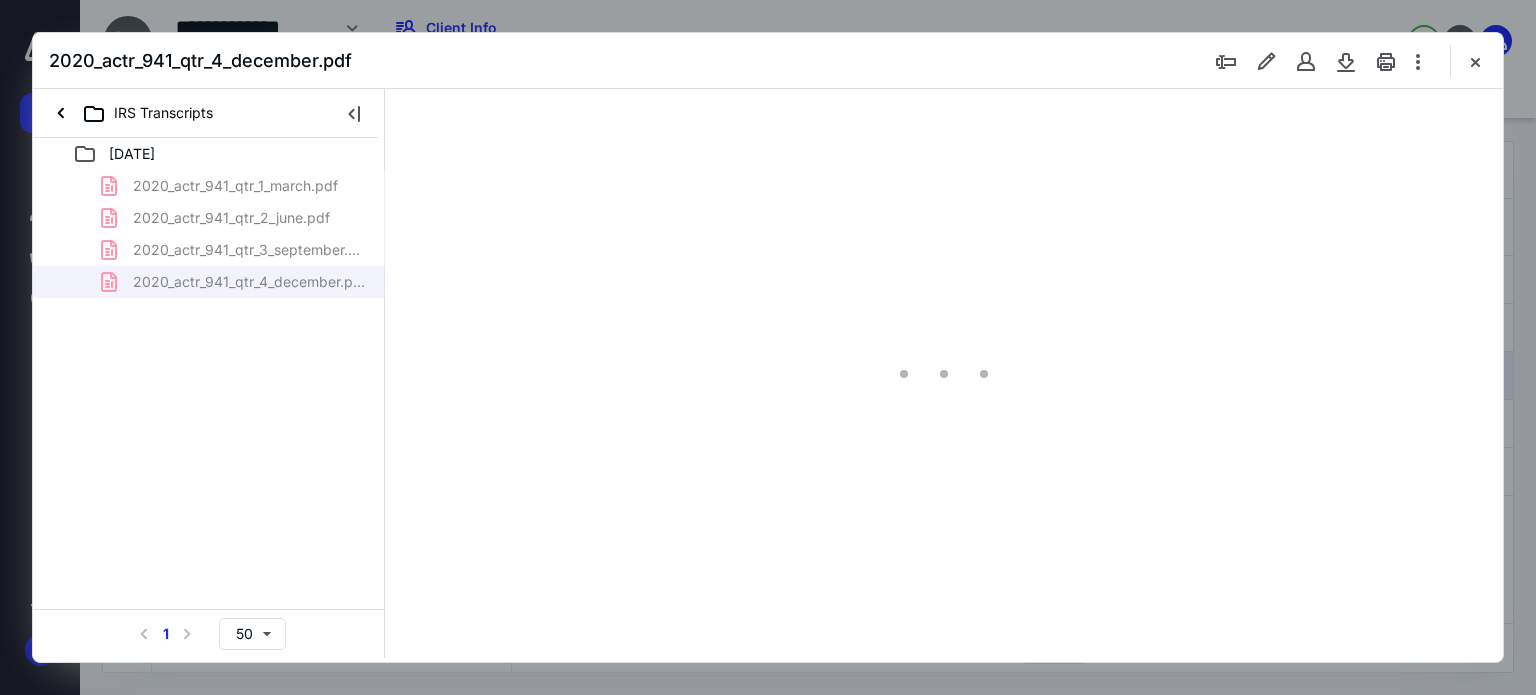 scroll, scrollTop: 78, scrollLeft: 0, axis: vertical 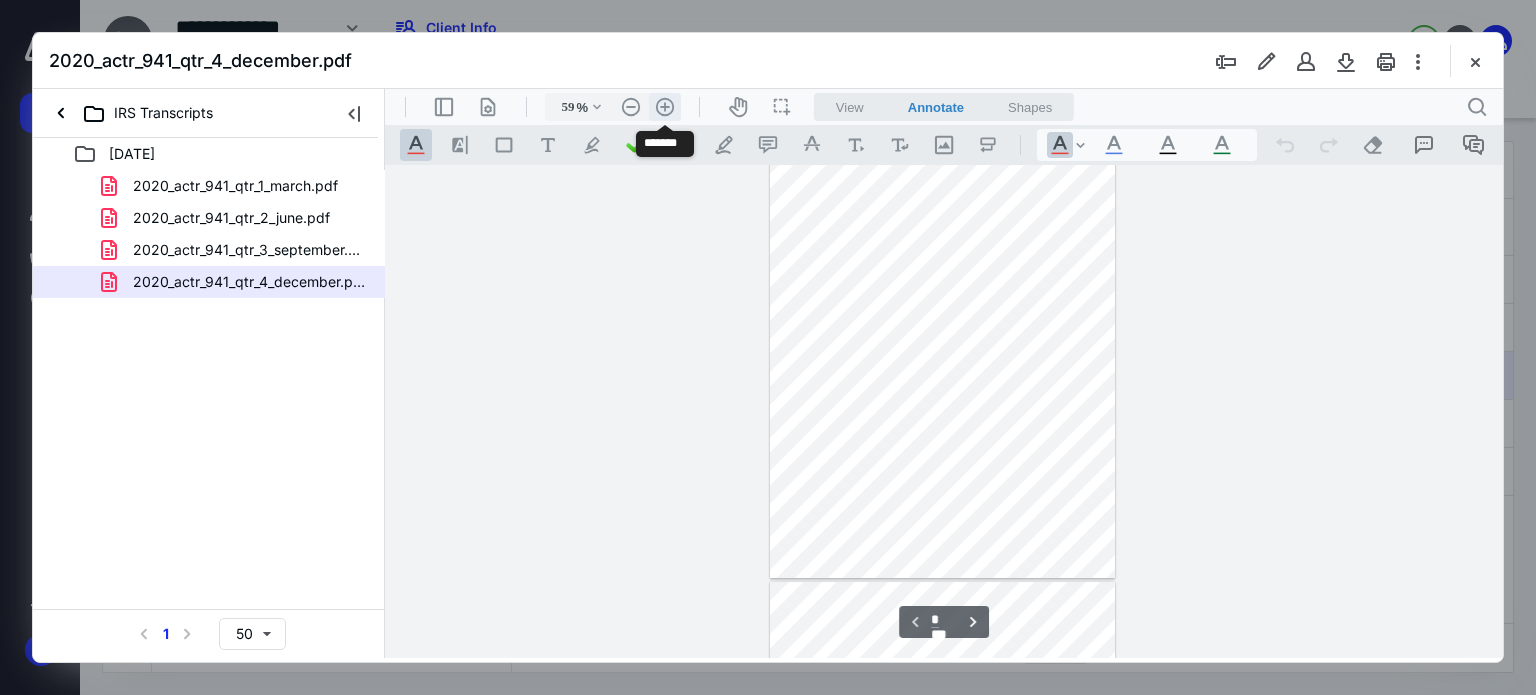 click on ".cls-1{fill:#abb0c4;} icon - header - zoom - in - line" at bounding box center [665, 107] 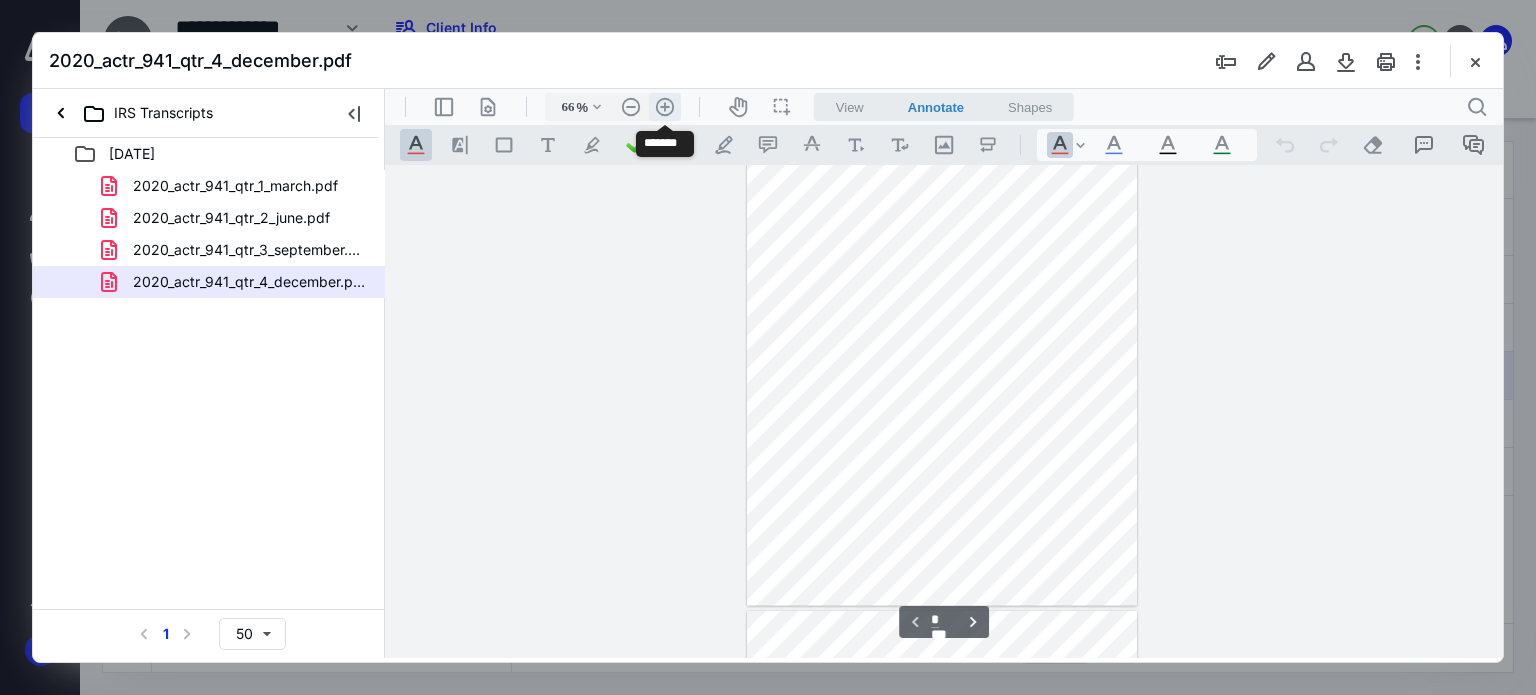 click on ".cls-1{fill:#abb0c4;} icon - header - zoom - in - line" at bounding box center (665, 107) 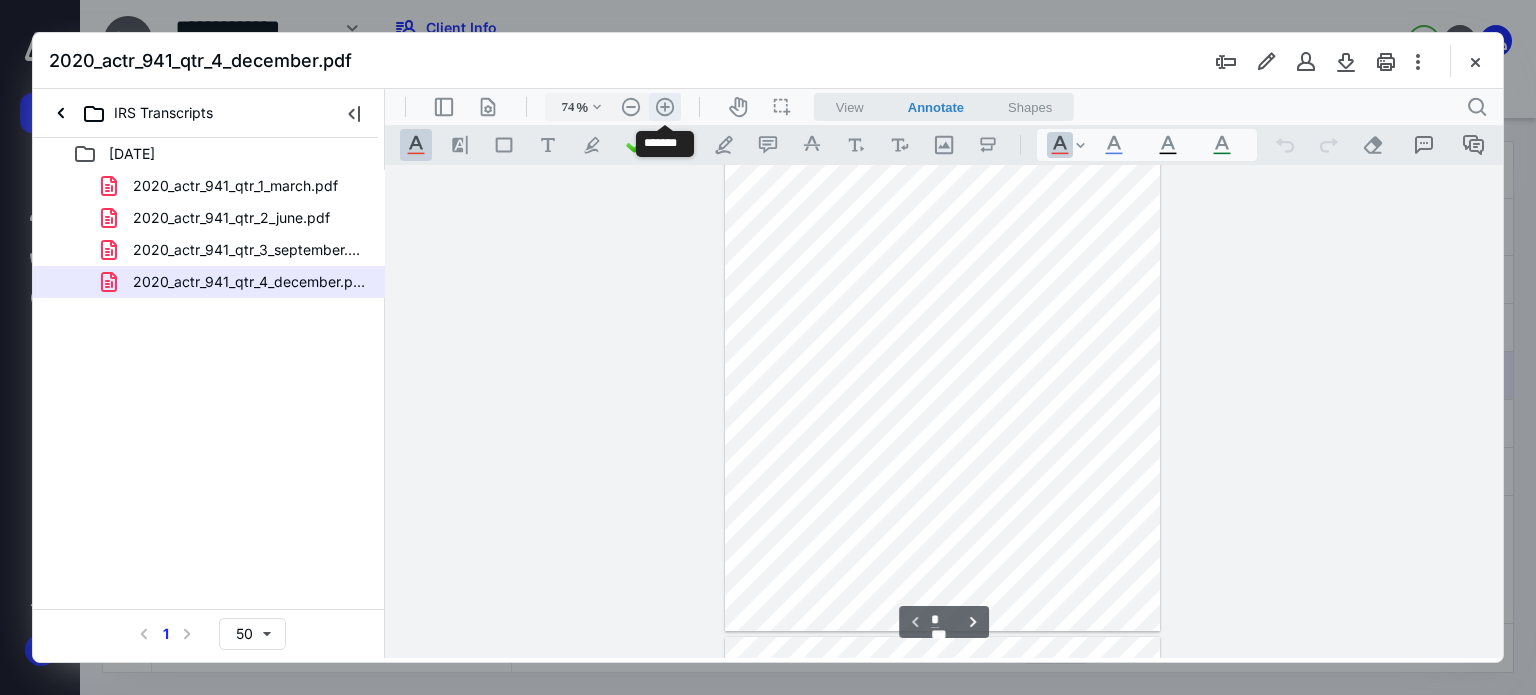 click on ".cls-1{fill:#abb0c4;} icon - header - zoom - in - line" at bounding box center (665, 107) 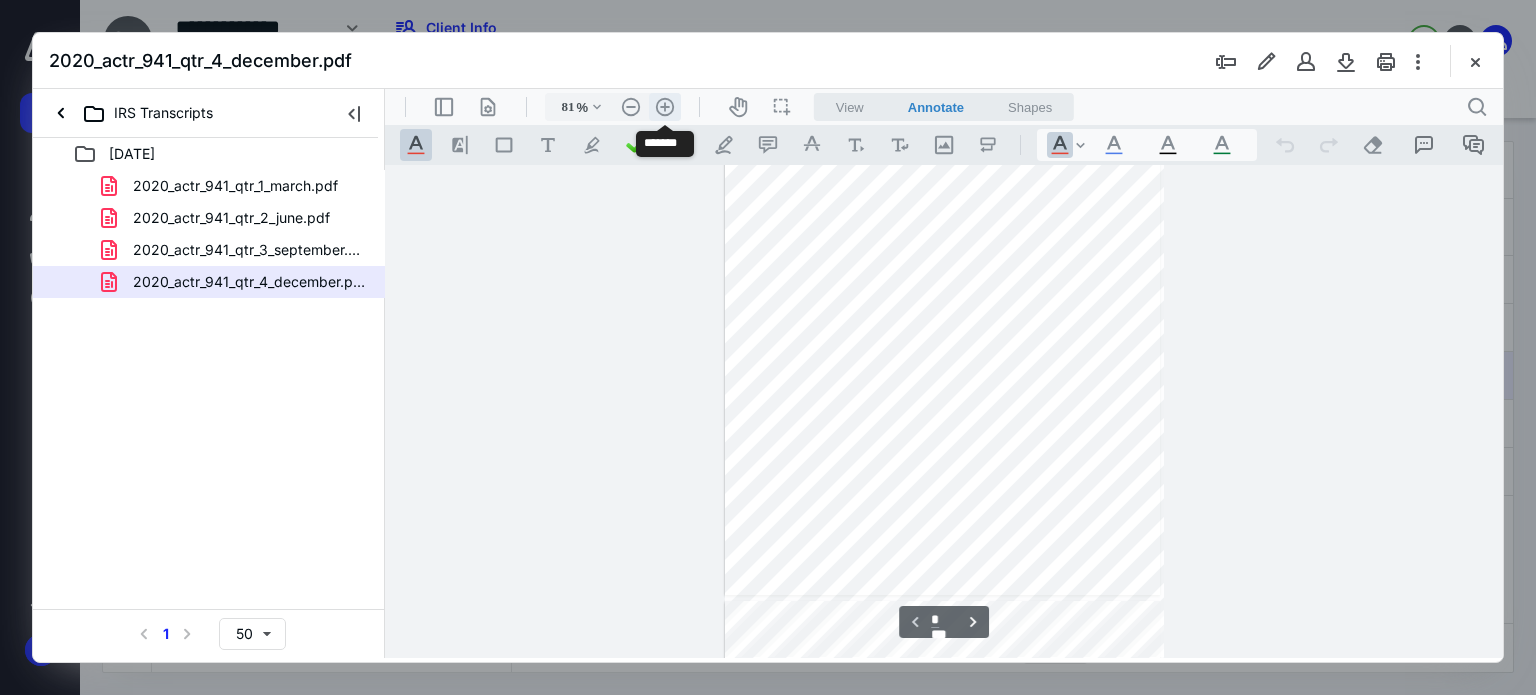 click on ".cls-1{fill:#abb0c4;} icon - header - zoom - in - line" at bounding box center [665, 107] 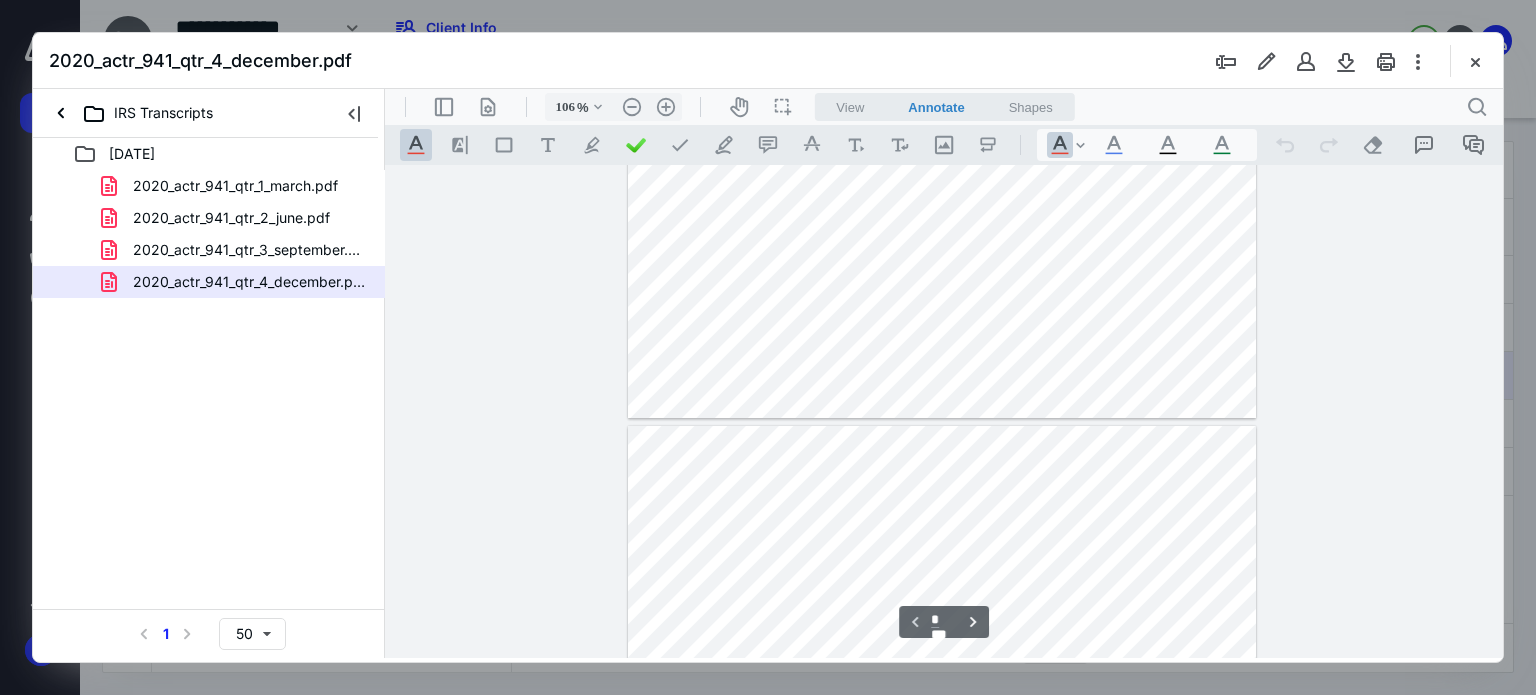 scroll, scrollTop: 612, scrollLeft: 0, axis: vertical 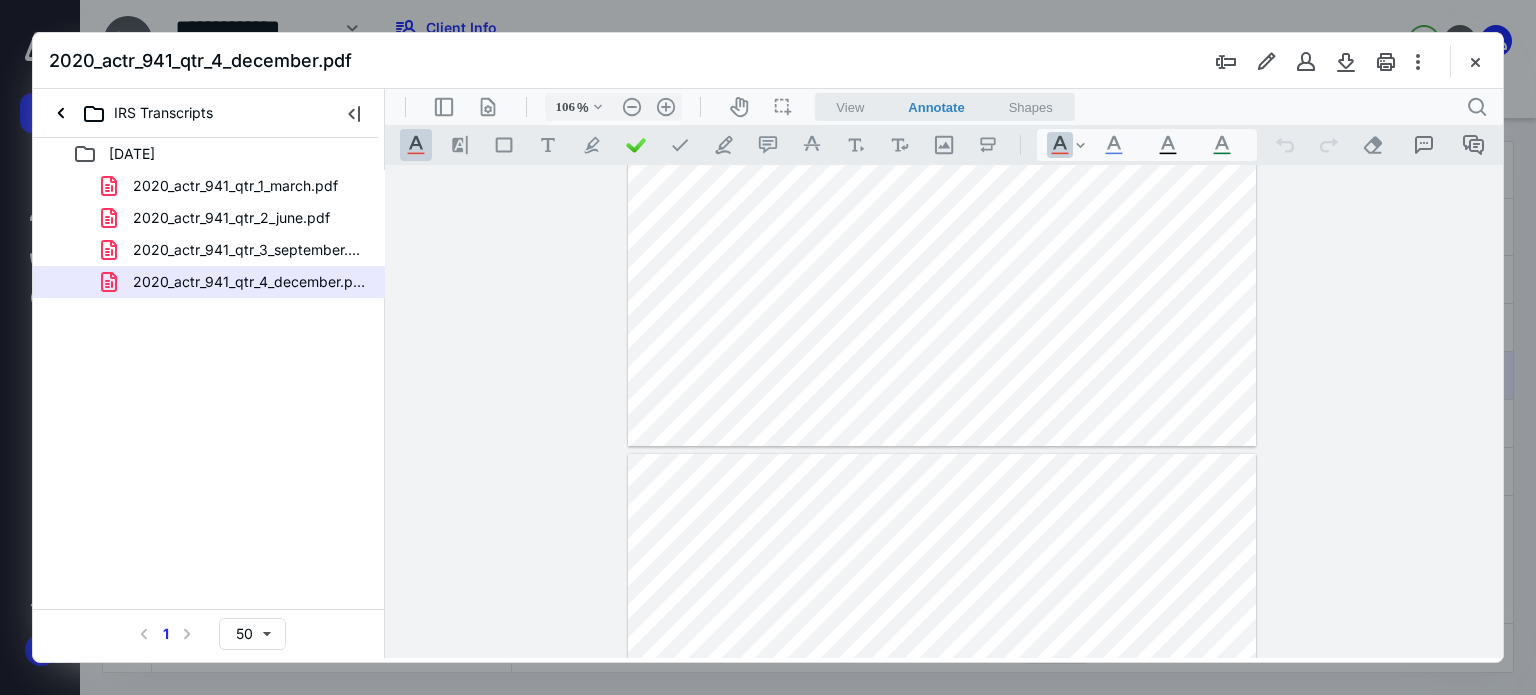 type on "*" 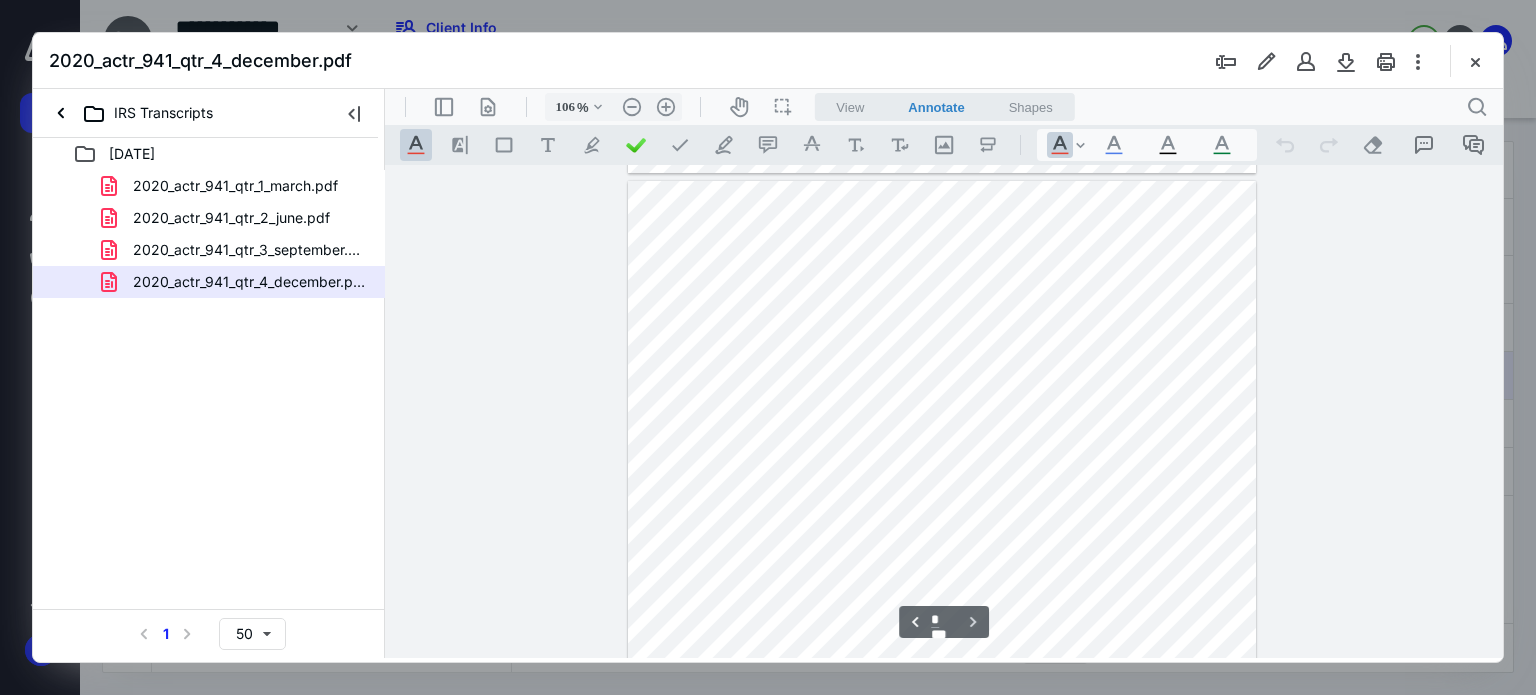 scroll, scrollTop: 912, scrollLeft: 0, axis: vertical 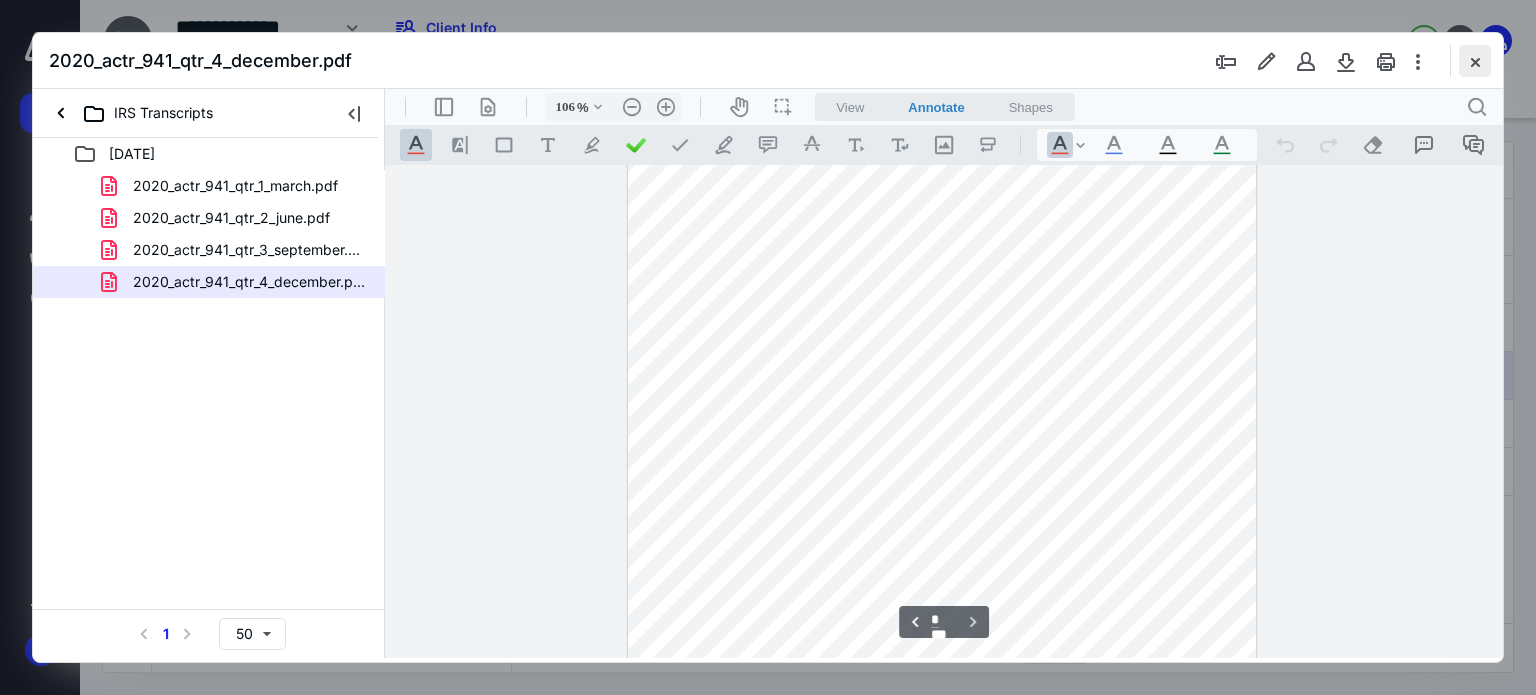 click at bounding box center [1475, 61] 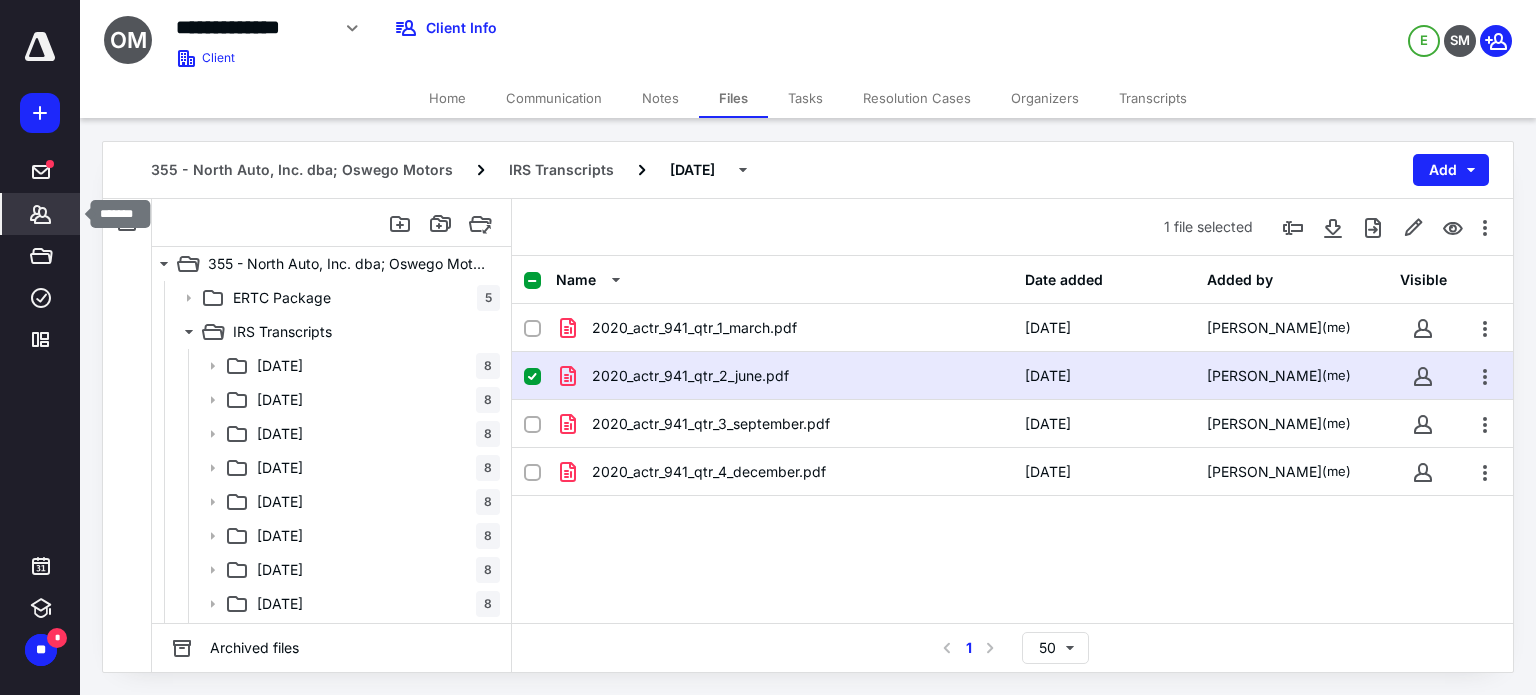 click 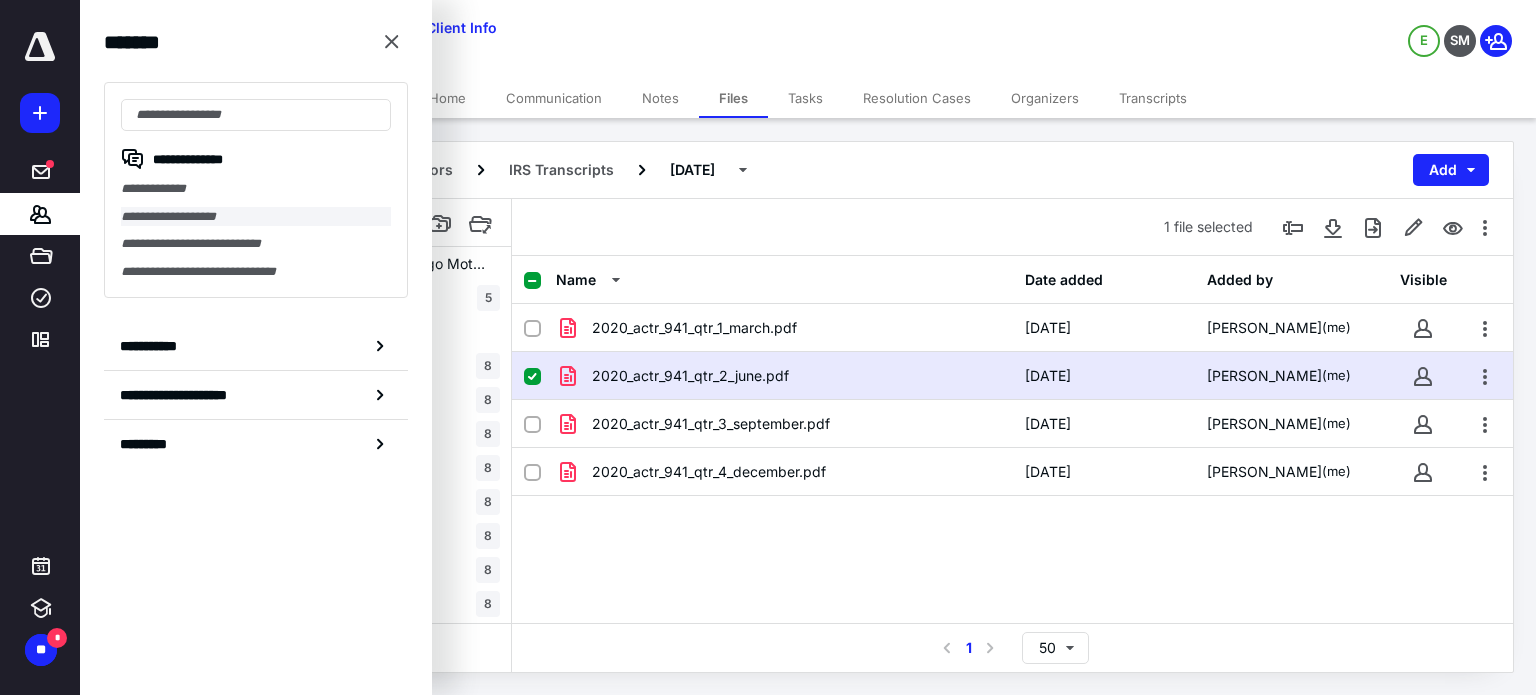 click on "**********" at bounding box center [256, 217] 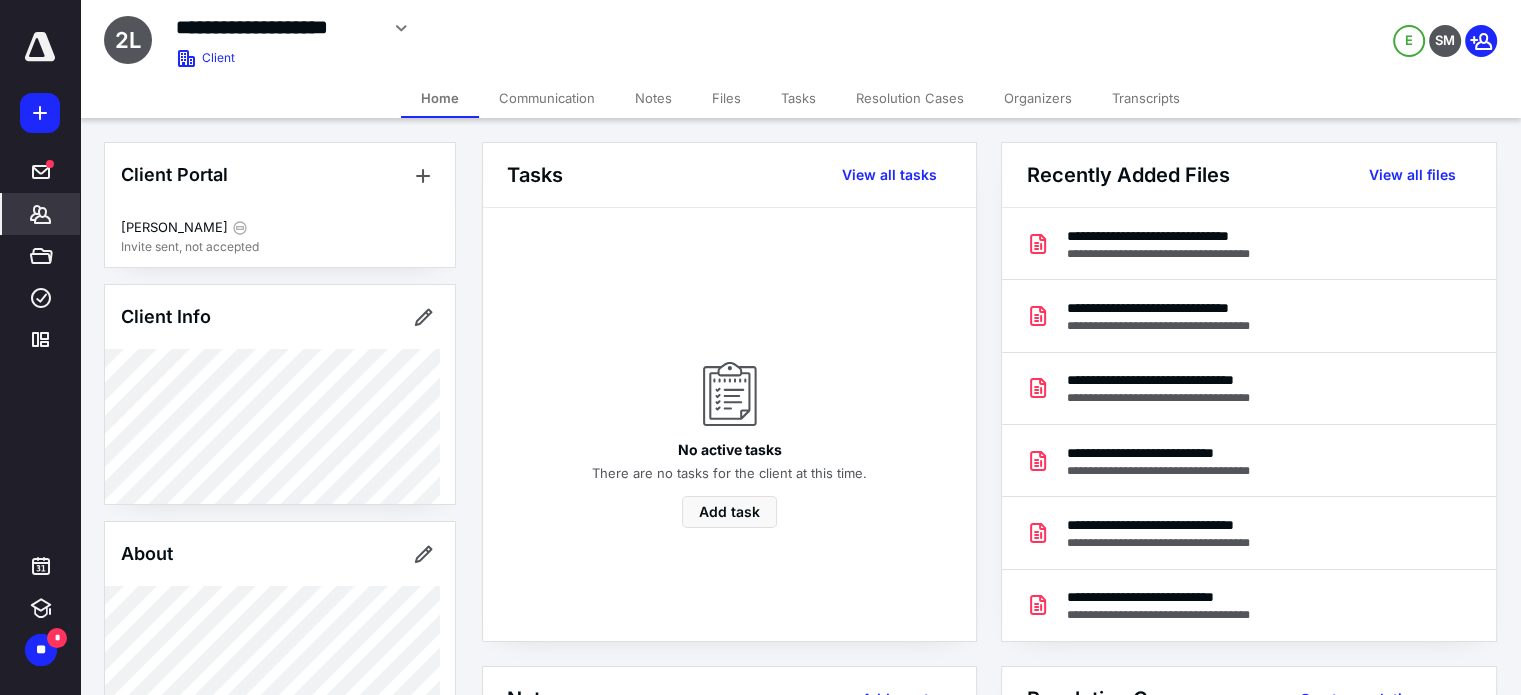 click on "Transcripts" at bounding box center (1146, 98) 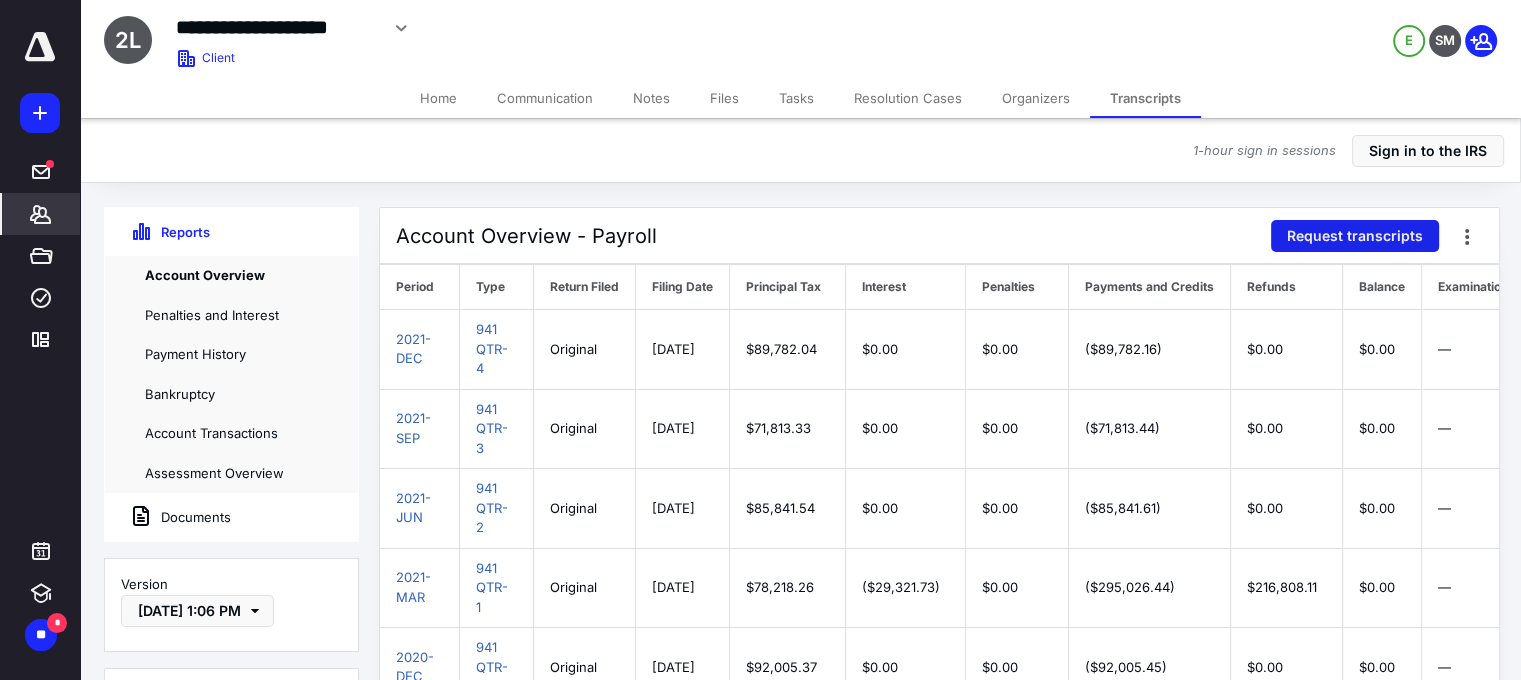 click on "Request transcripts" at bounding box center [1355, 236] 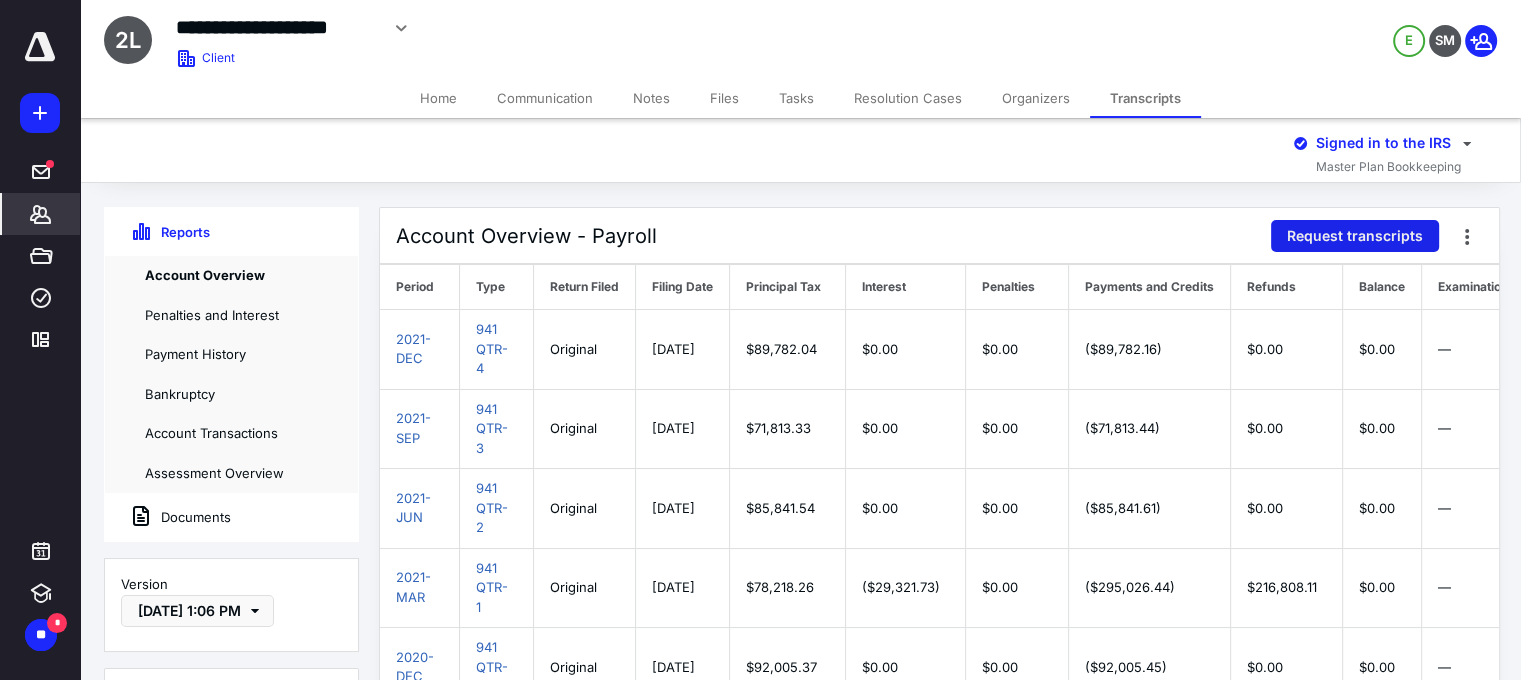 click on "Request transcripts" at bounding box center [1355, 236] 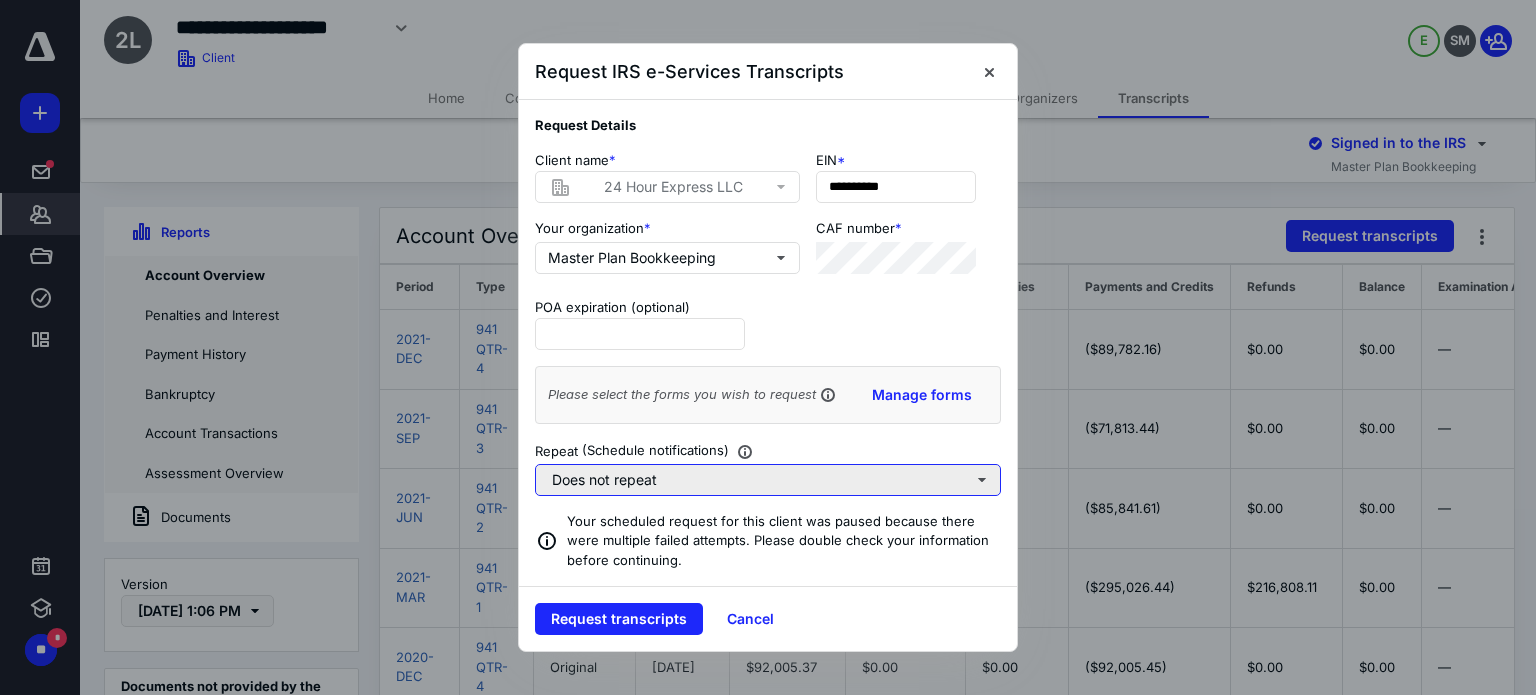 click on "Does not repeat" at bounding box center (768, 480) 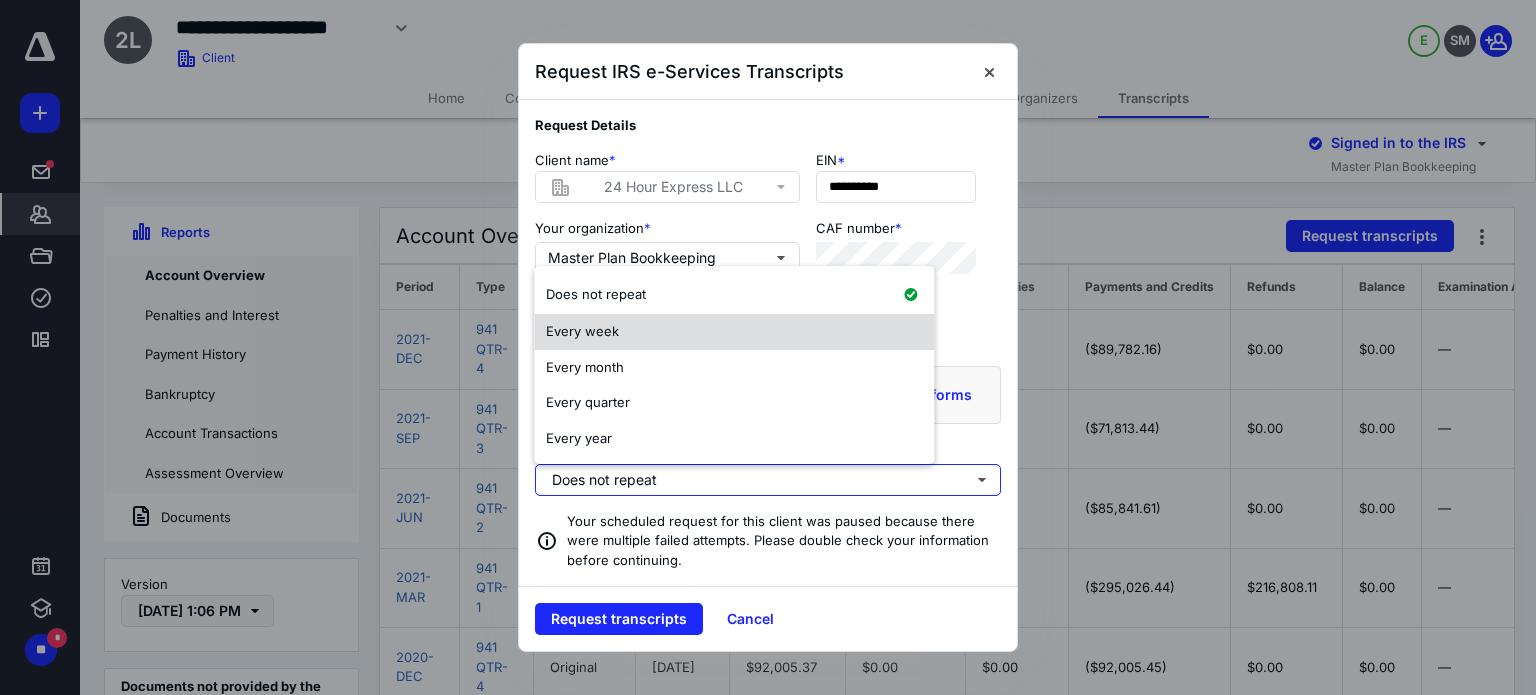 click on "Every week" at bounding box center [734, 332] 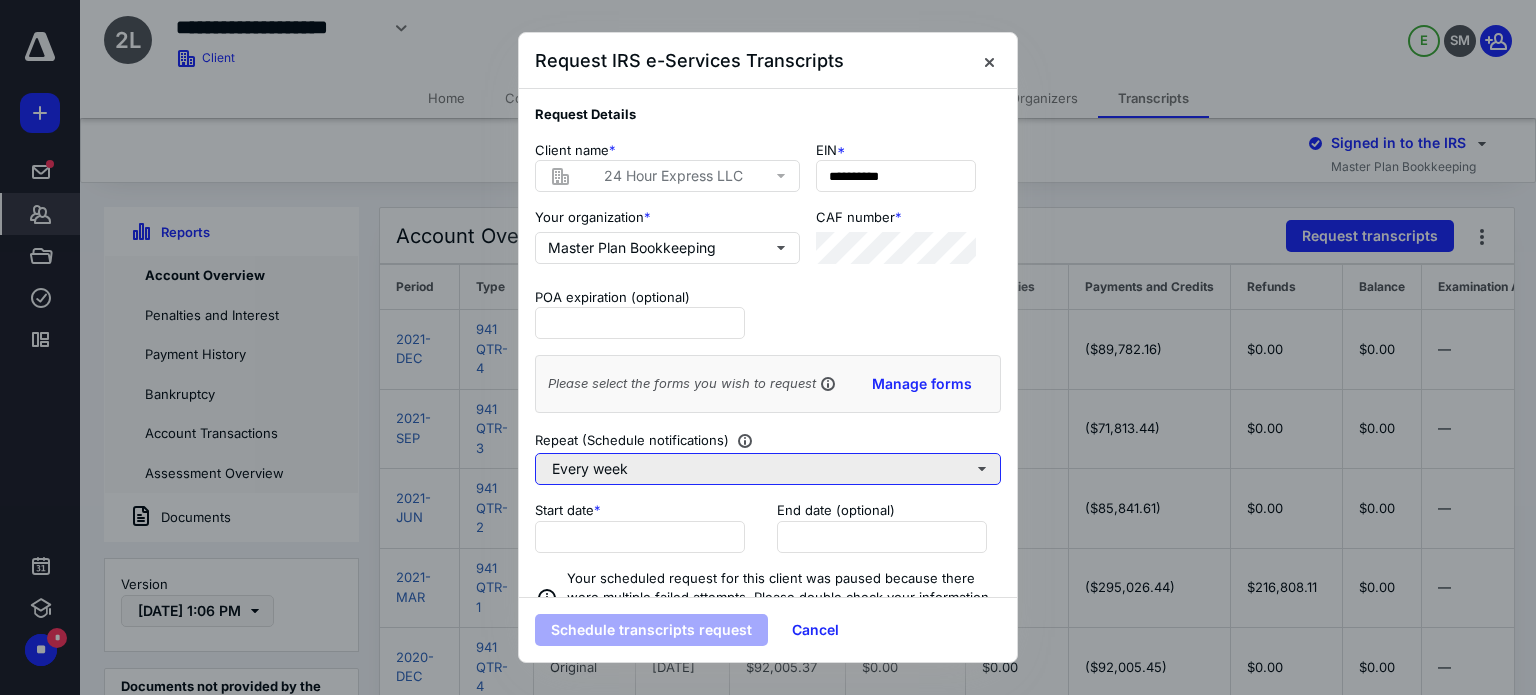 scroll, scrollTop: 44, scrollLeft: 0, axis: vertical 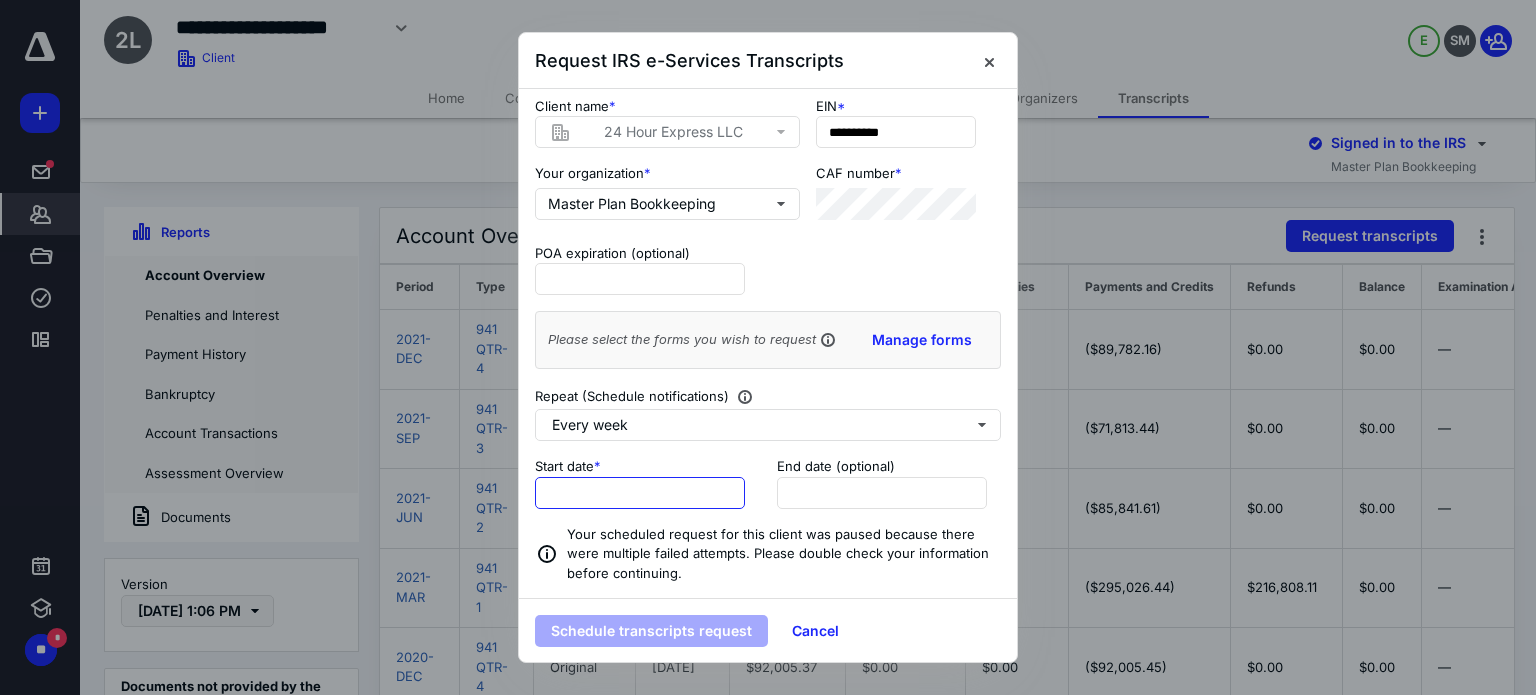 click at bounding box center (640, 493) 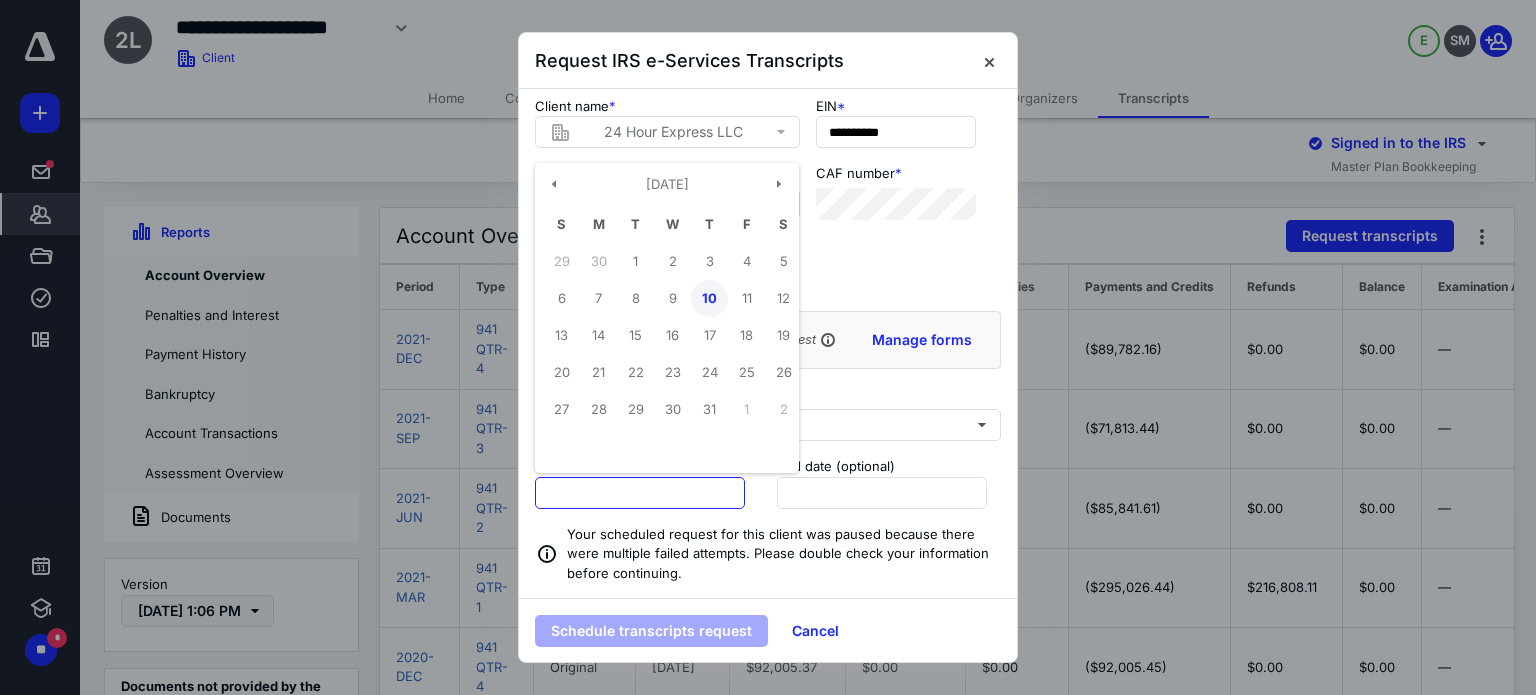 click on "10" at bounding box center (709, 298) 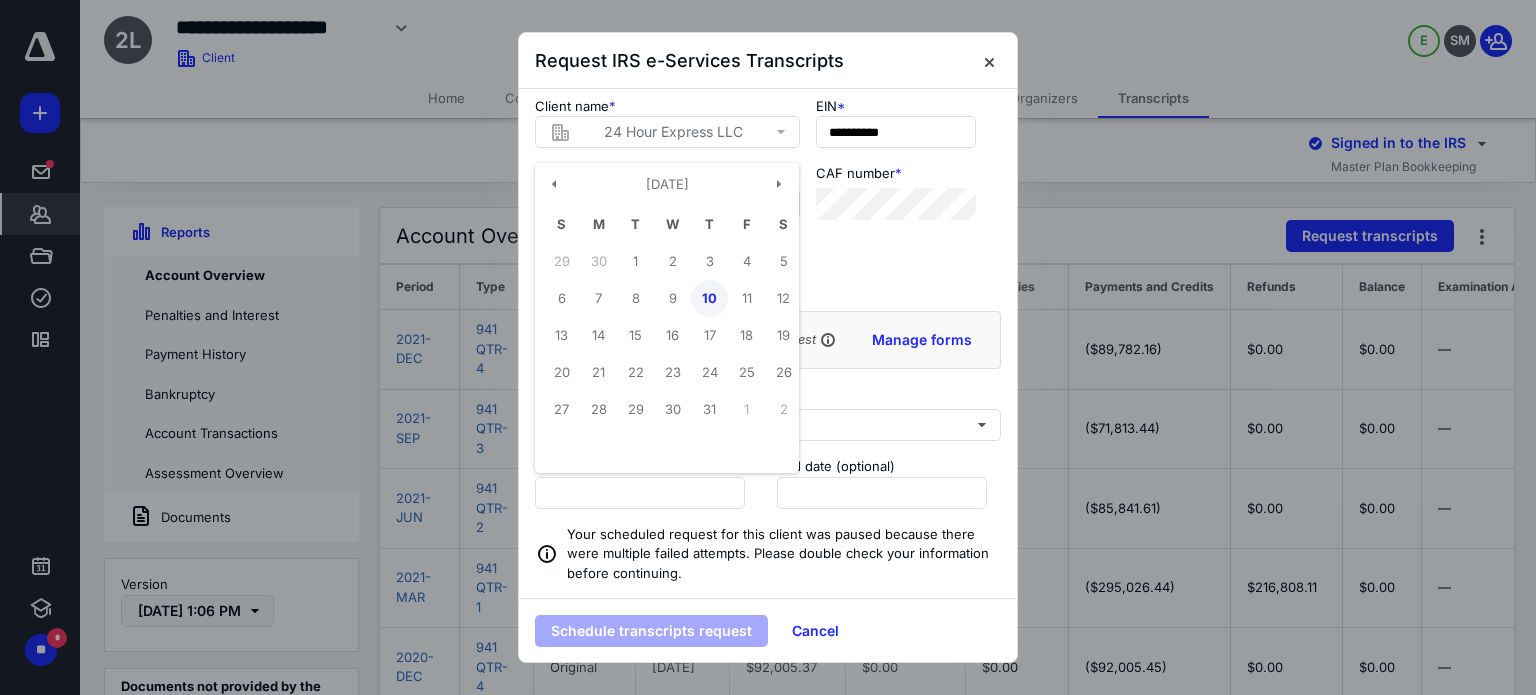 type on "**********" 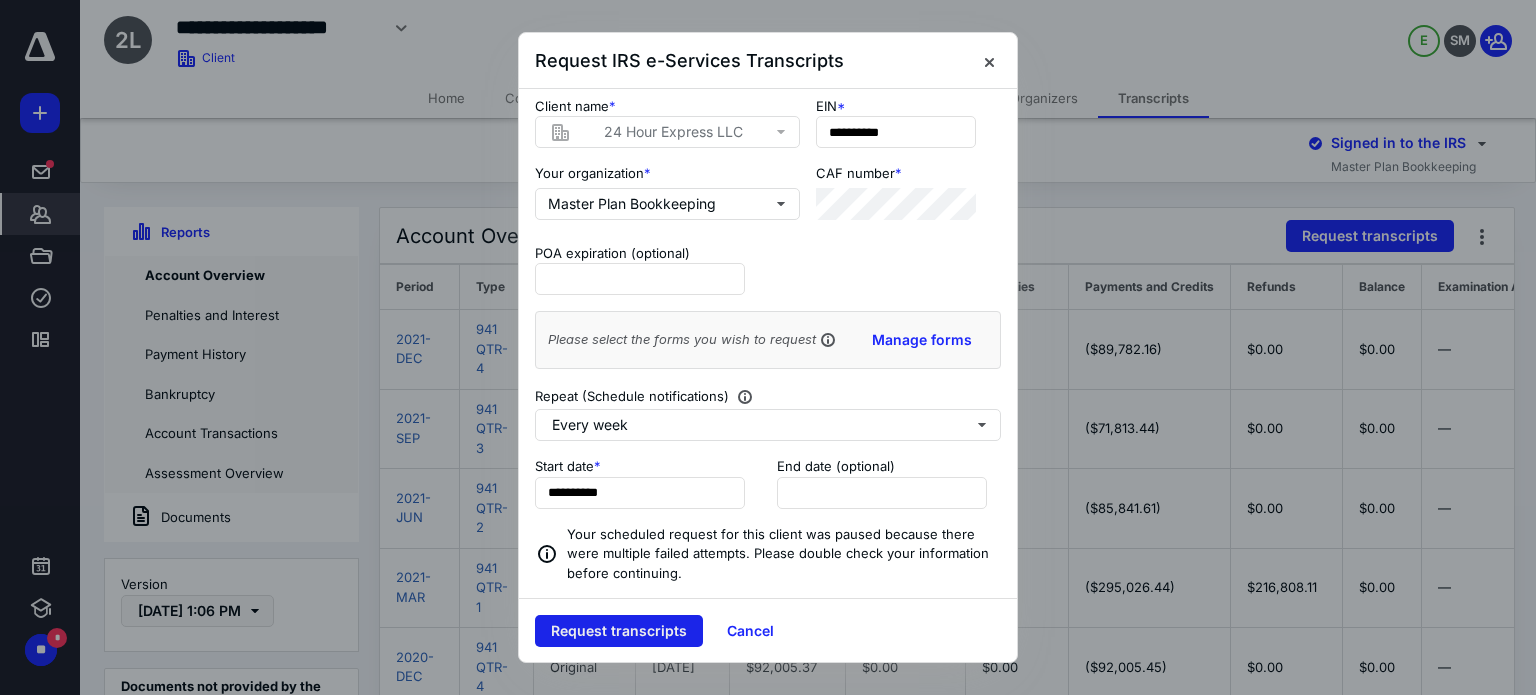 click on "Request transcripts" at bounding box center (619, 631) 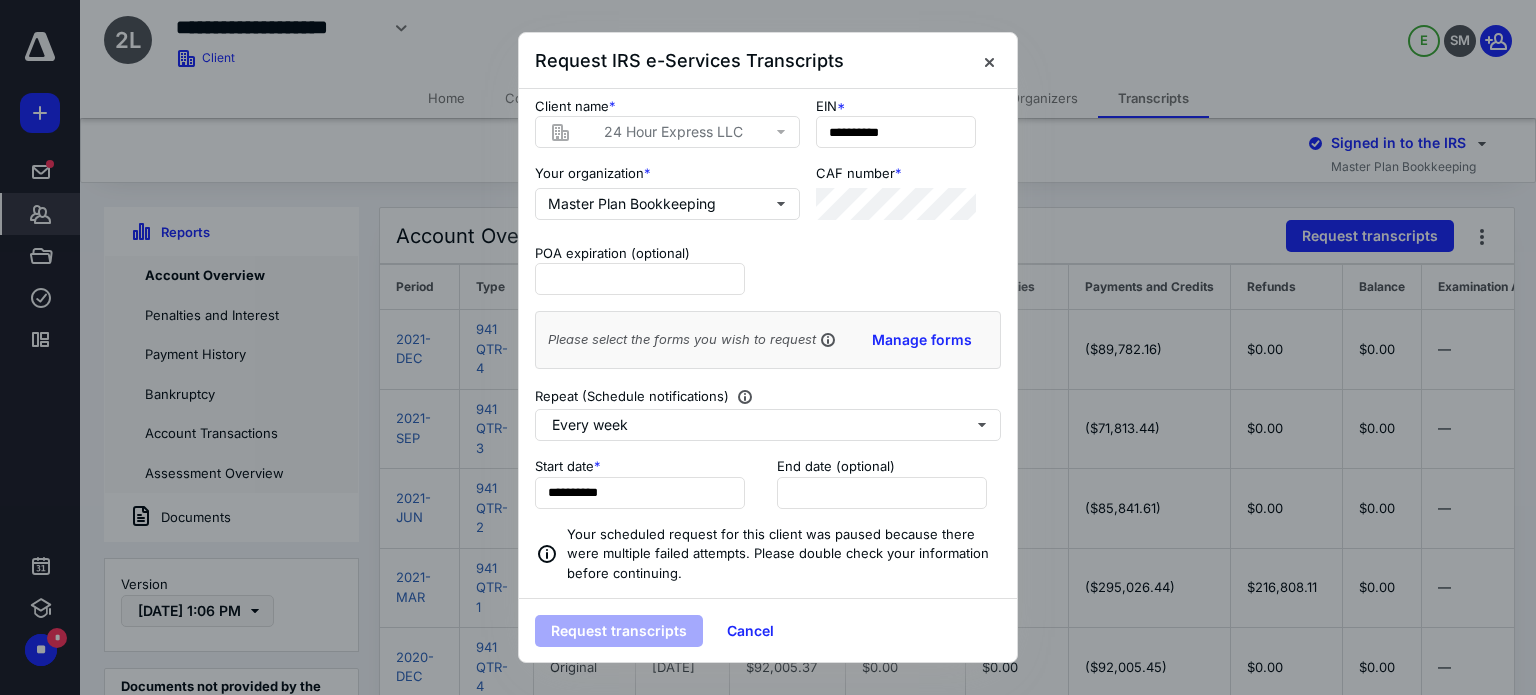 scroll, scrollTop: 0, scrollLeft: 0, axis: both 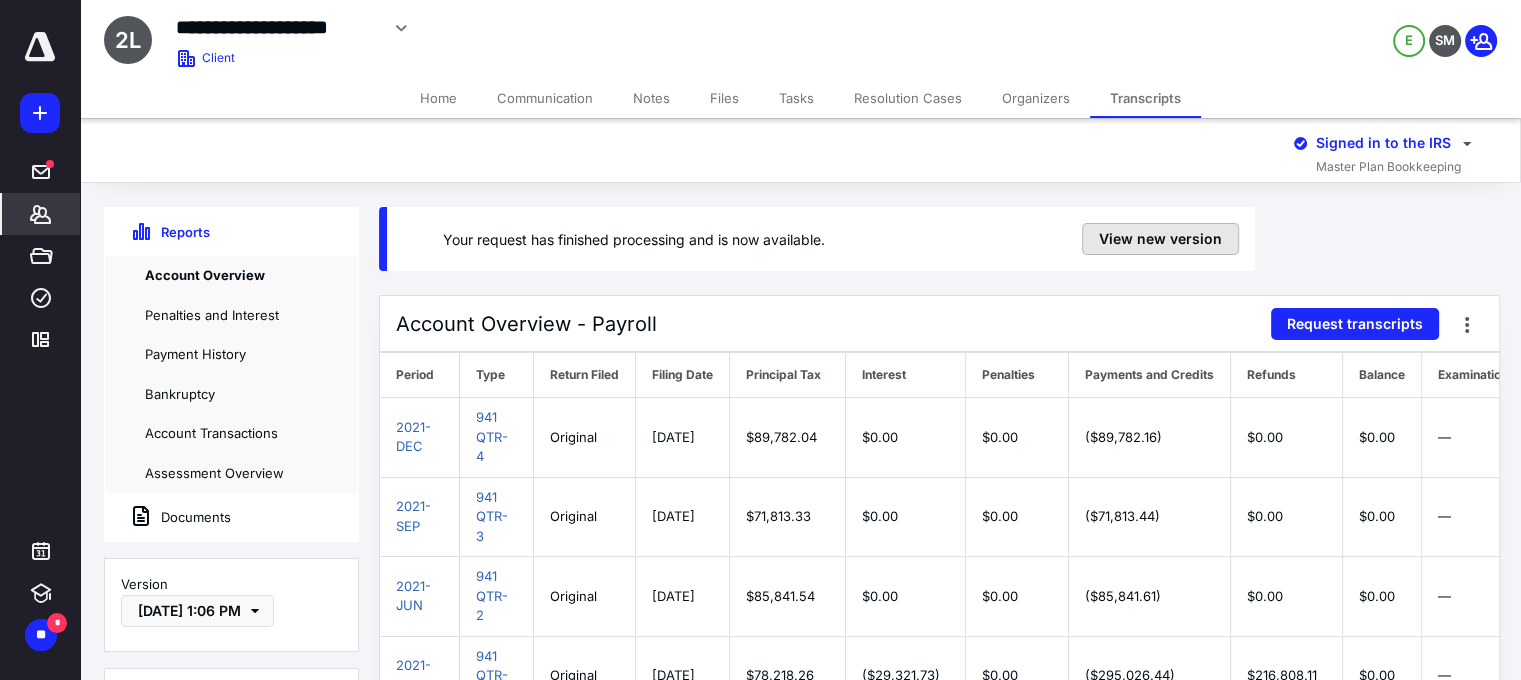 click on "View new version" at bounding box center (1160, 239) 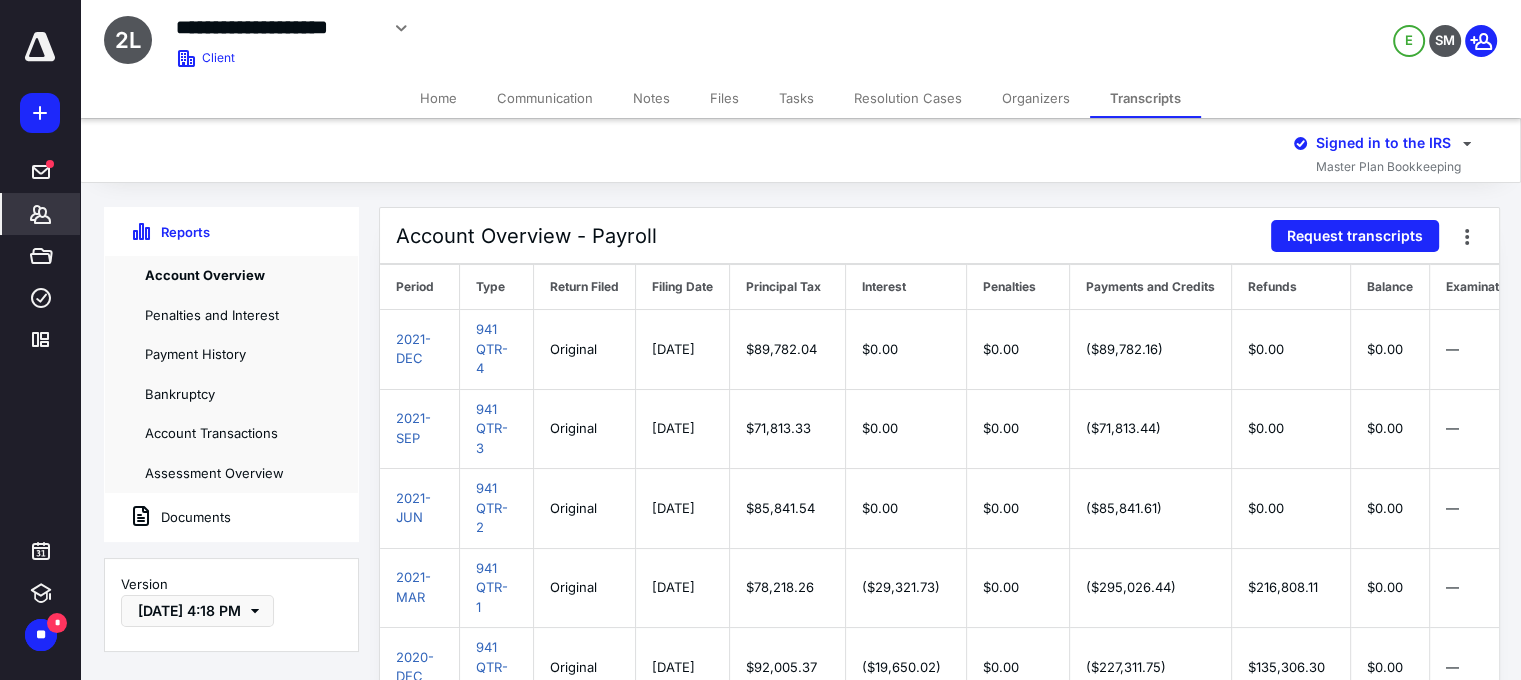 click on "Documents" at bounding box center [168, 517] 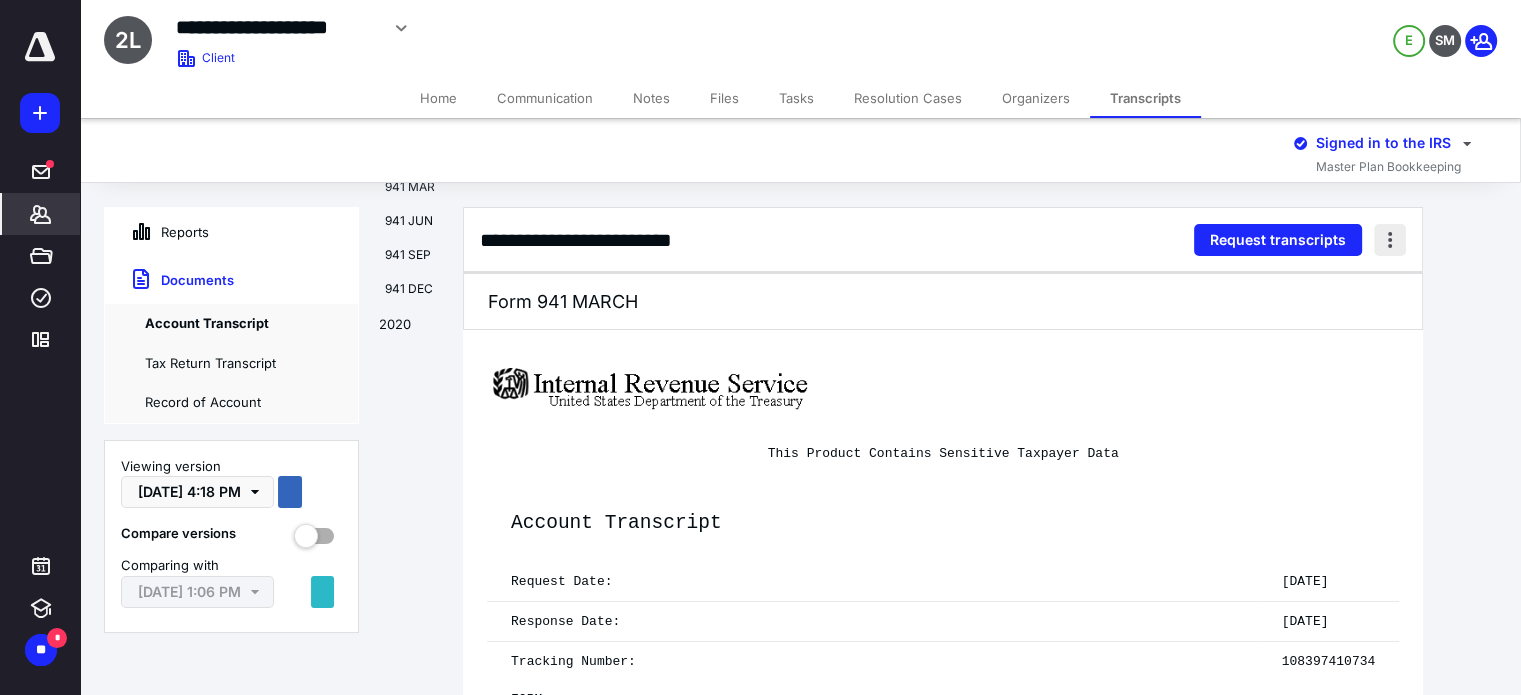 click at bounding box center (1390, 240) 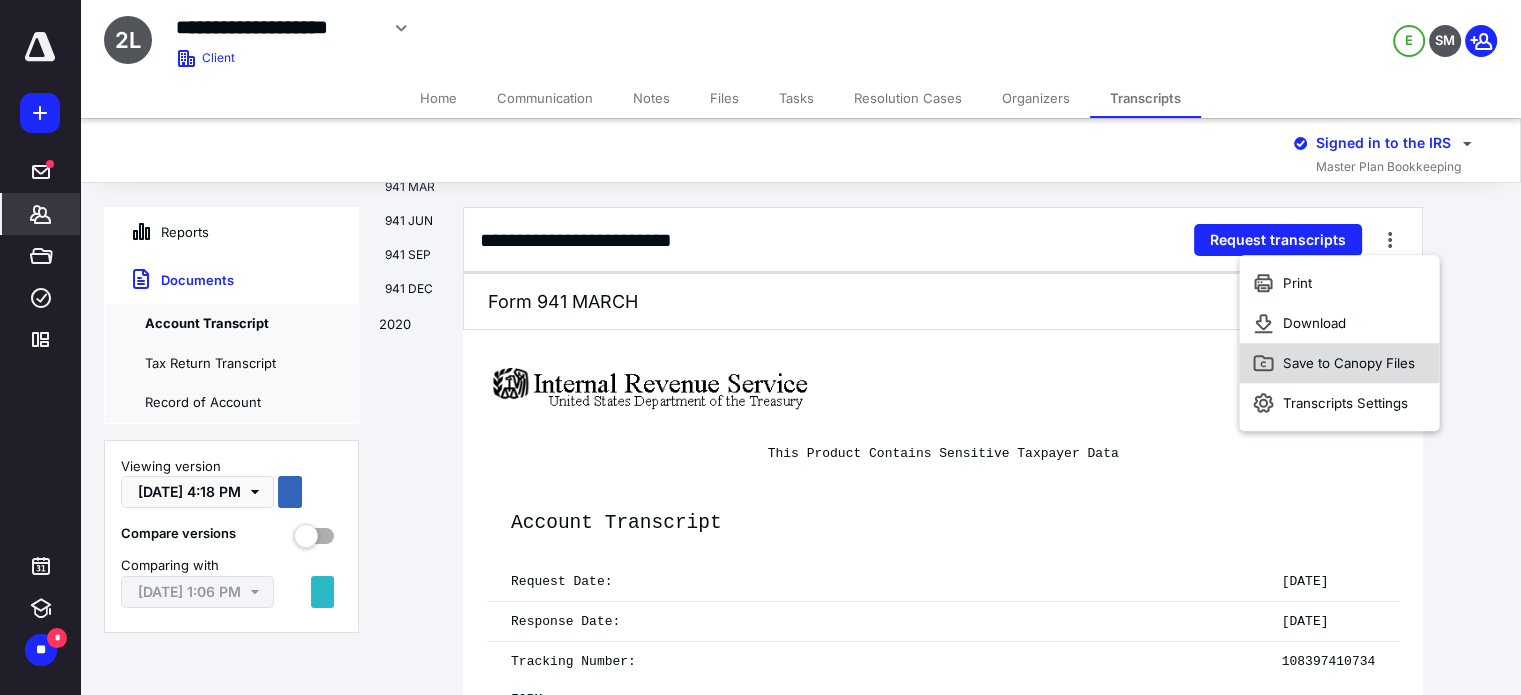 click on "Save to Canopy Files" at bounding box center [1349, 363] 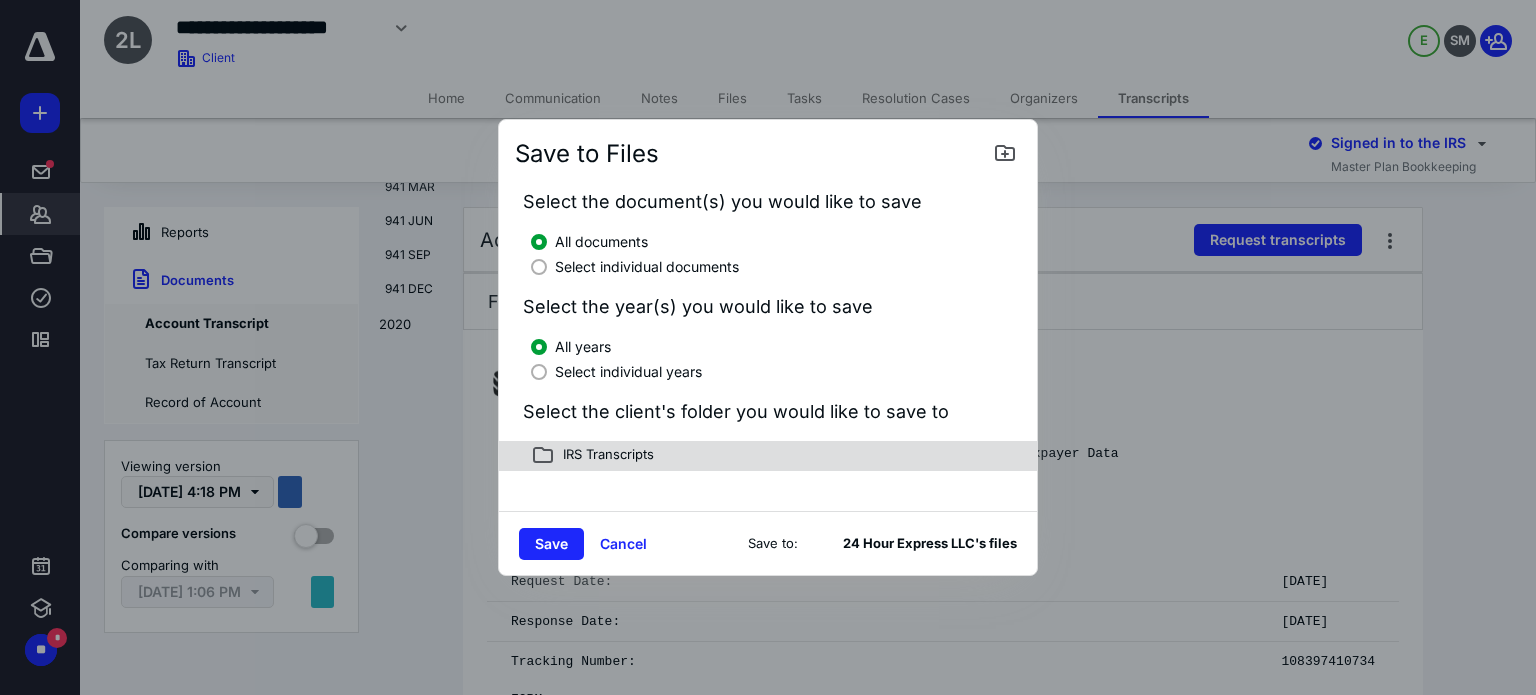 click on "IRS Transcripts" at bounding box center [604, 456] 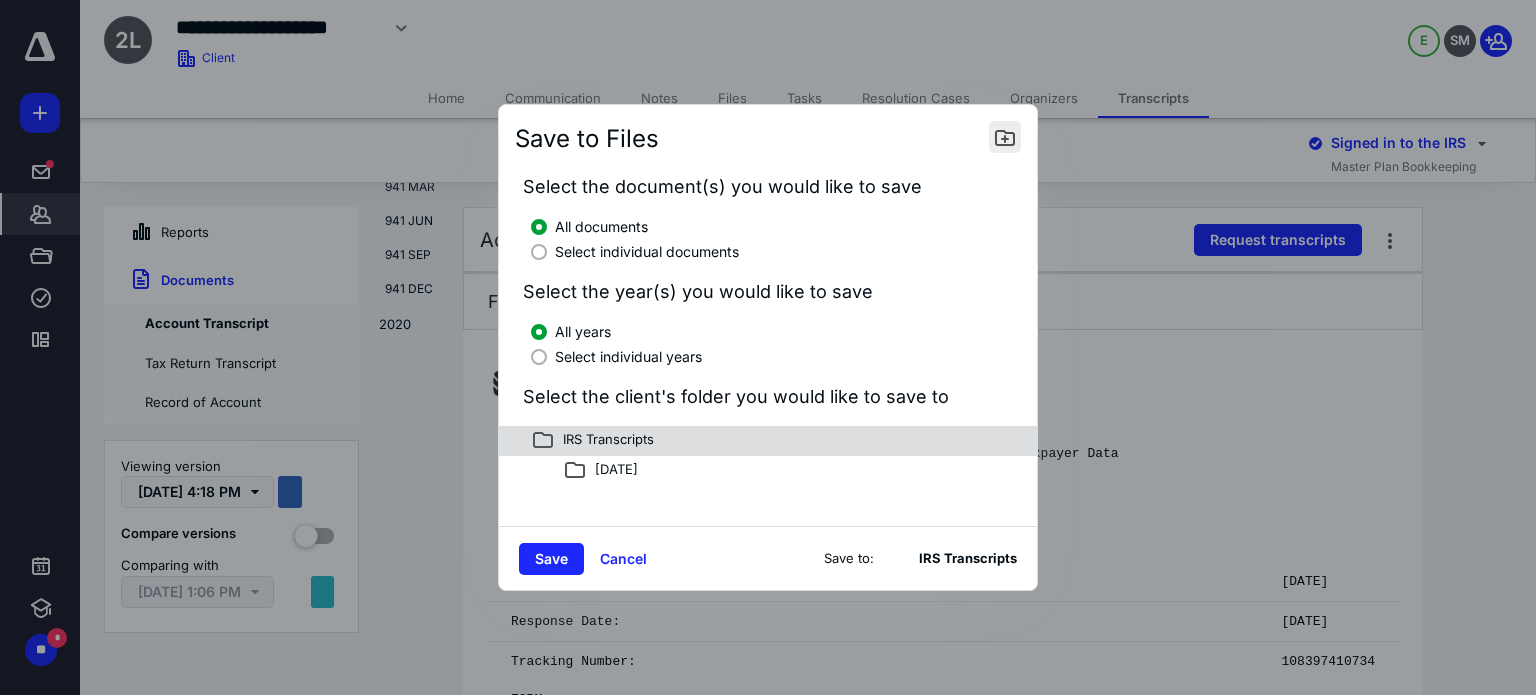 click at bounding box center (1005, 137) 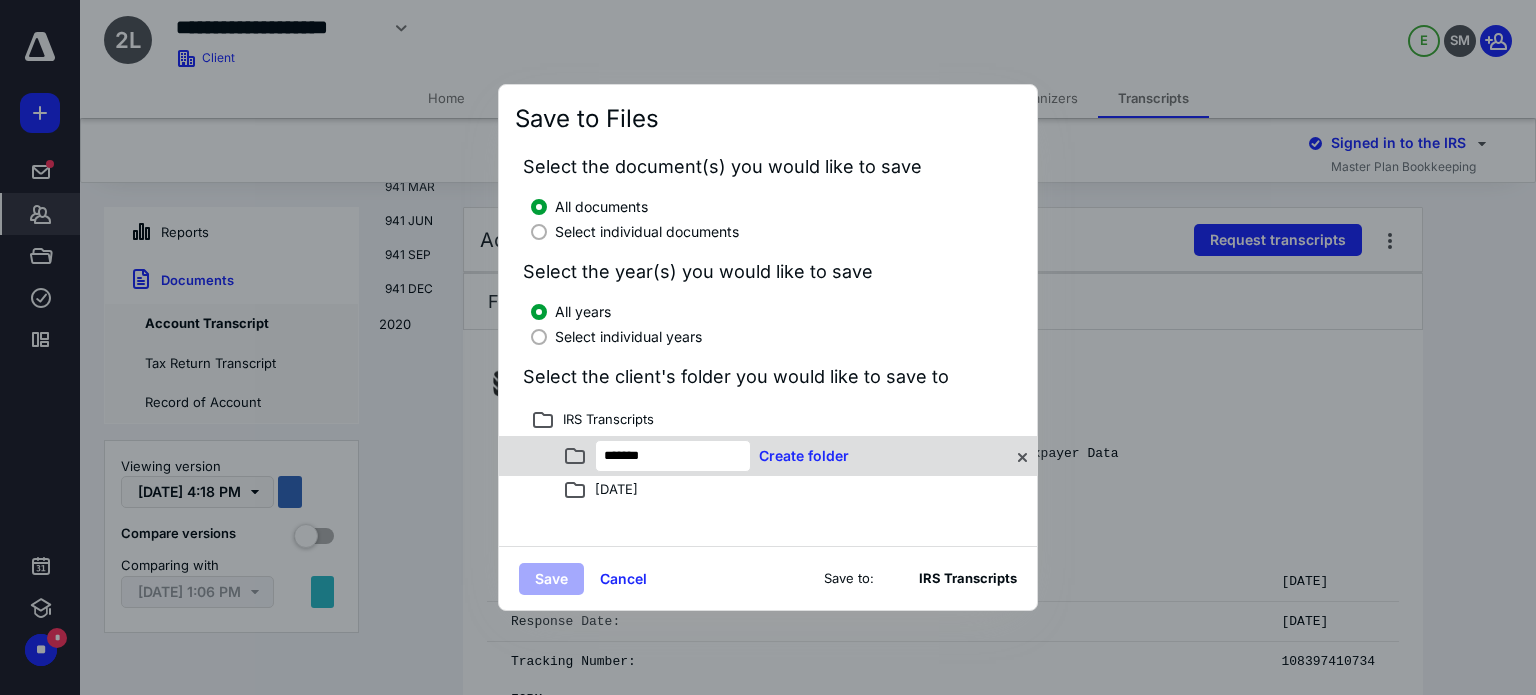 type on "*******" 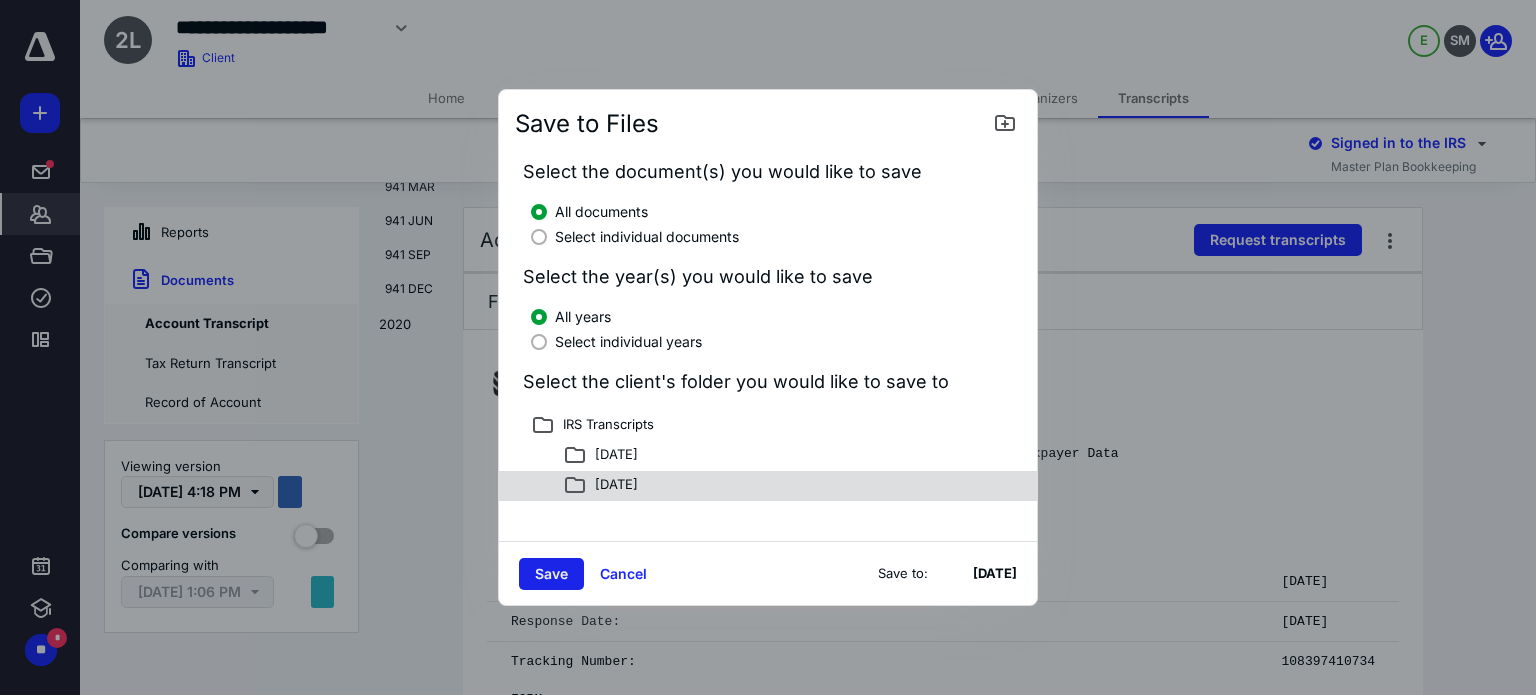 click on "Save" at bounding box center (551, 574) 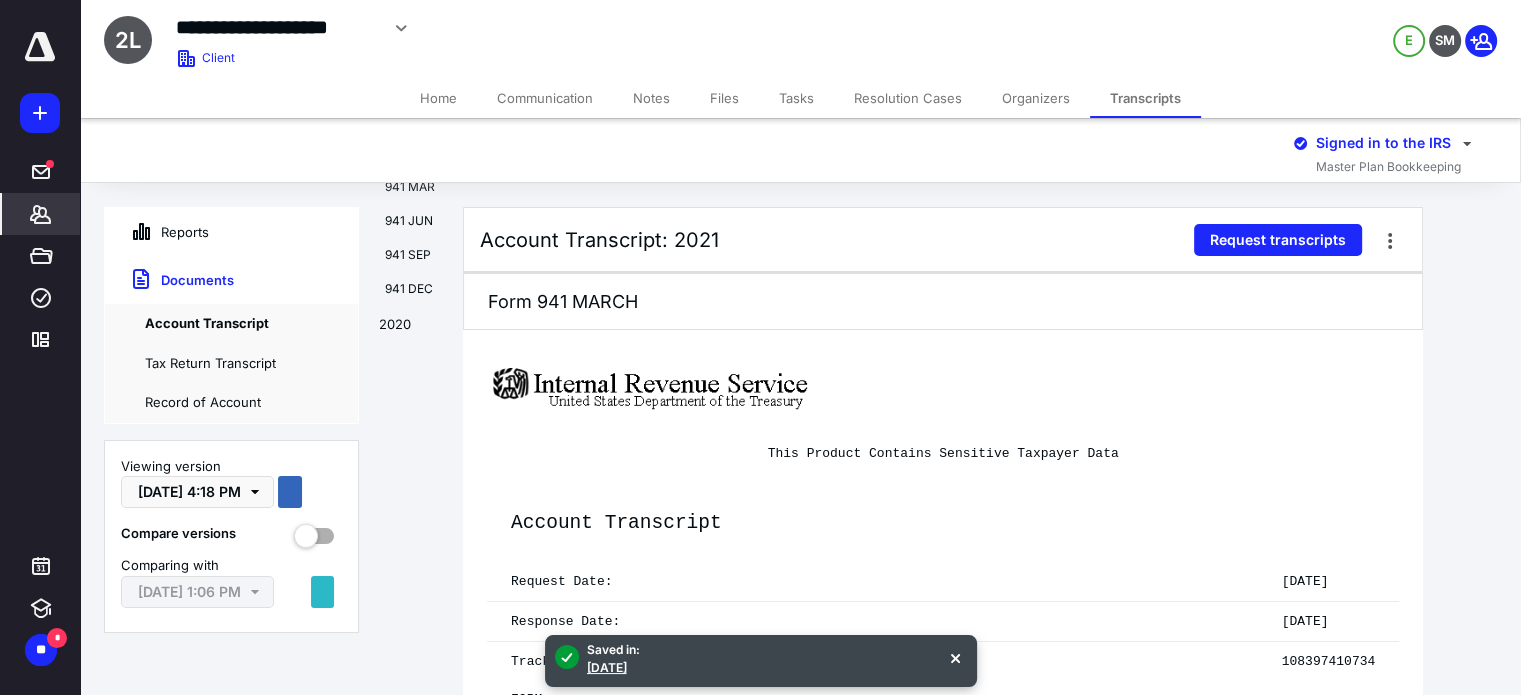 click on "Files" at bounding box center [724, 98] 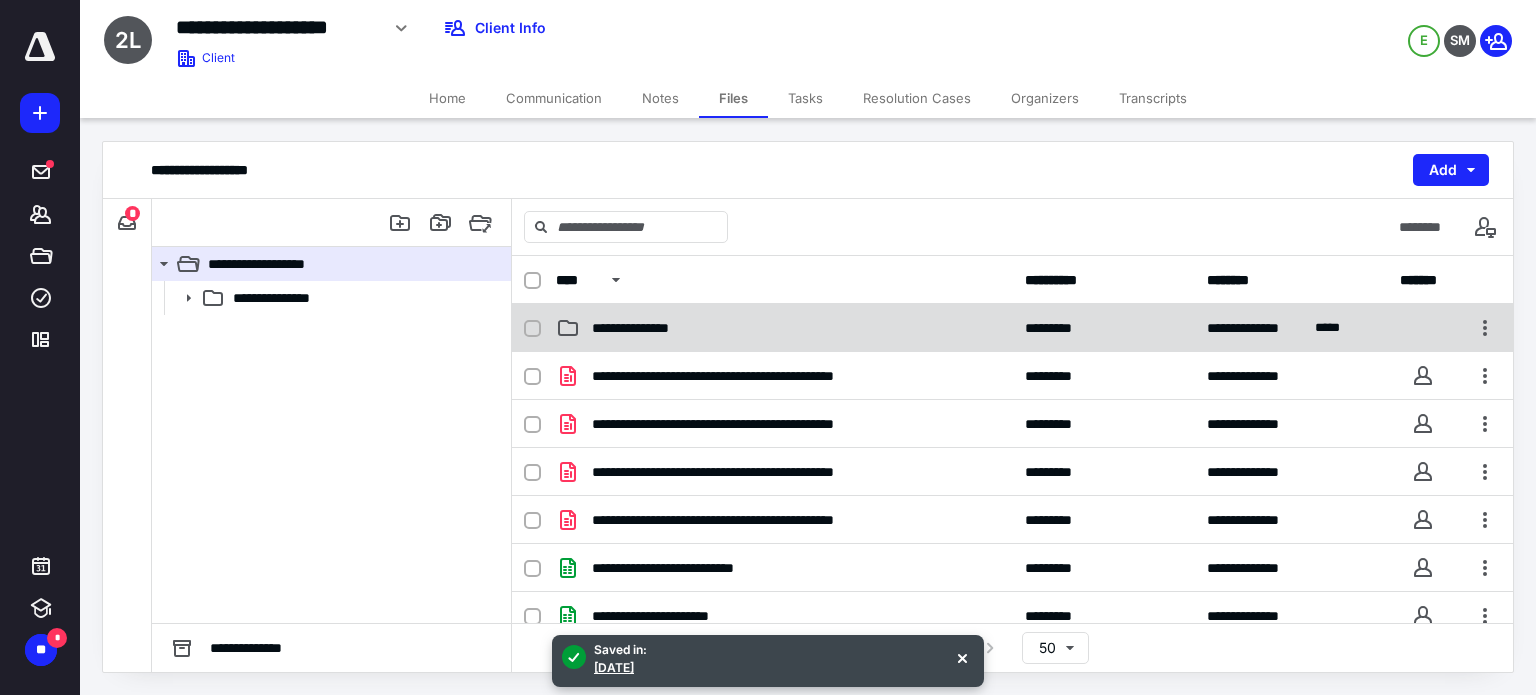 click on "**********" at bounding box center (784, 328) 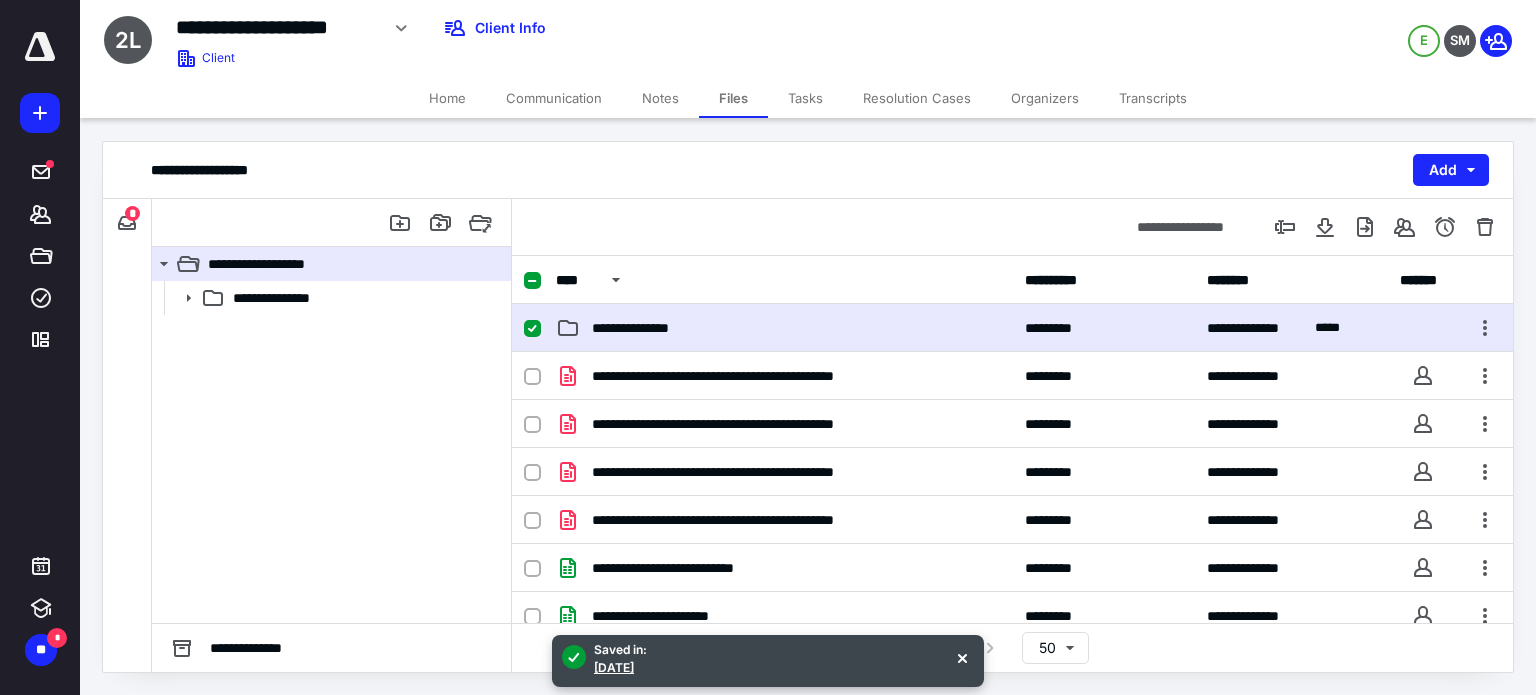 click on "**********" at bounding box center (784, 328) 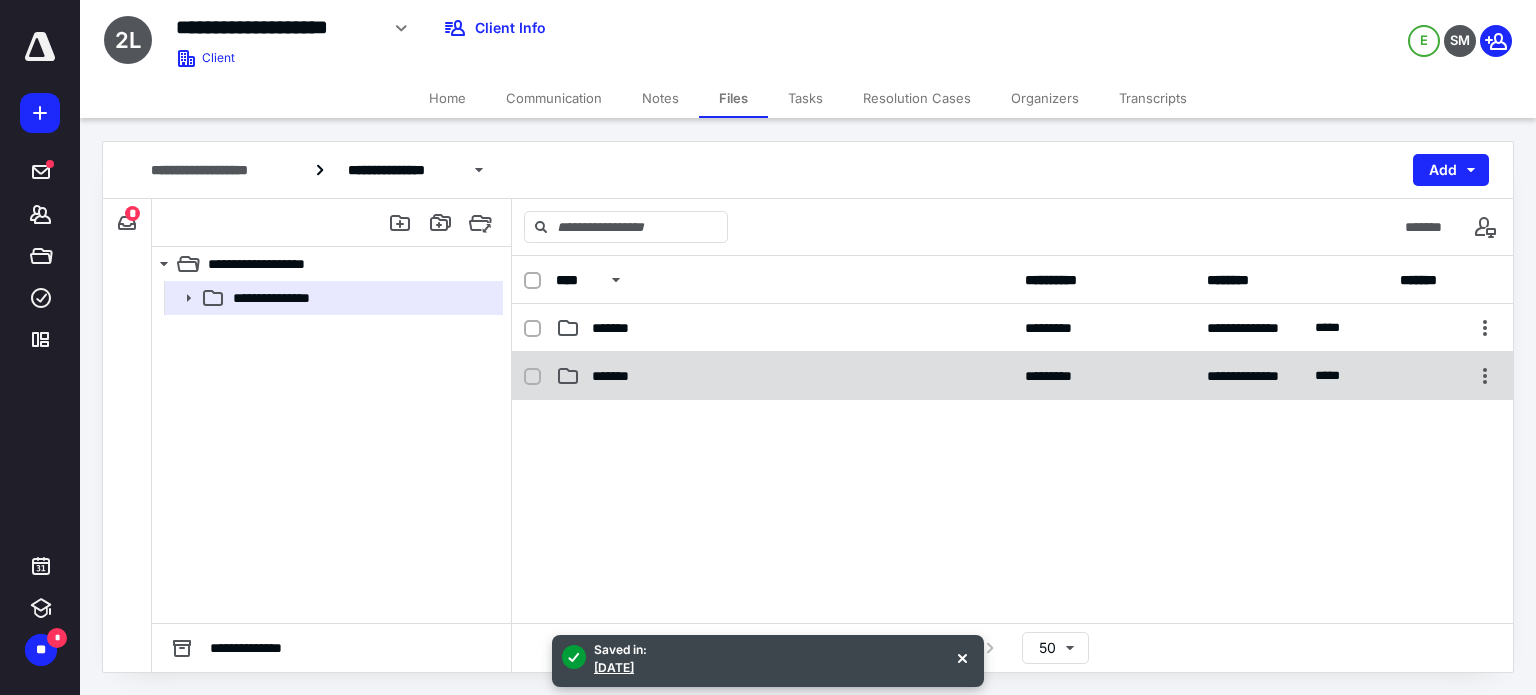 click on "**********" at bounding box center (1012, 376) 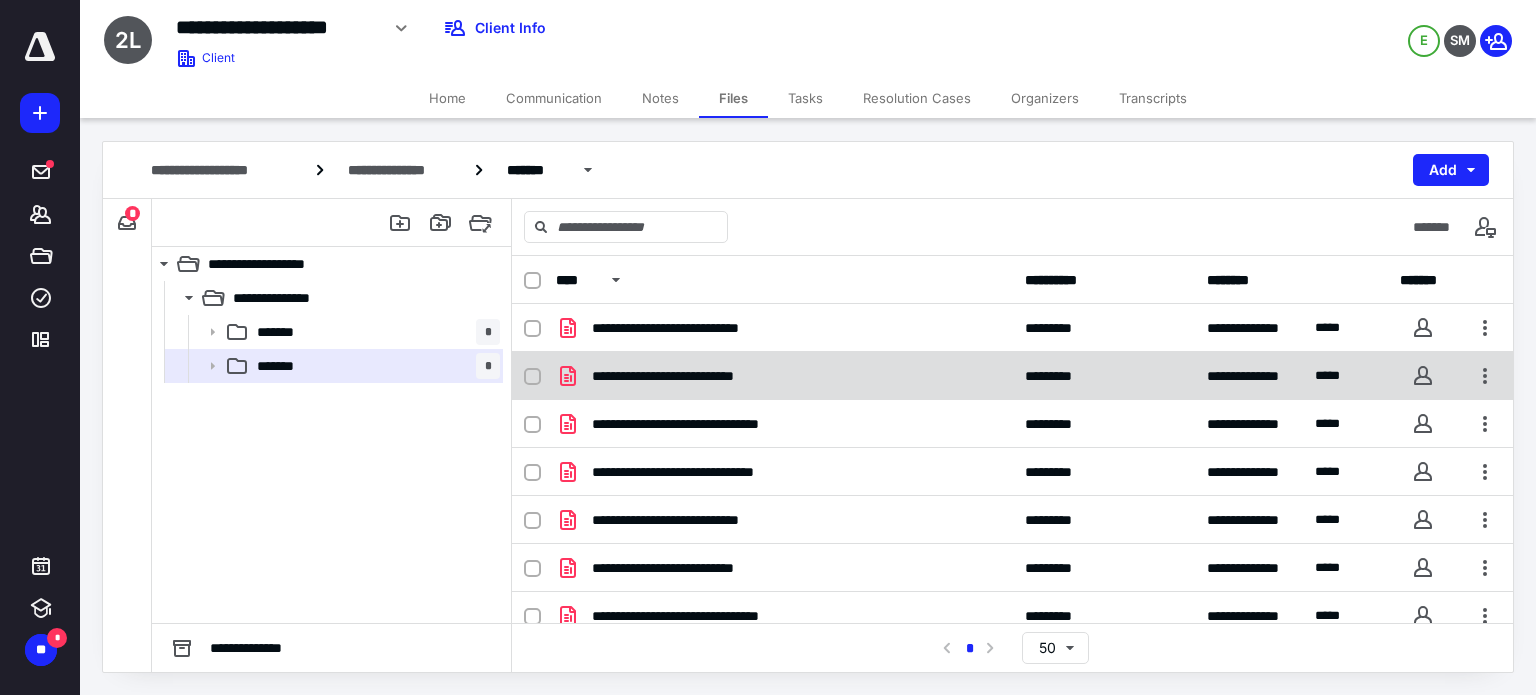 click on "**********" at bounding box center [784, 376] 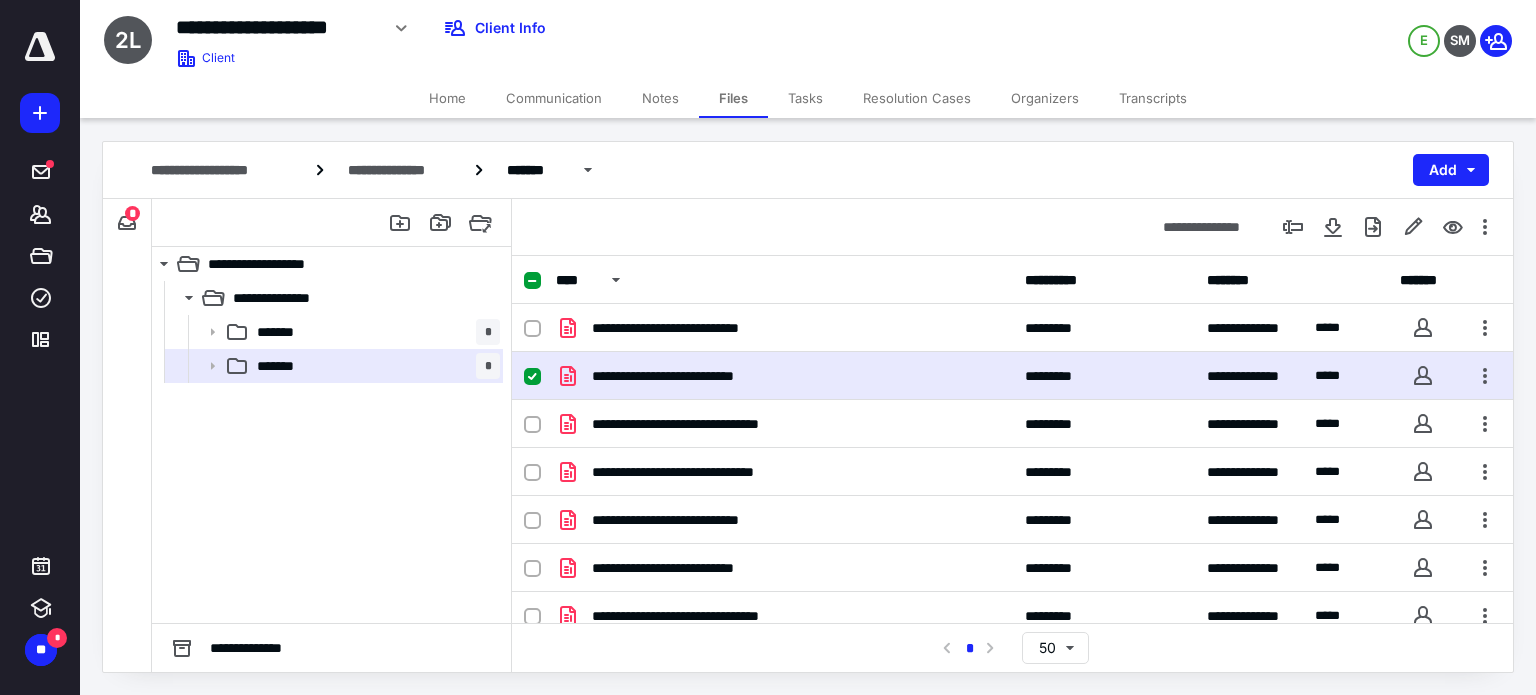 click on "**********" at bounding box center [784, 376] 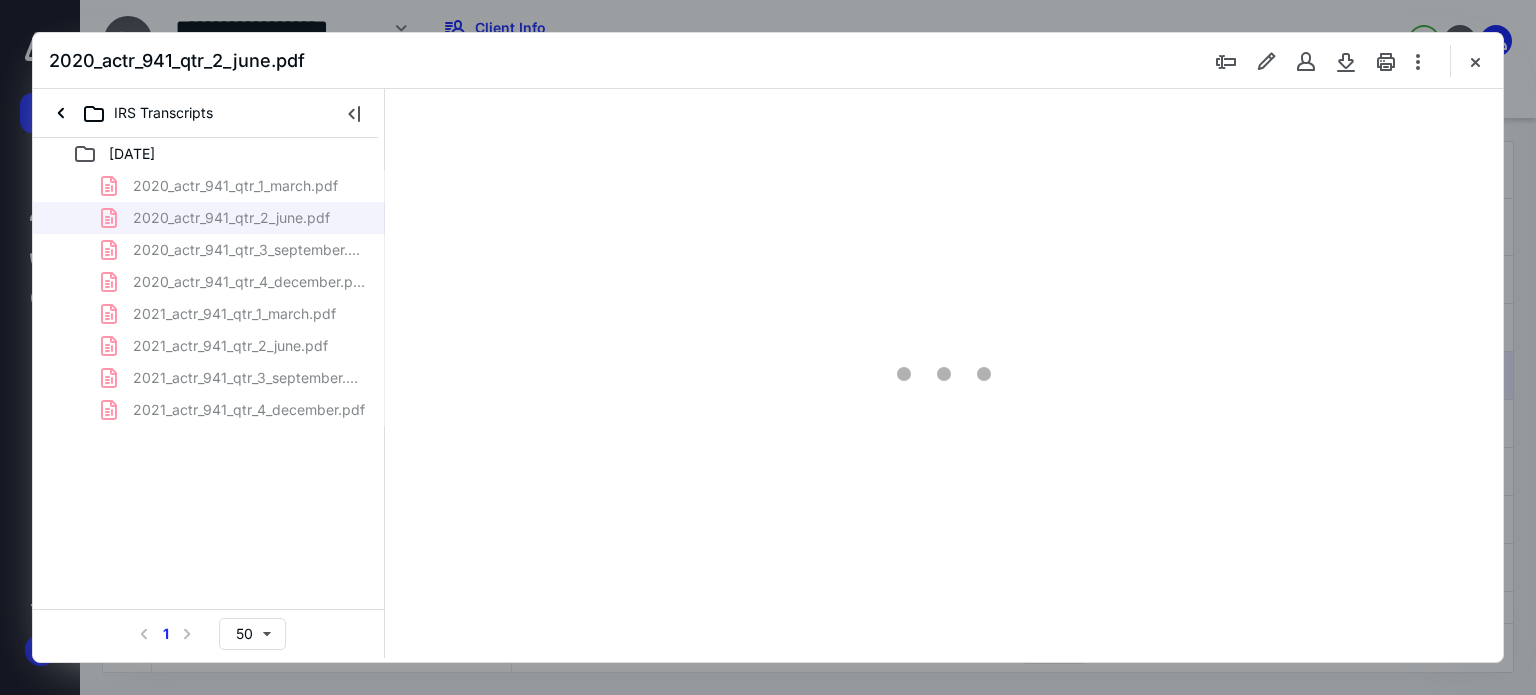 scroll, scrollTop: 0, scrollLeft: 0, axis: both 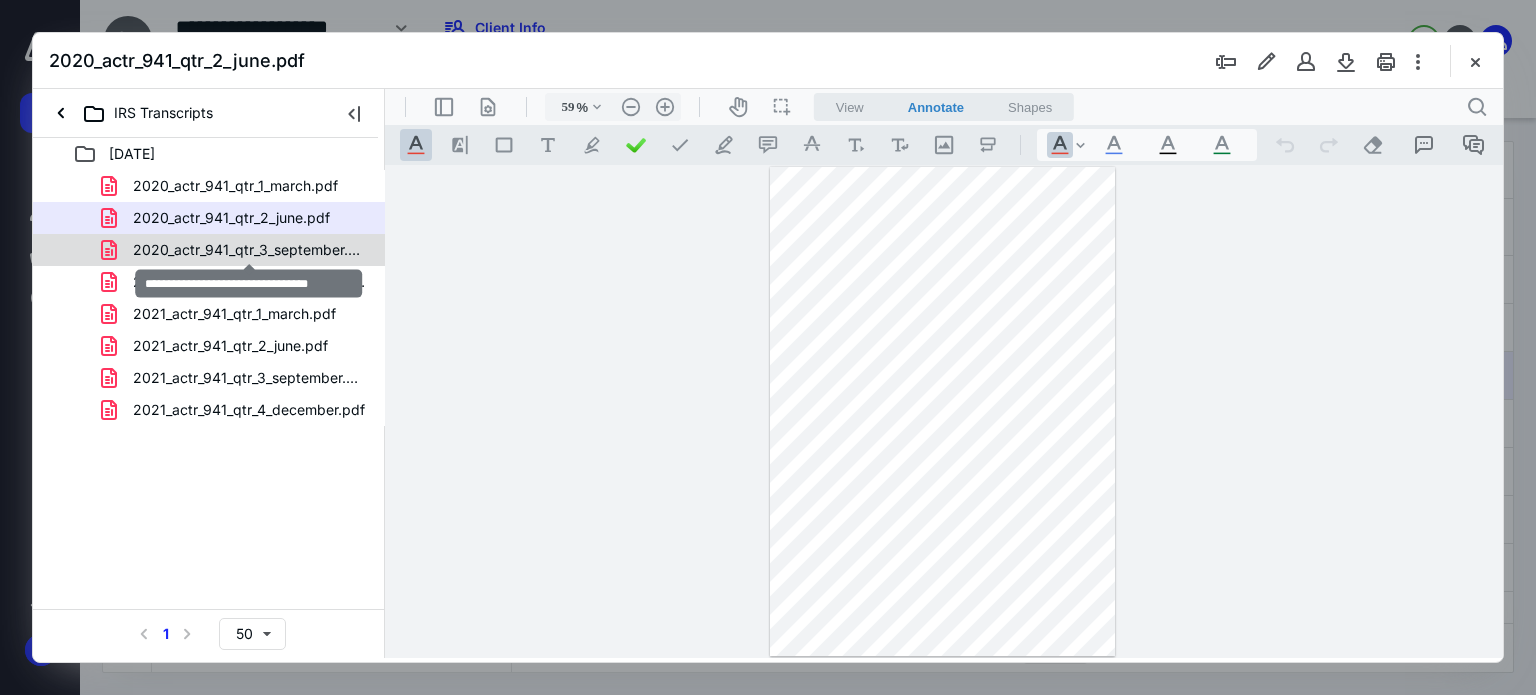click on "2020_actr_941_qtr_3_september.pdf" at bounding box center (249, 250) 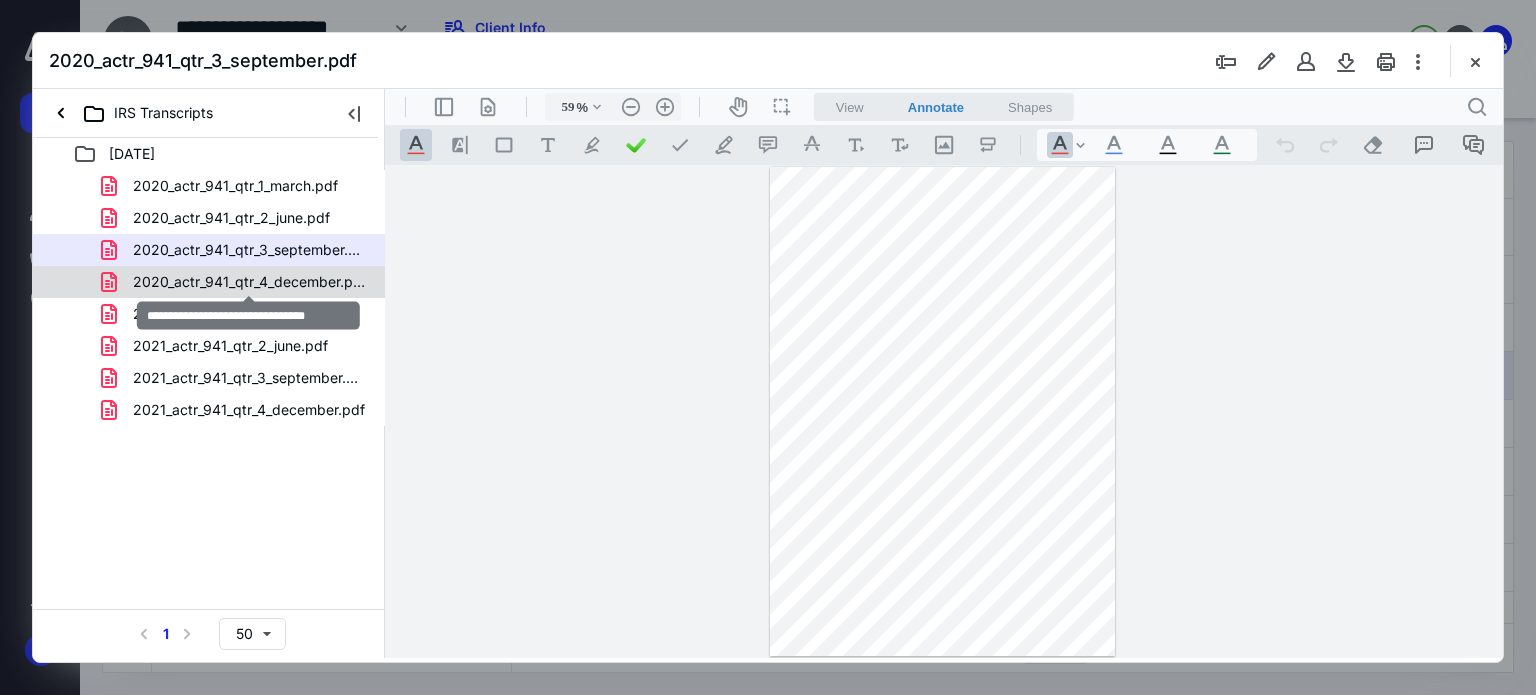 click on "2020_actr_941_qtr_4_december.pdf" at bounding box center [249, 282] 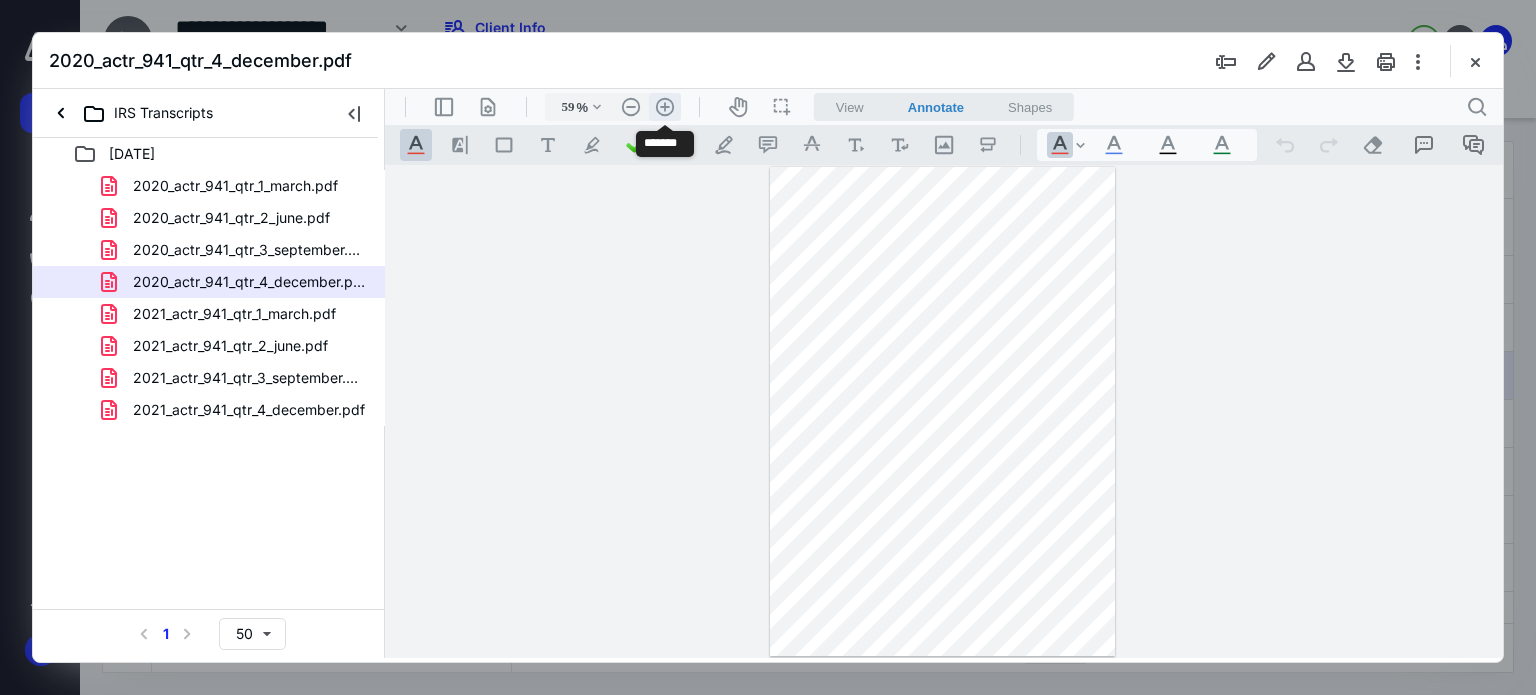 click on ".cls-1{fill:#abb0c4;} icon - header - zoom - in - line" at bounding box center (665, 107) 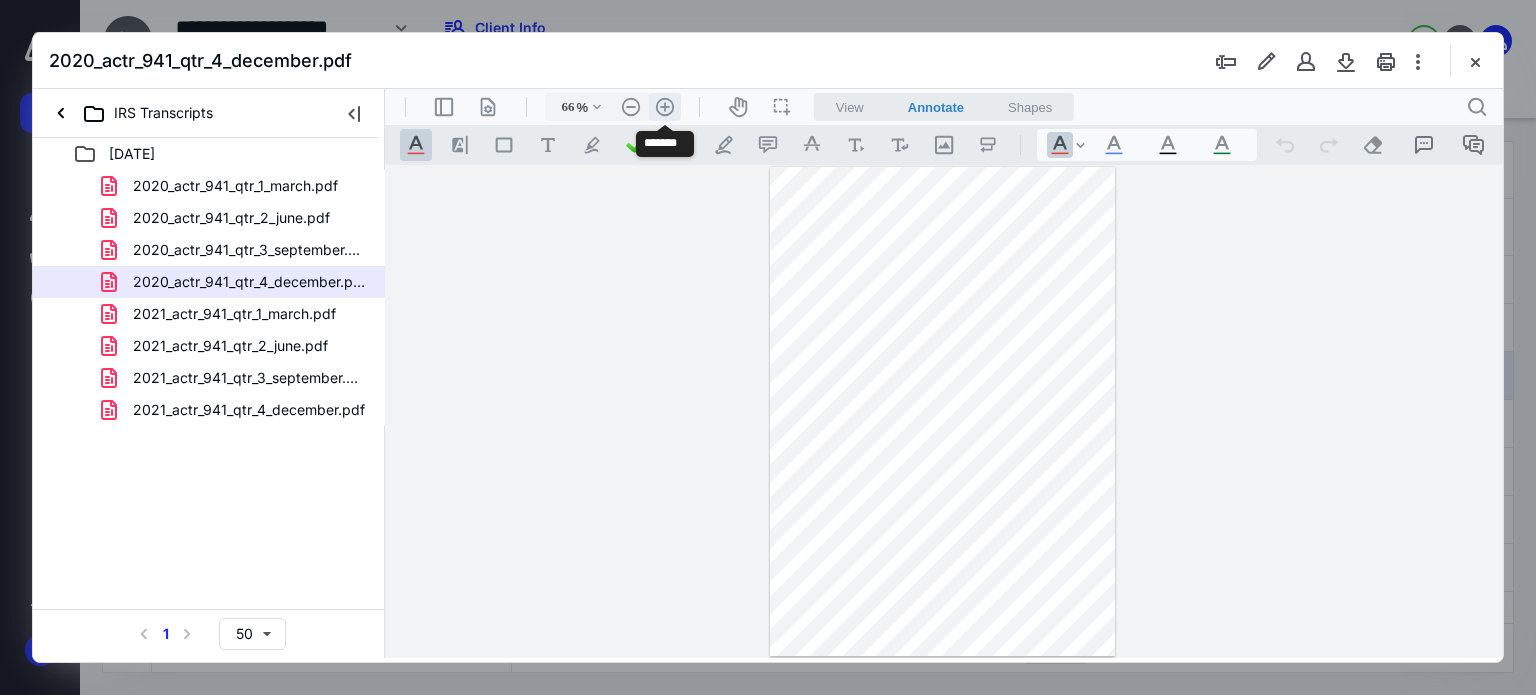 click on ".cls-1{fill:#abb0c4;} icon - header - zoom - in - line" at bounding box center [665, 107] 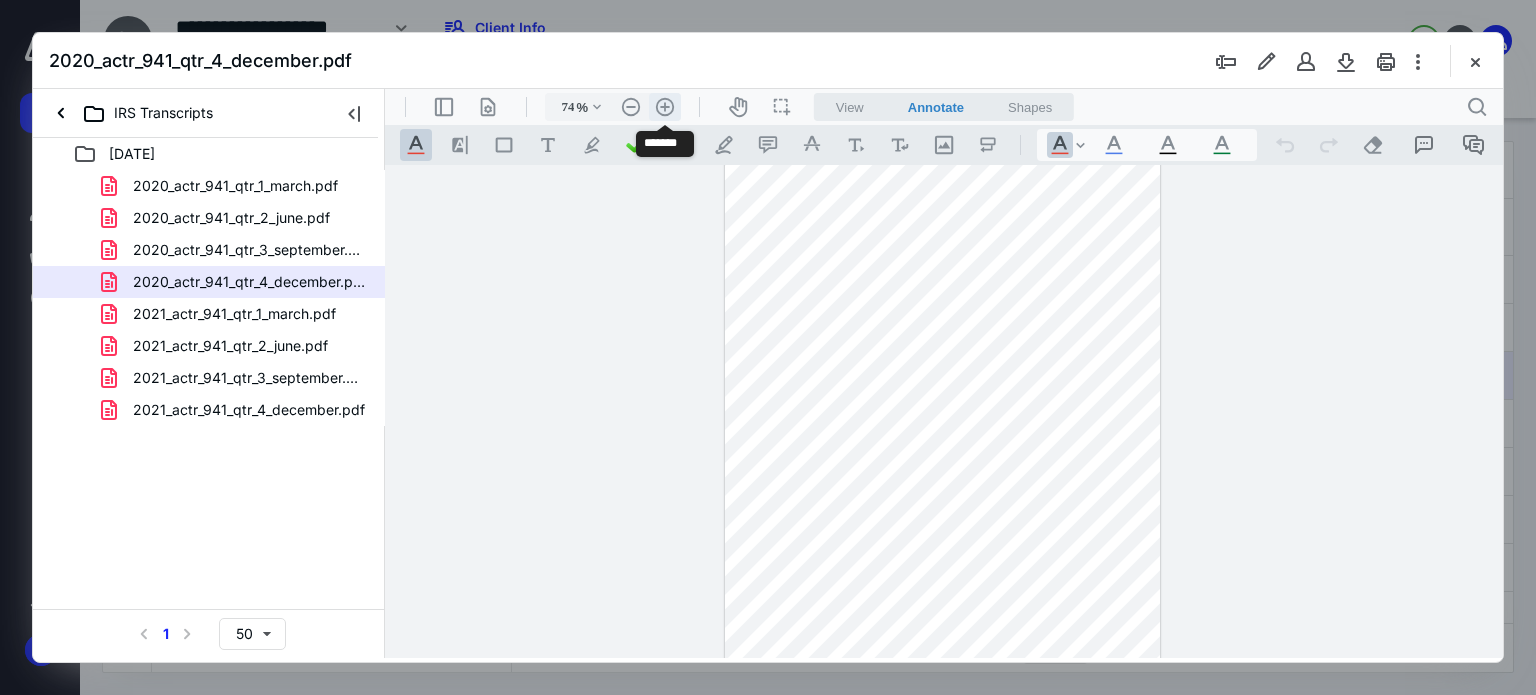 click on ".cls-1{fill:#abb0c4;} icon - header - zoom - in - line" at bounding box center (665, 107) 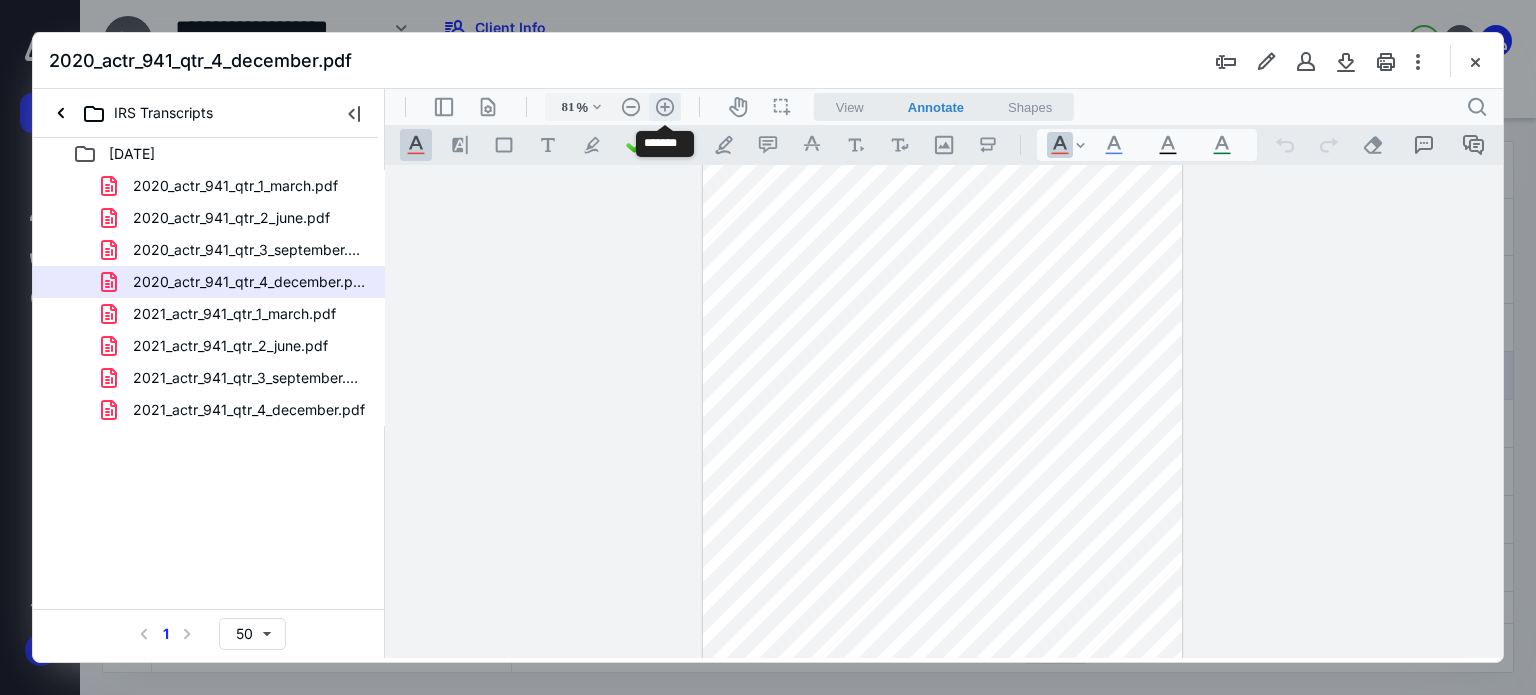 click on ".cls-1{fill:#abb0c4;} icon - header - zoom - in - line" at bounding box center [665, 107] 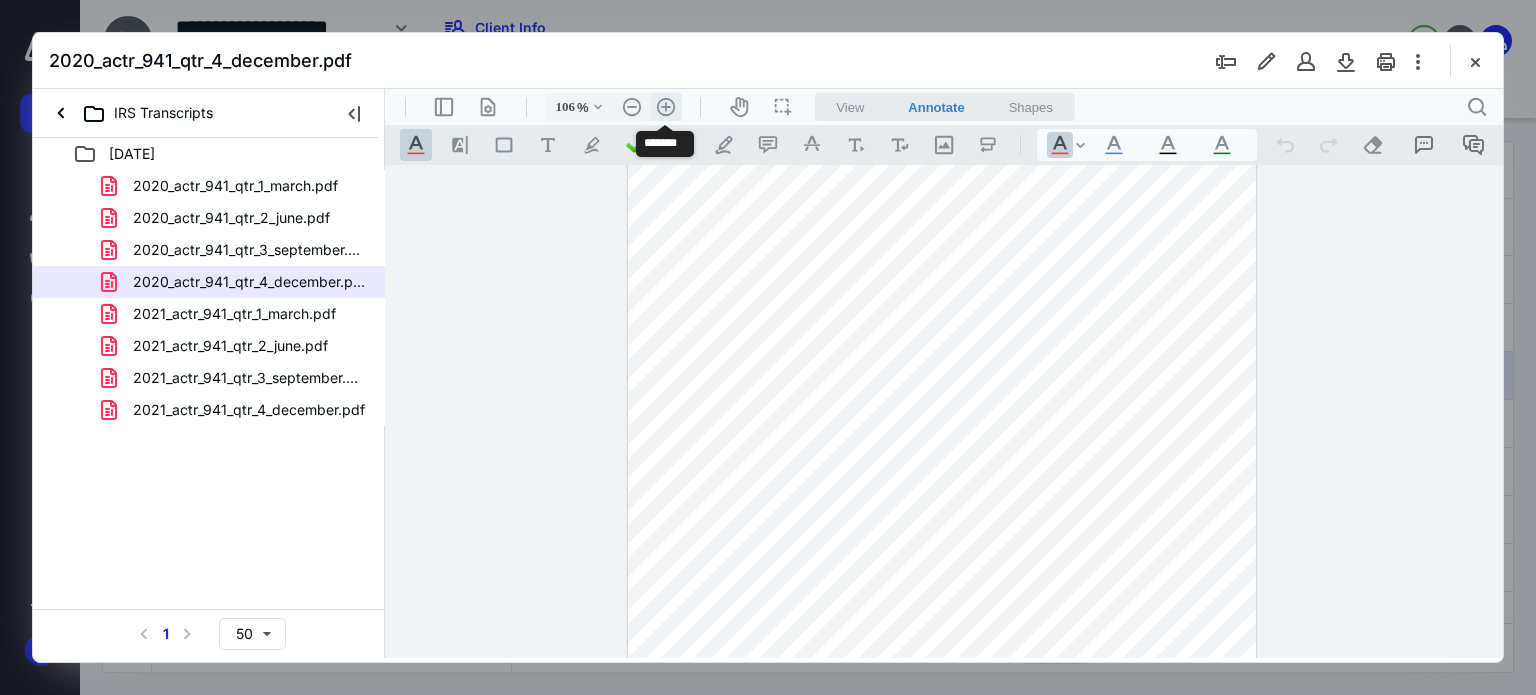 click on ".cls-1{fill:#abb0c4;} icon - header - zoom - in - line" at bounding box center (666, 107) 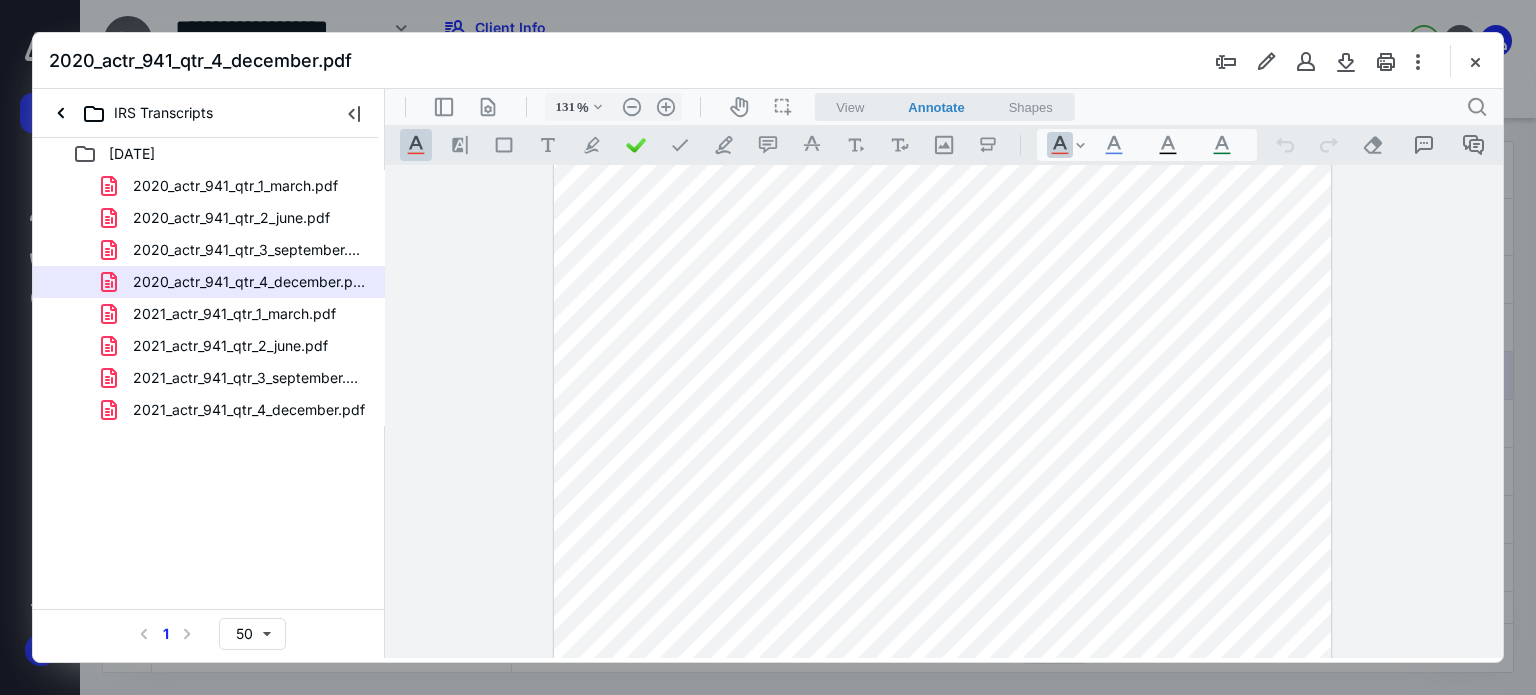 scroll, scrollTop: 615, scrollLeft: 0, axis: vertical 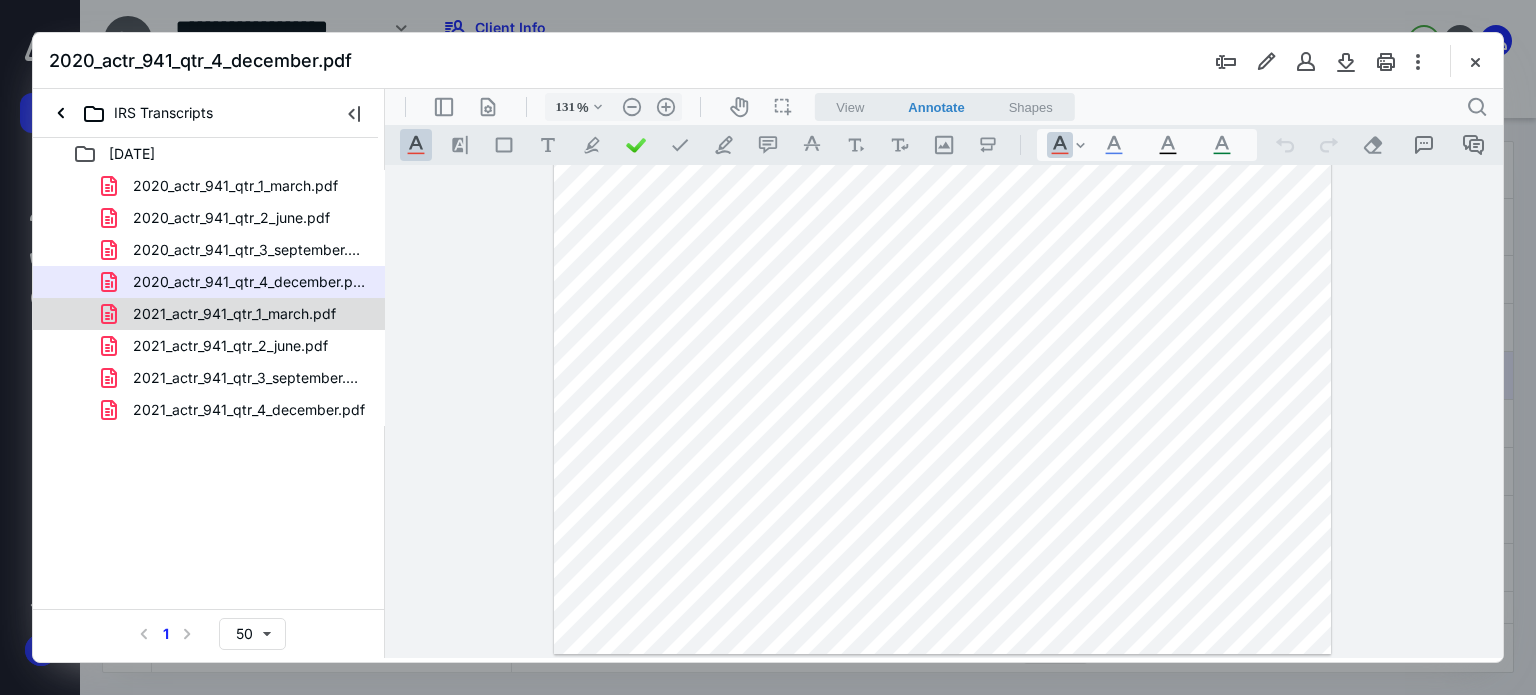 click on "2021_actr_941_qtr_1_march.pdf" at bounding box center [209, 314] 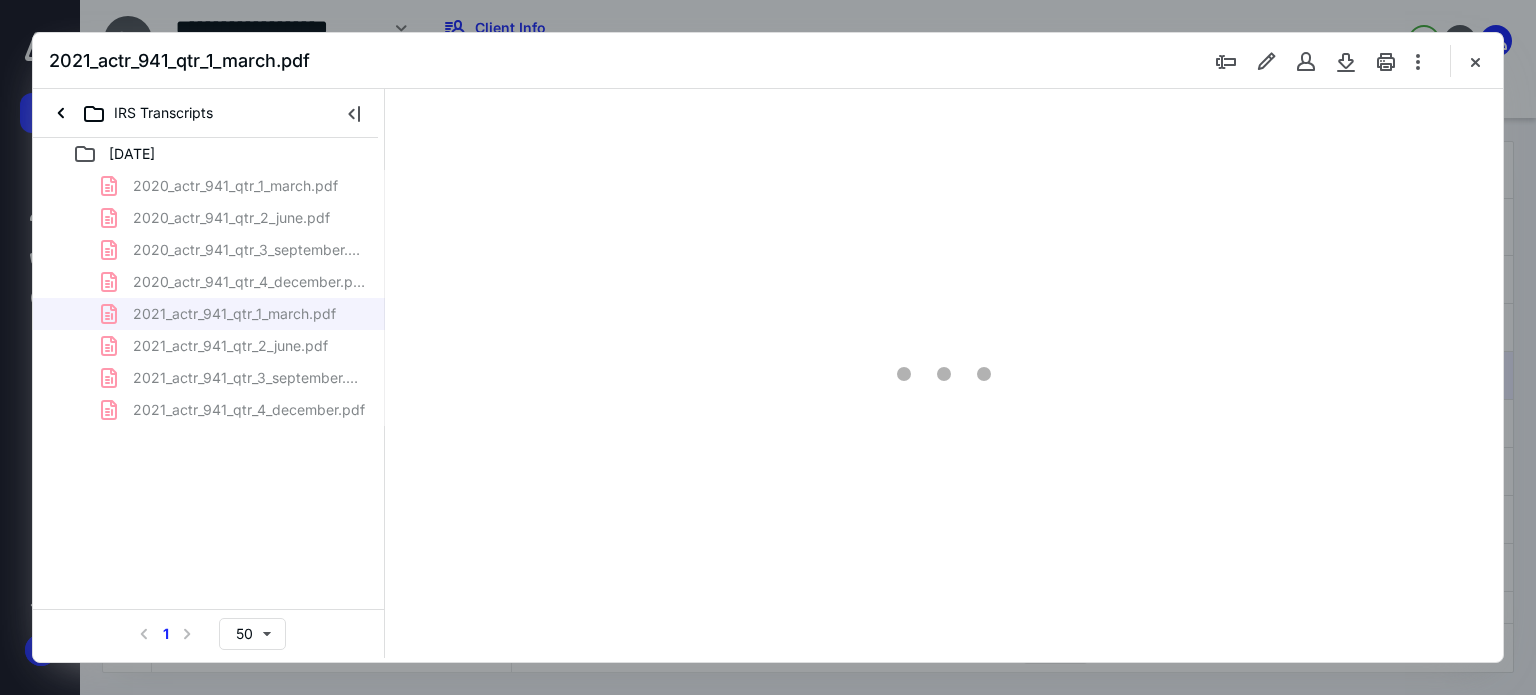 scroll, scrollTop: 0, scrollLeft: 0, axis: both 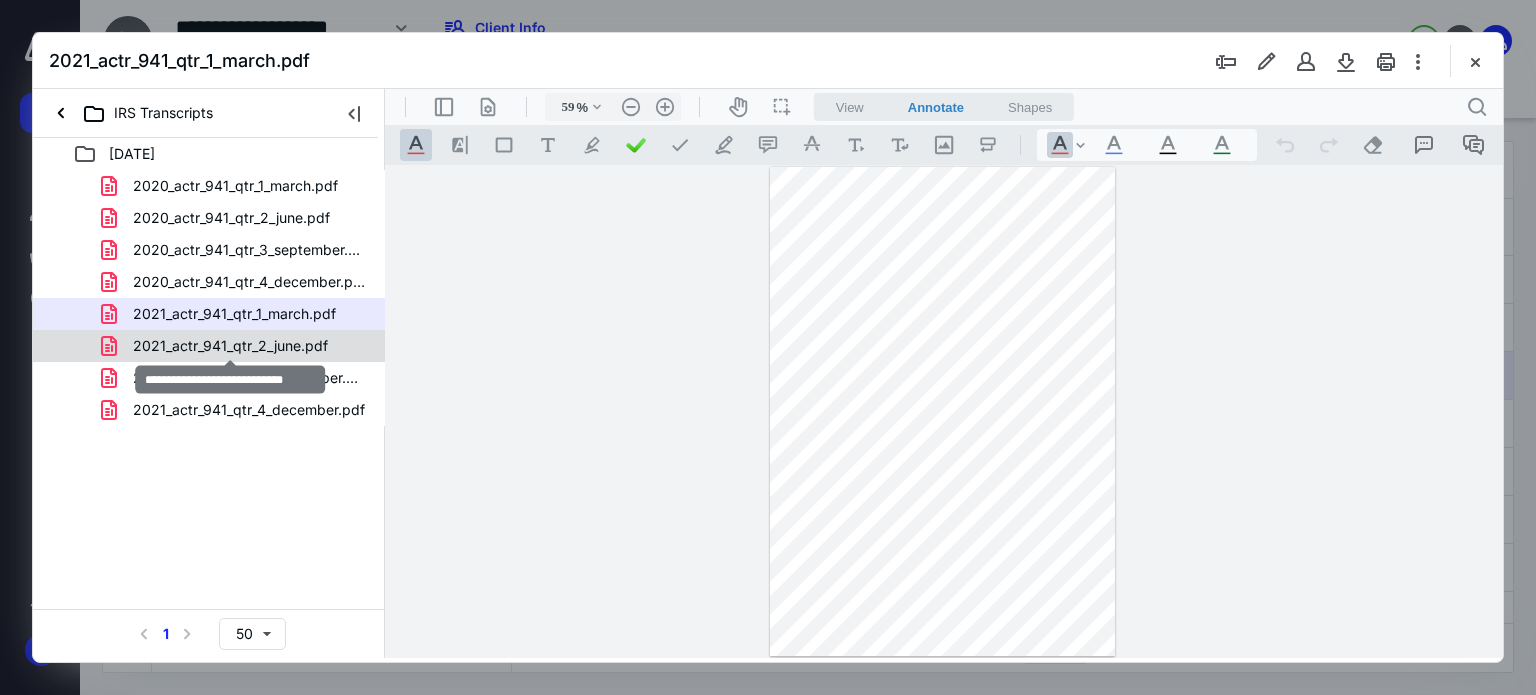 click on "2021_actr_941_qtr_2_june.pdf" at bounding box center (230, 346) 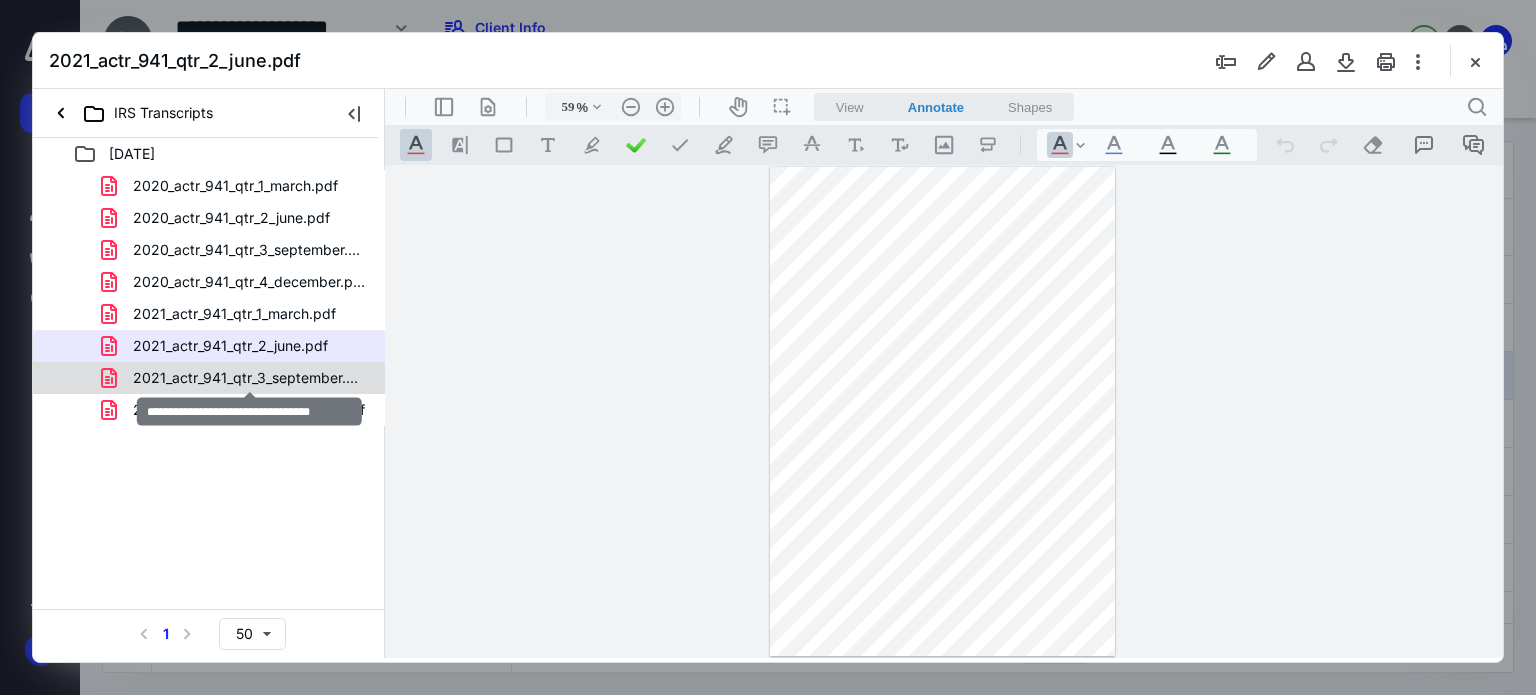 click on "2021_actr_941_qtr_3_september.pdf" at bounding box center (249, 378) 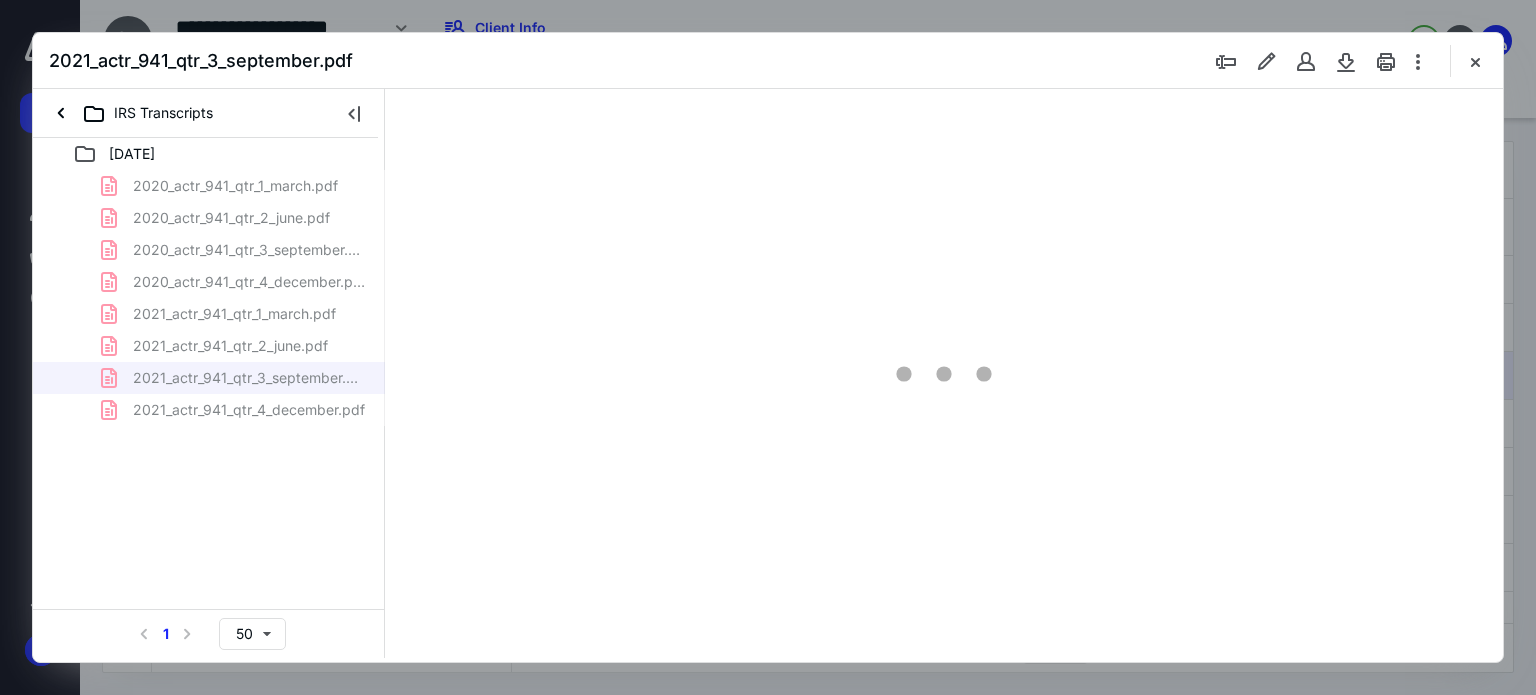 type on "59" 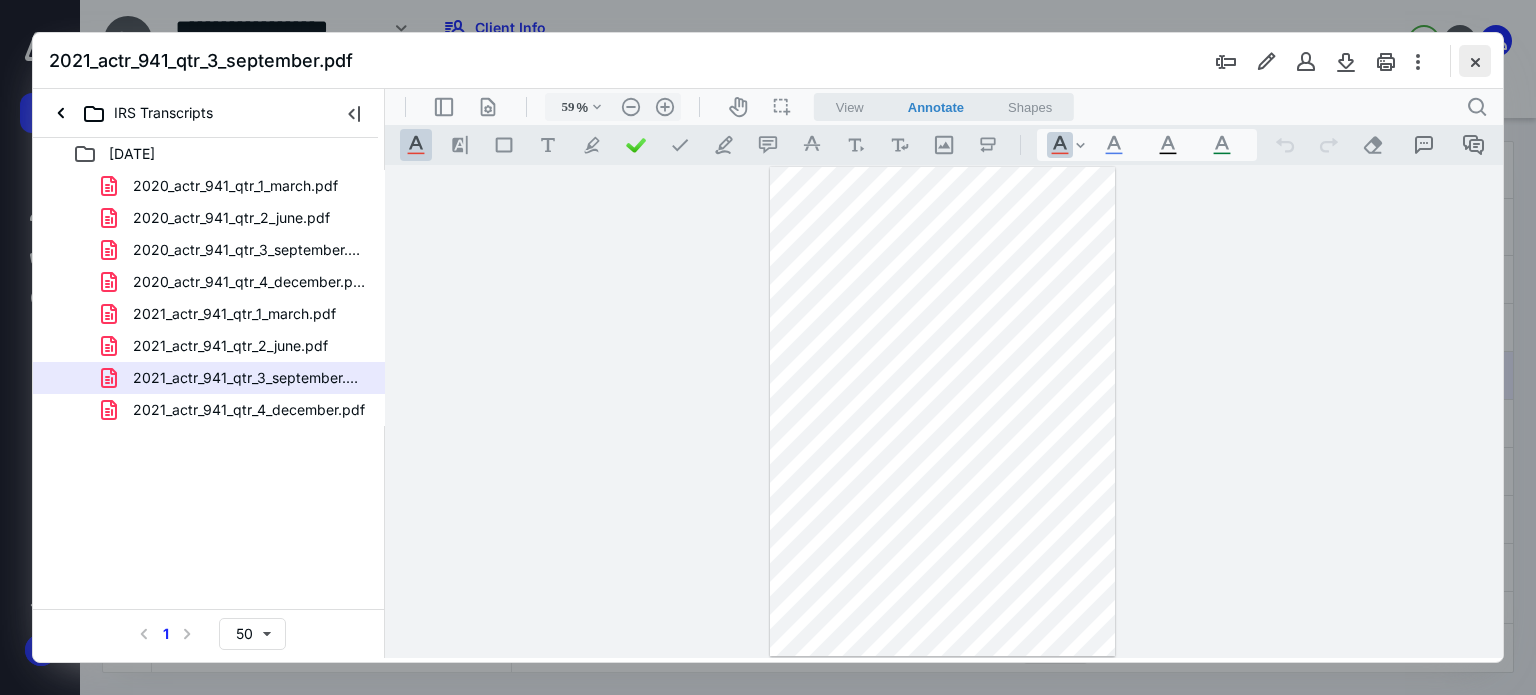 click at bounding box center (1475, 61) 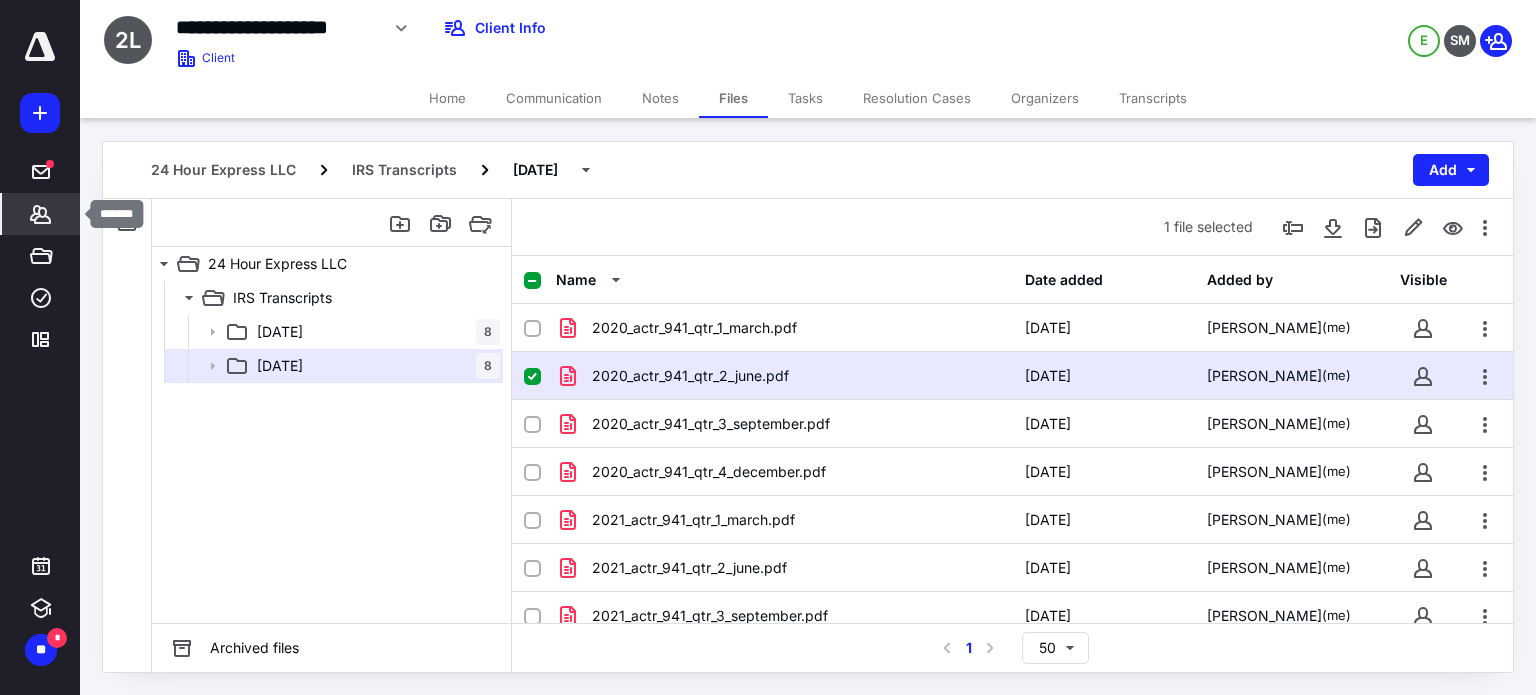 click 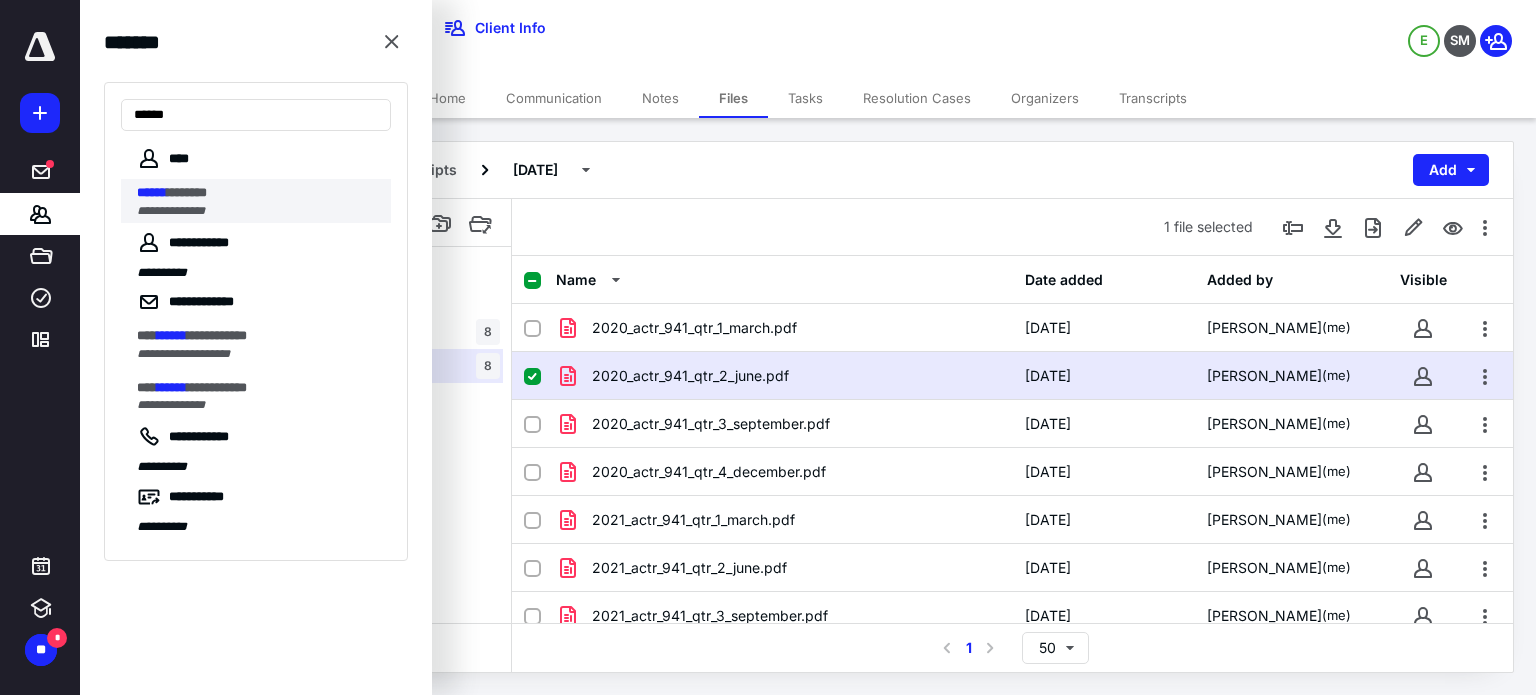type on "******" 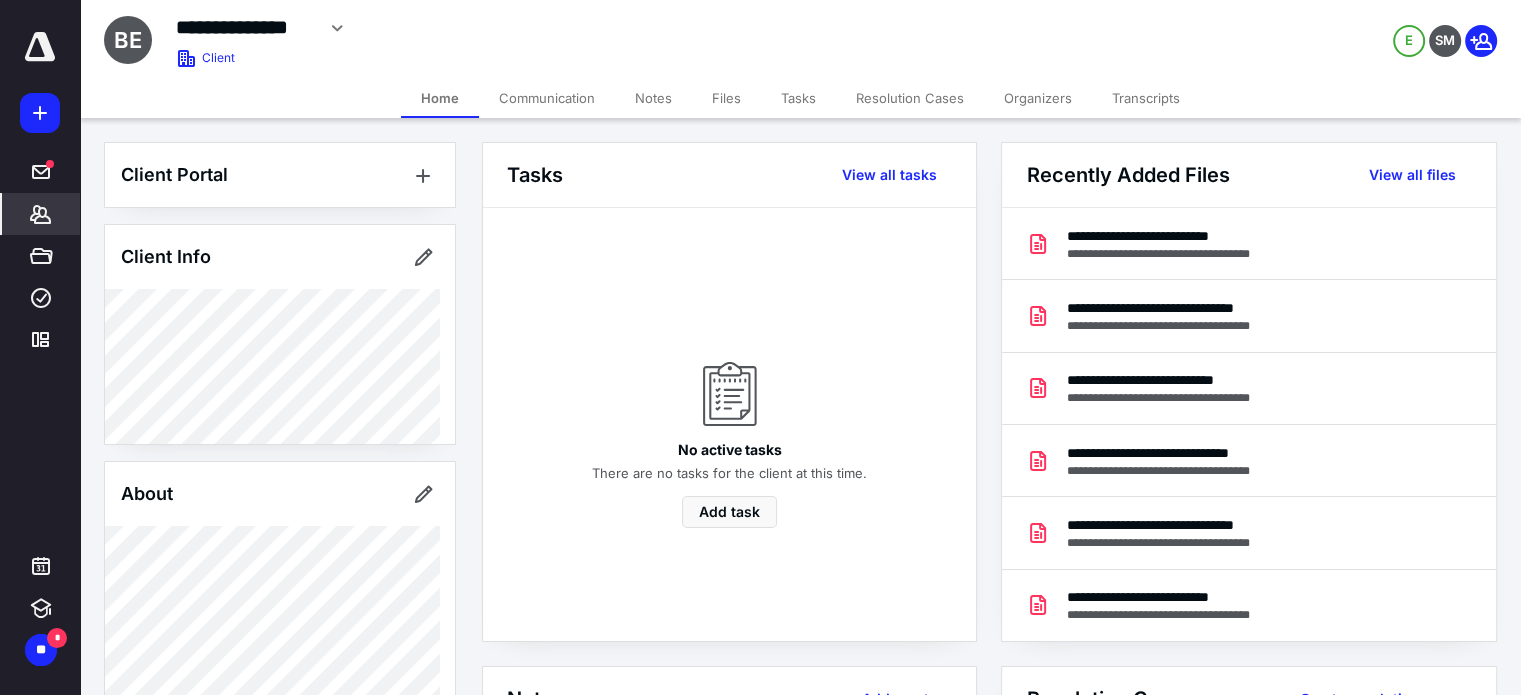 click on "Transcripts" at bounding box center [1146, 98] 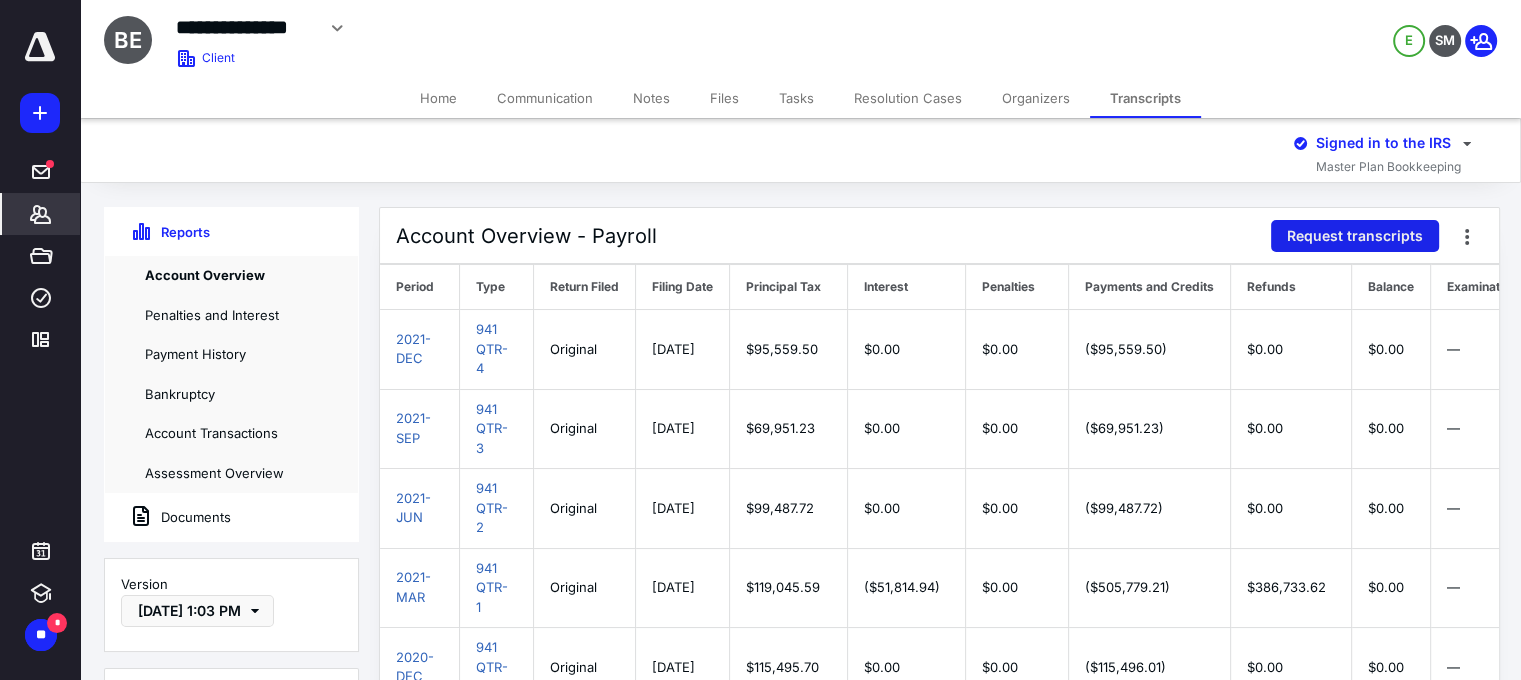 click on "Request transcripts" at bounding box center [1355, 236] 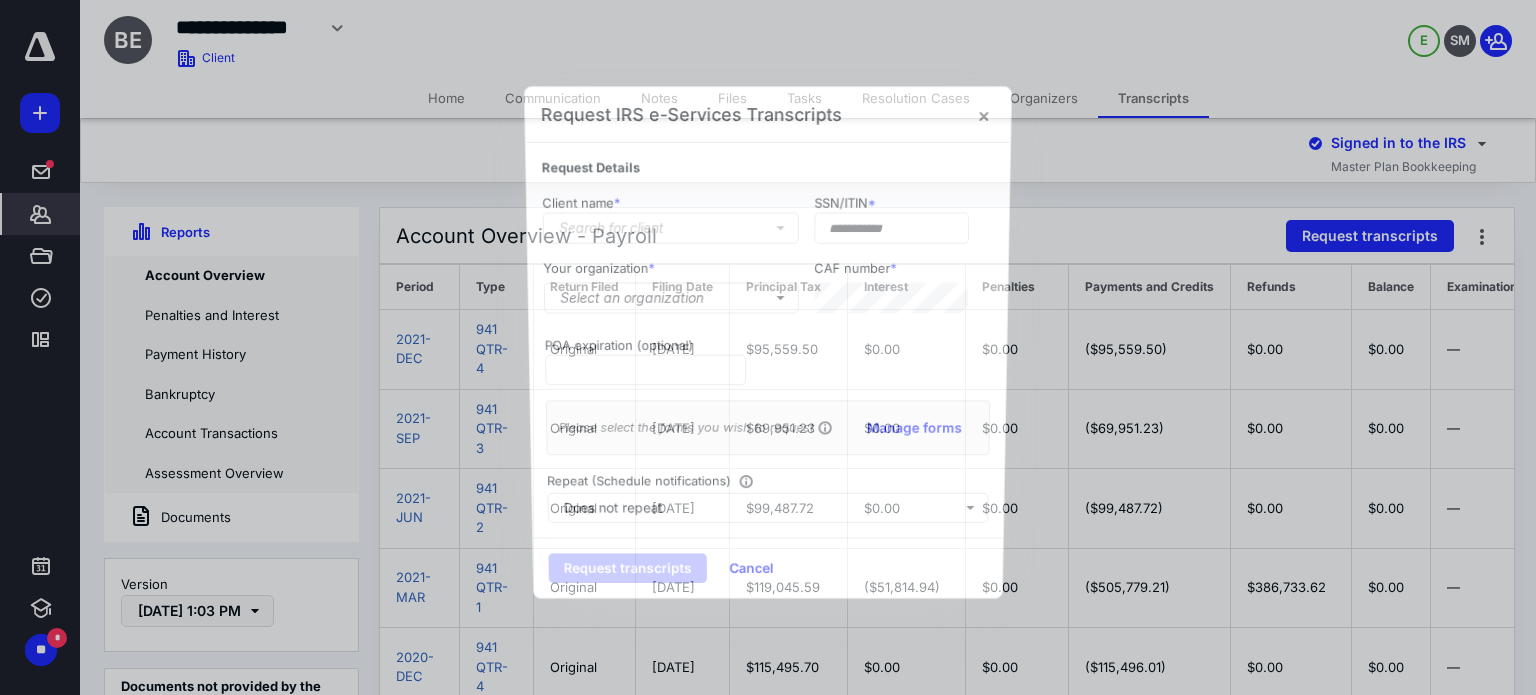 type on "**********" 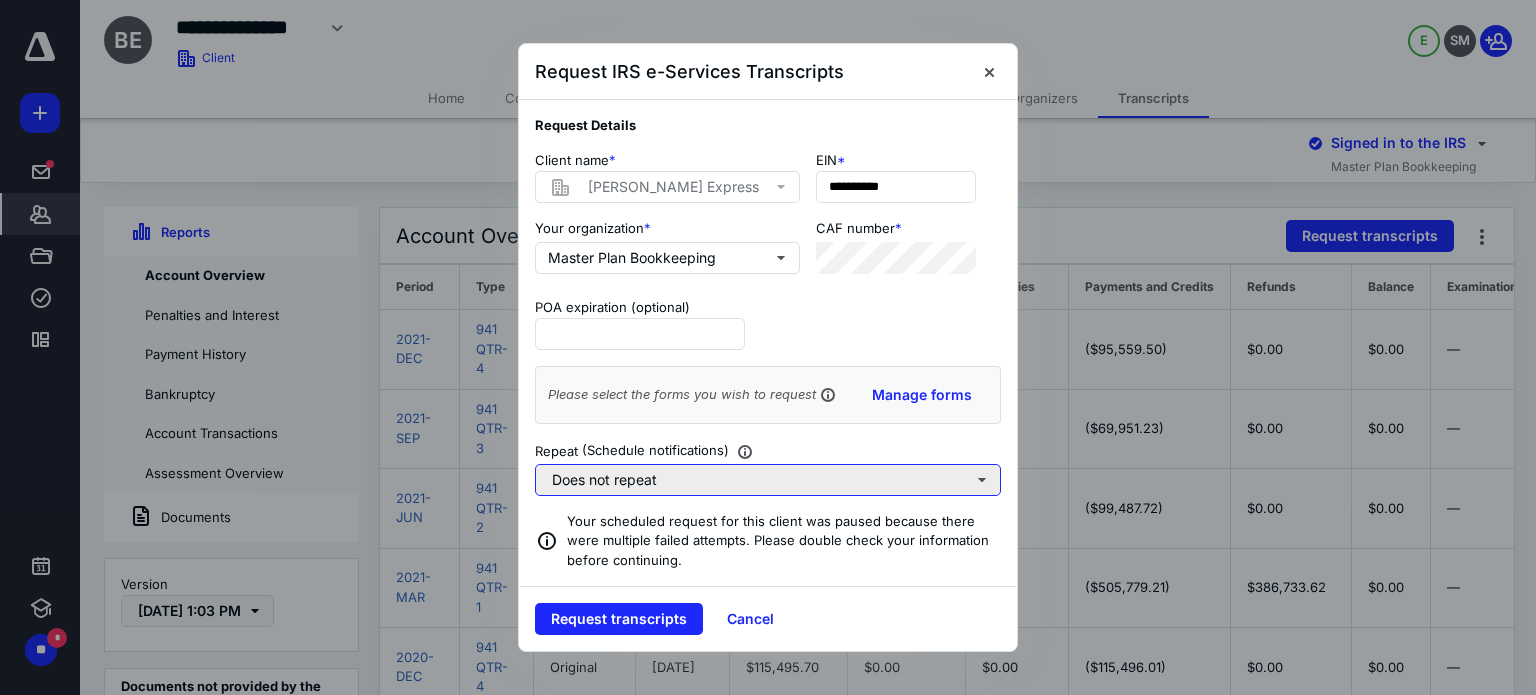click on "Does not repeat" at bounding box center [768, 480] 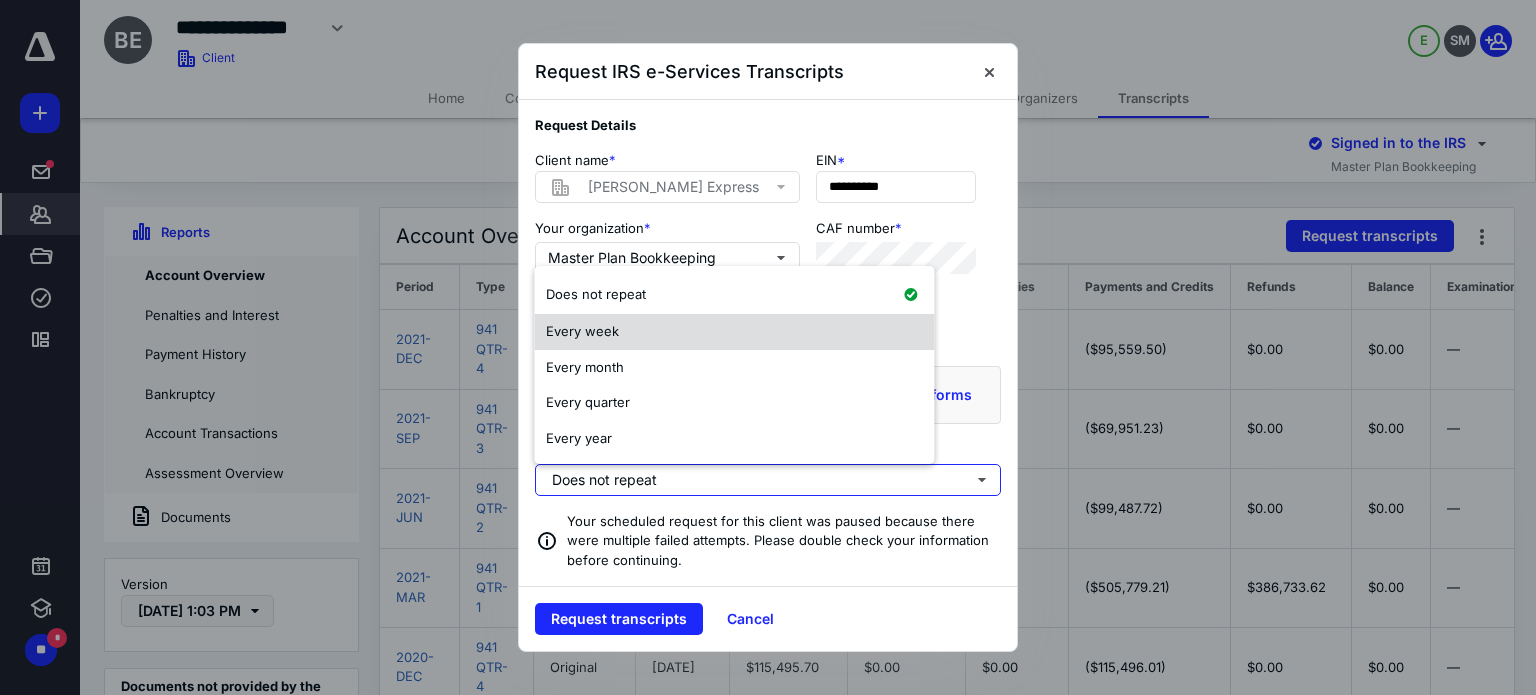 click on "Every week" at bounding box center [734, 332] 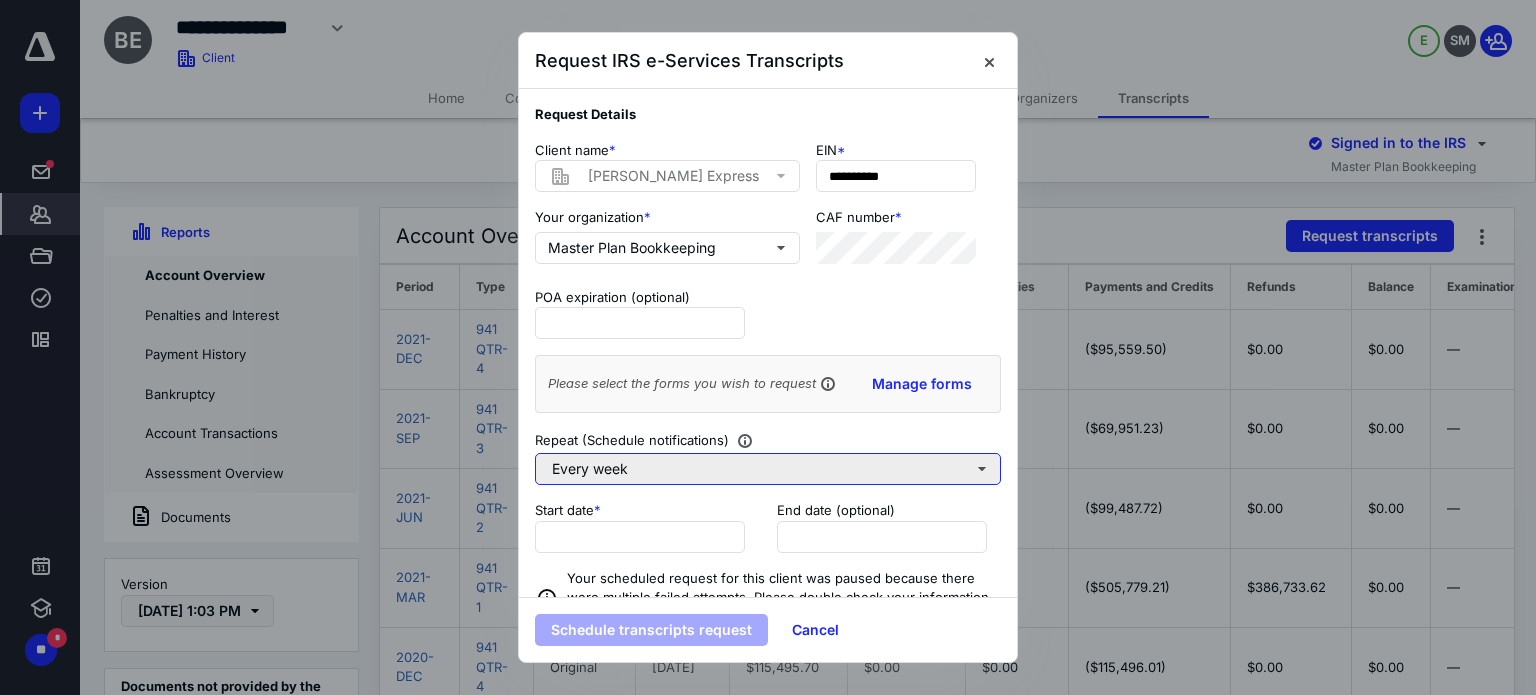 click on "Every week" at bounding box center (768, 469) 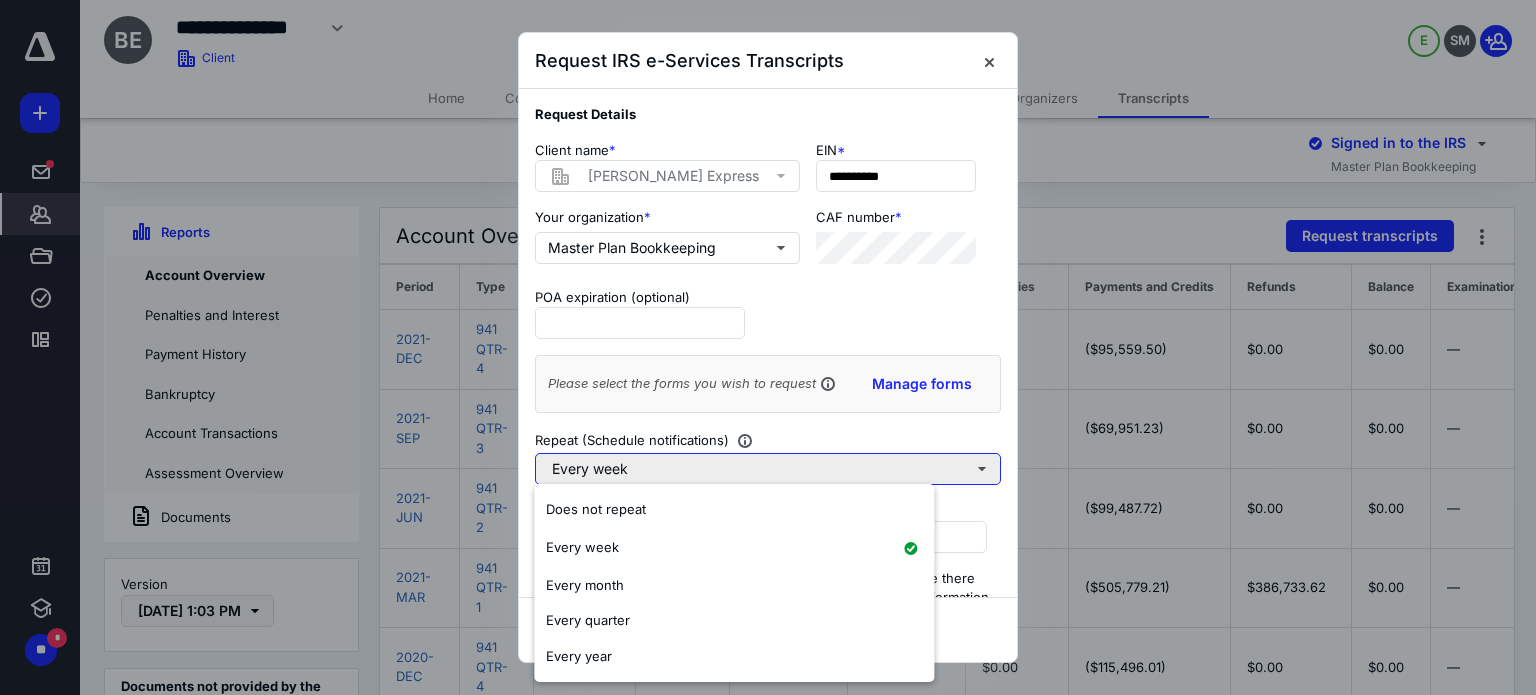click on "Every week" at bounding box center (768, 469) 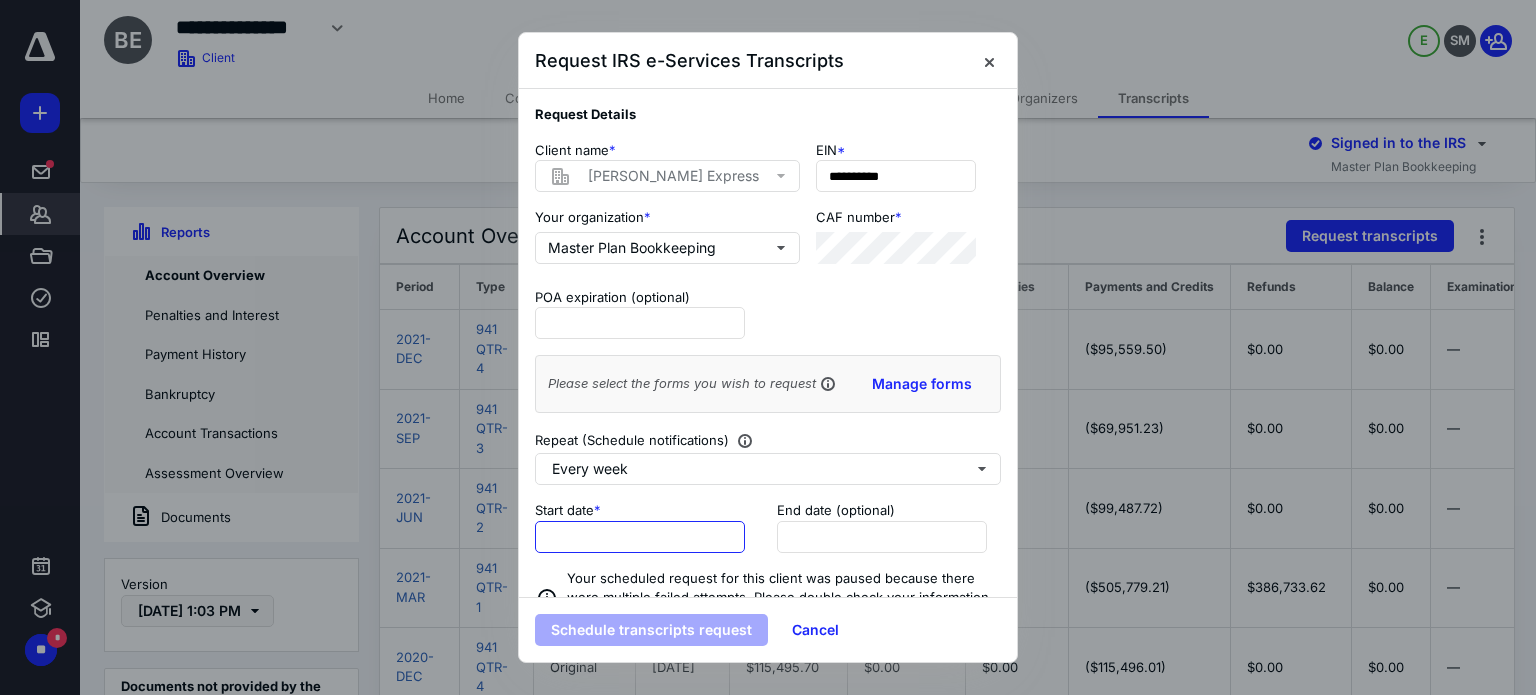 click at bounding box center [640, 537] 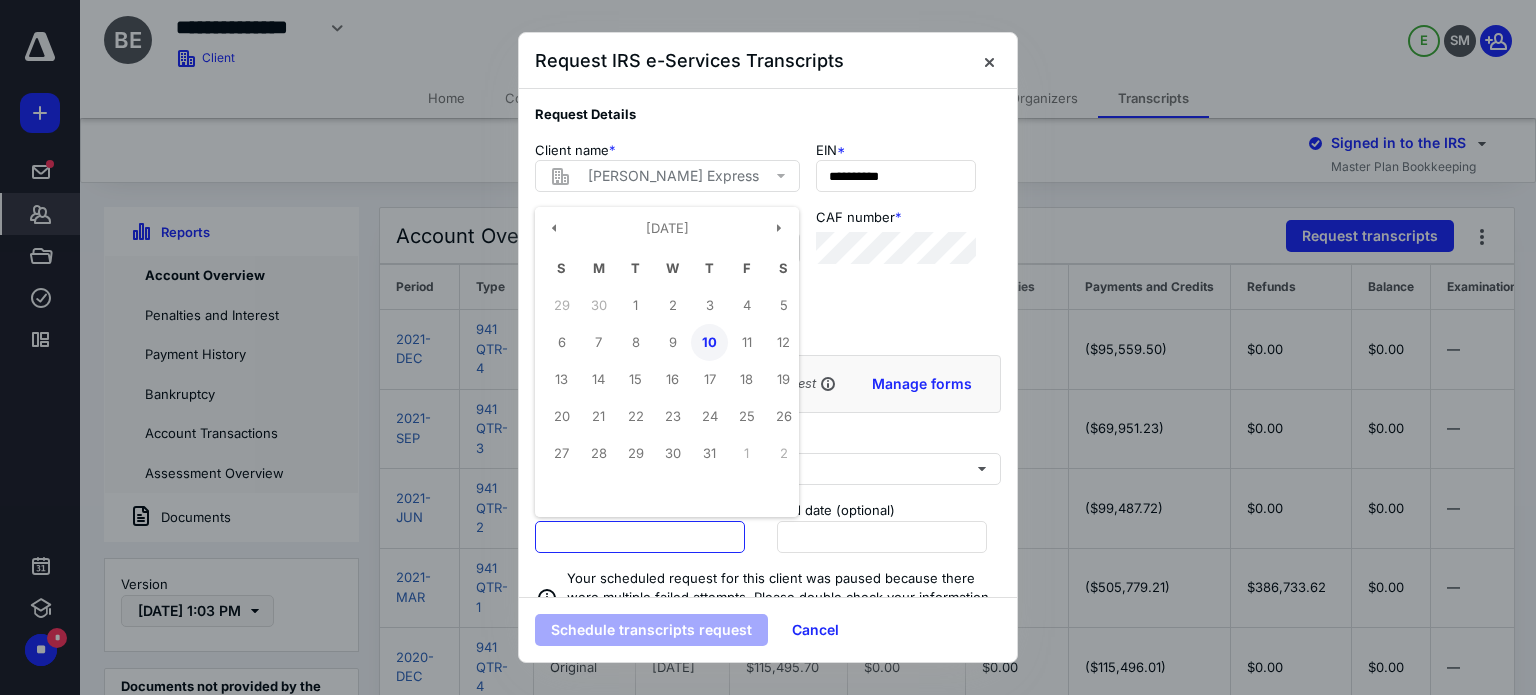 click on "10" at bounding box center [709, 342] 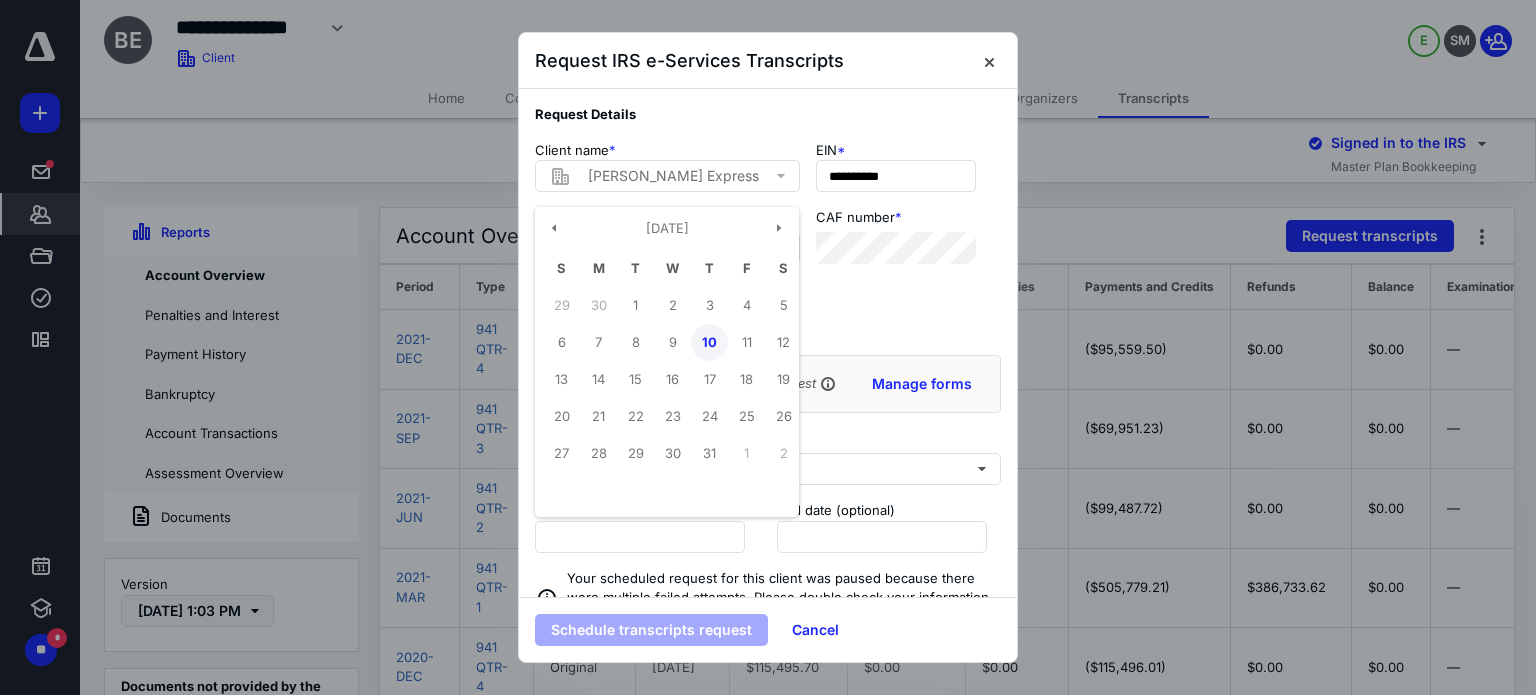 type on "**********" 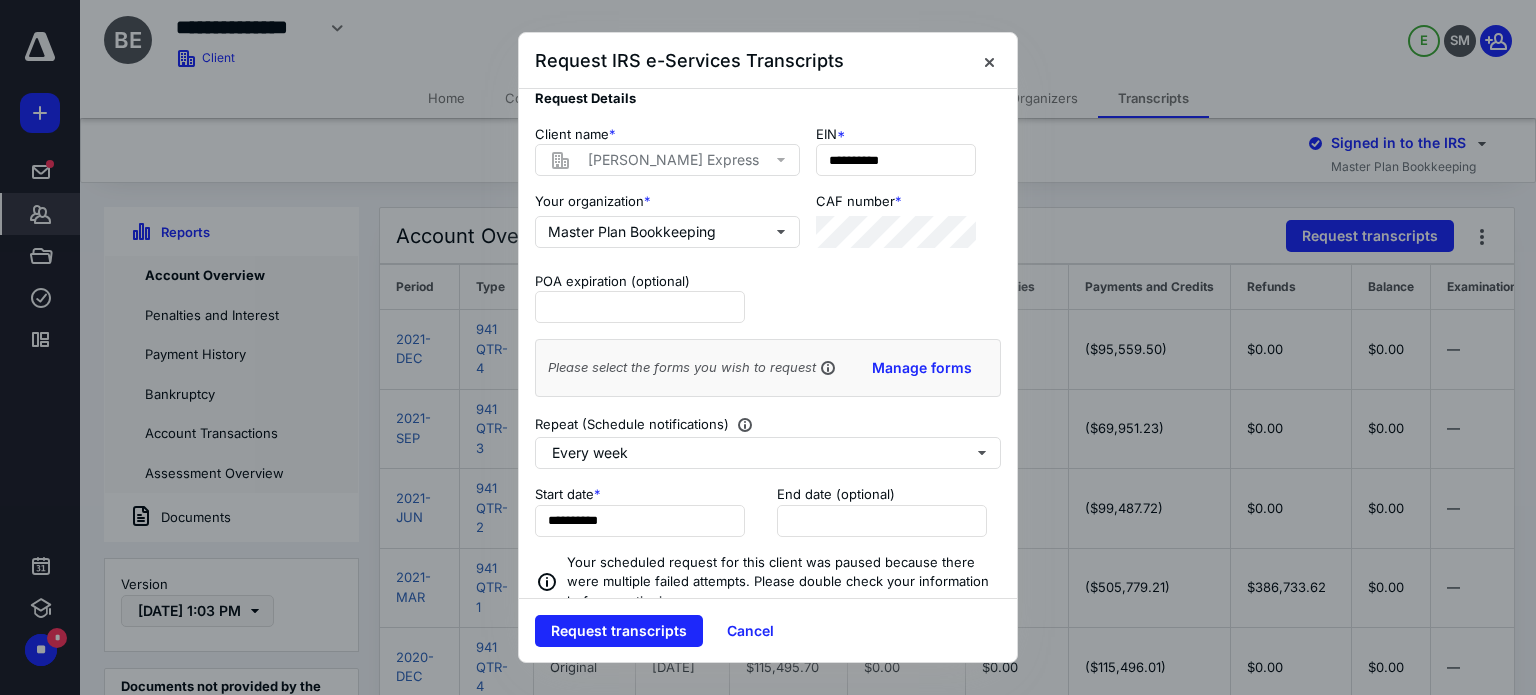 scroll, scrollTop: 44, scrollLeft: 0, axis: vertical 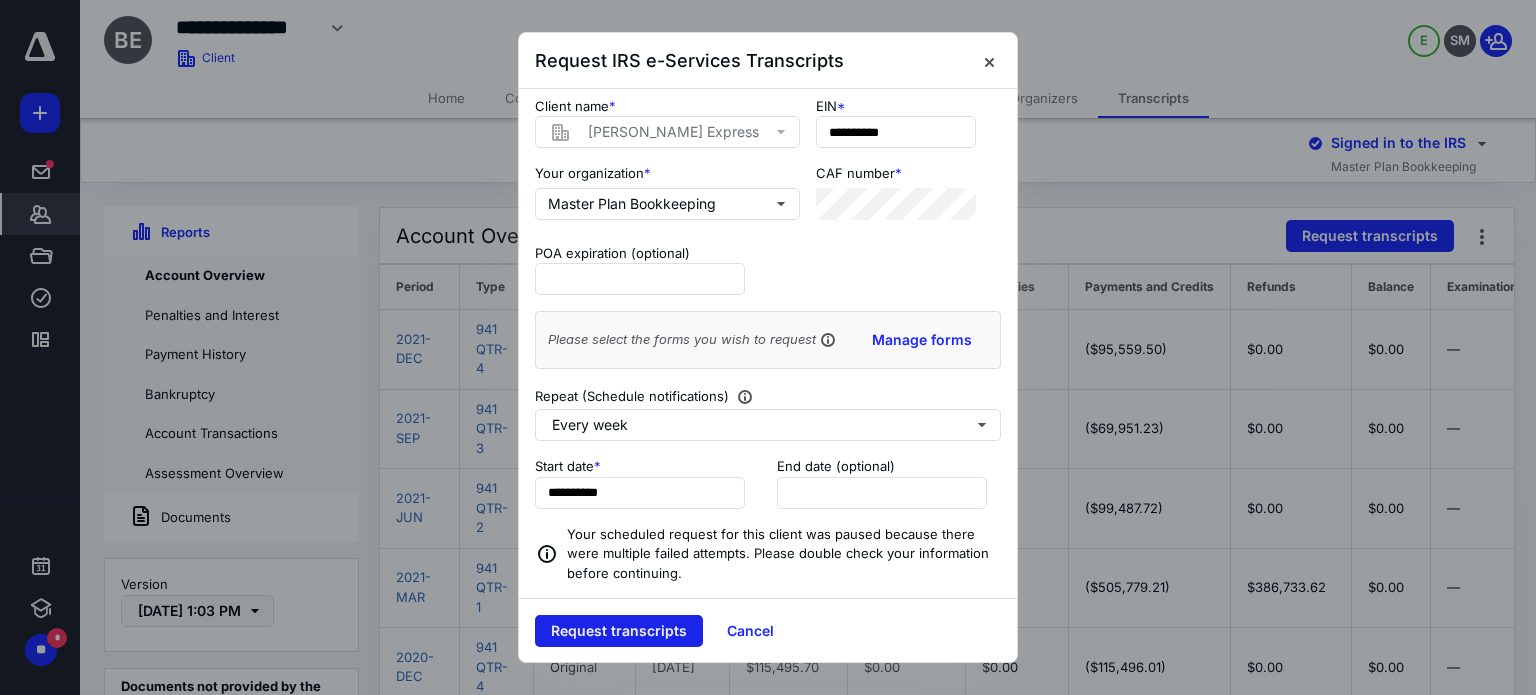 click on "Request transcripts" at bounding box center (619, 631) 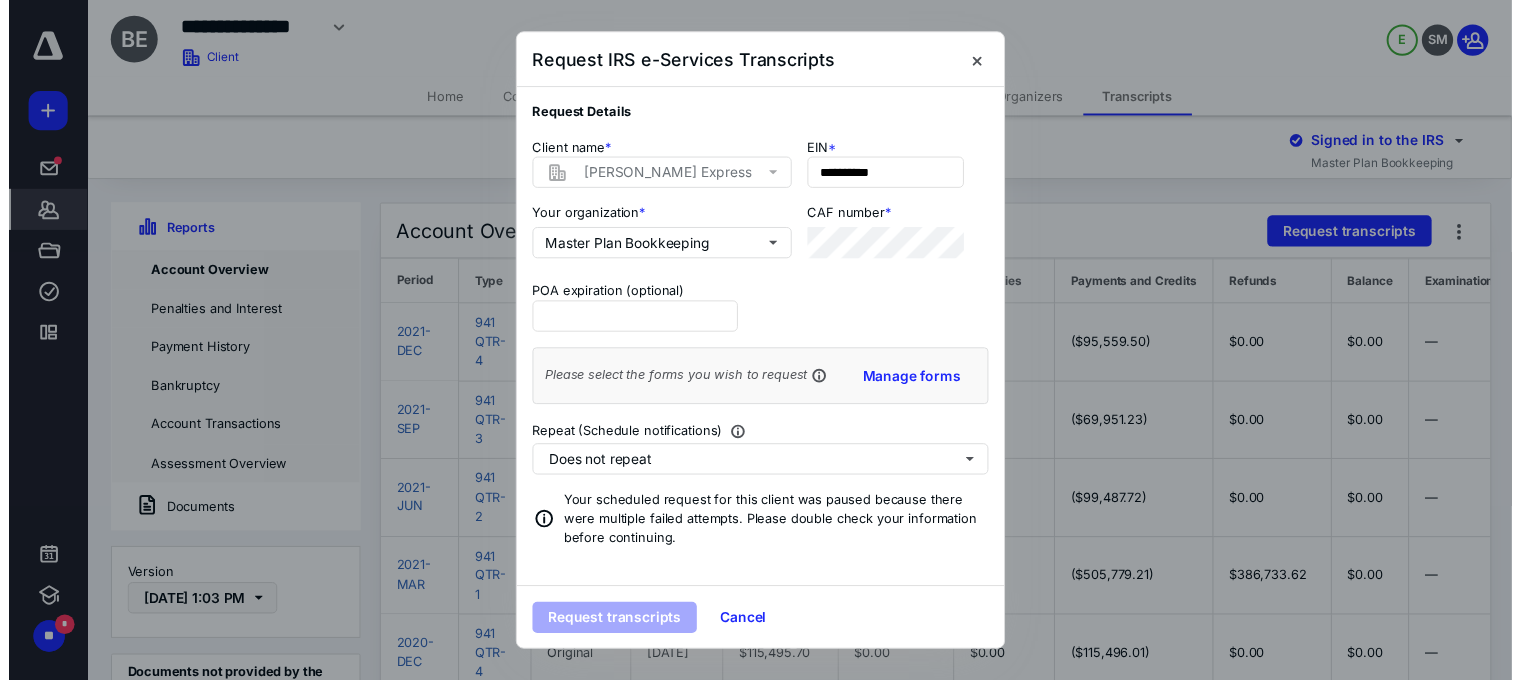 scroll, scrollTop: 0, scrollLeft: 0, axis: both 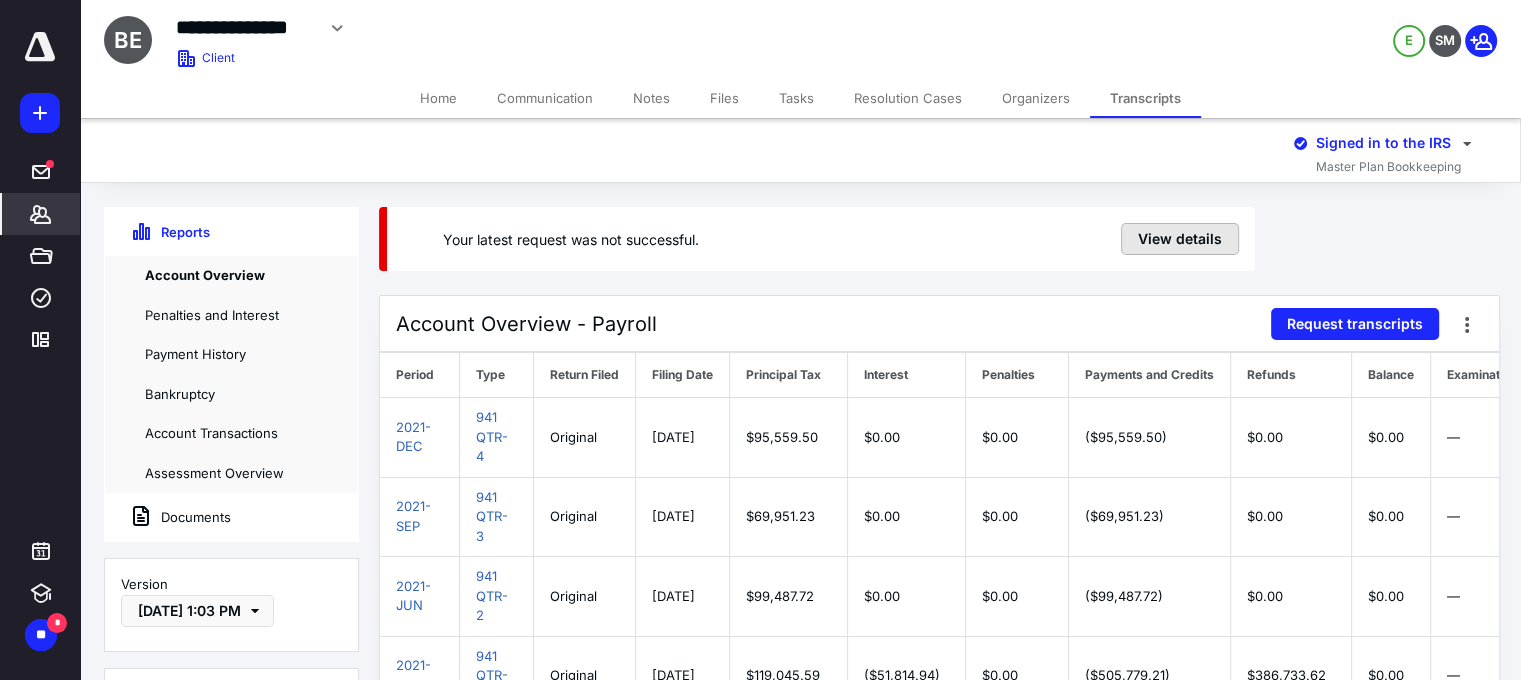 click on "View details" at bounding box center (1180, 239) 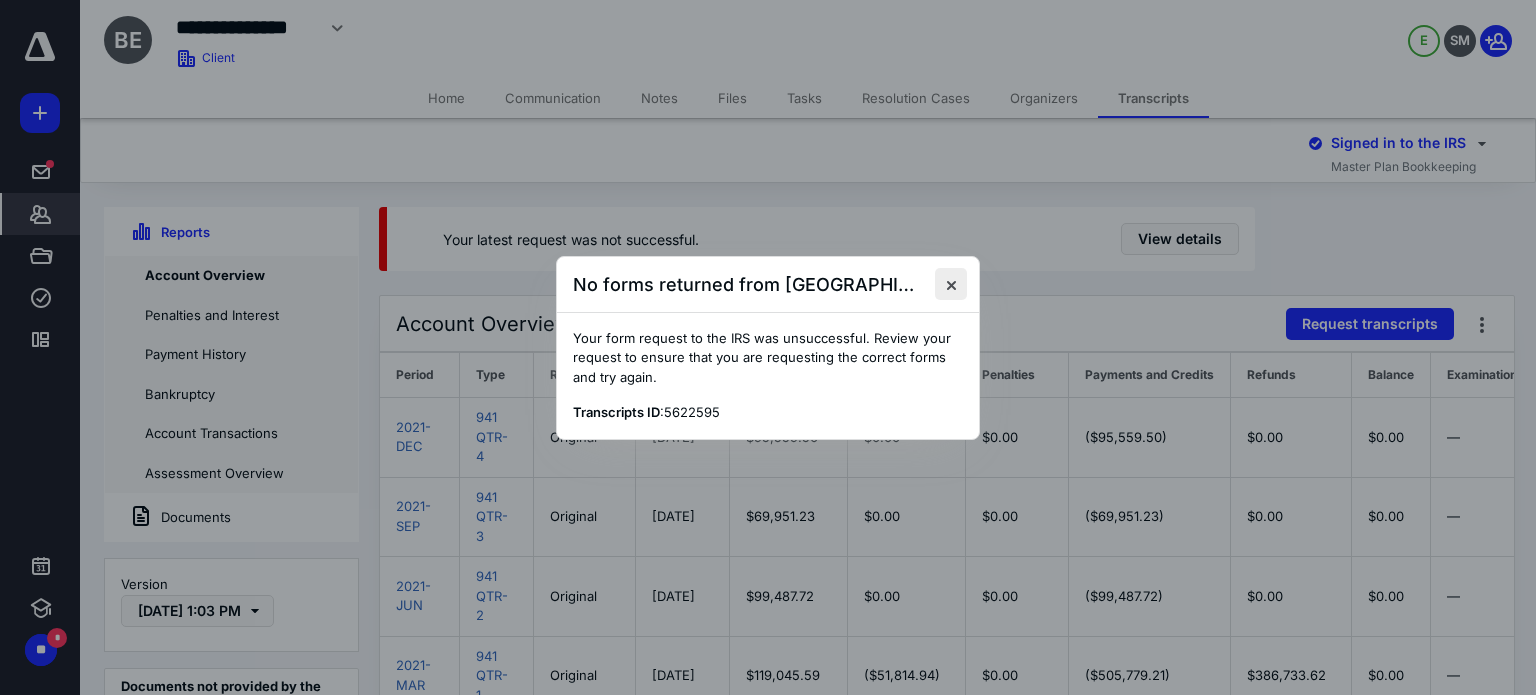 click at bounding box center (951, 284) 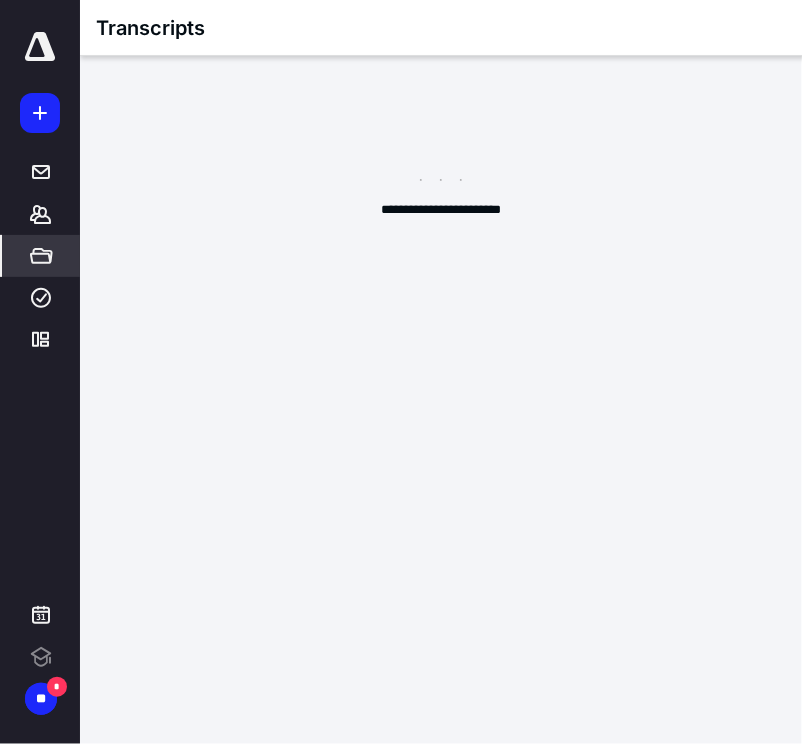 scroll, scrollTop: 0, scrollLeft: 0, axis: both 